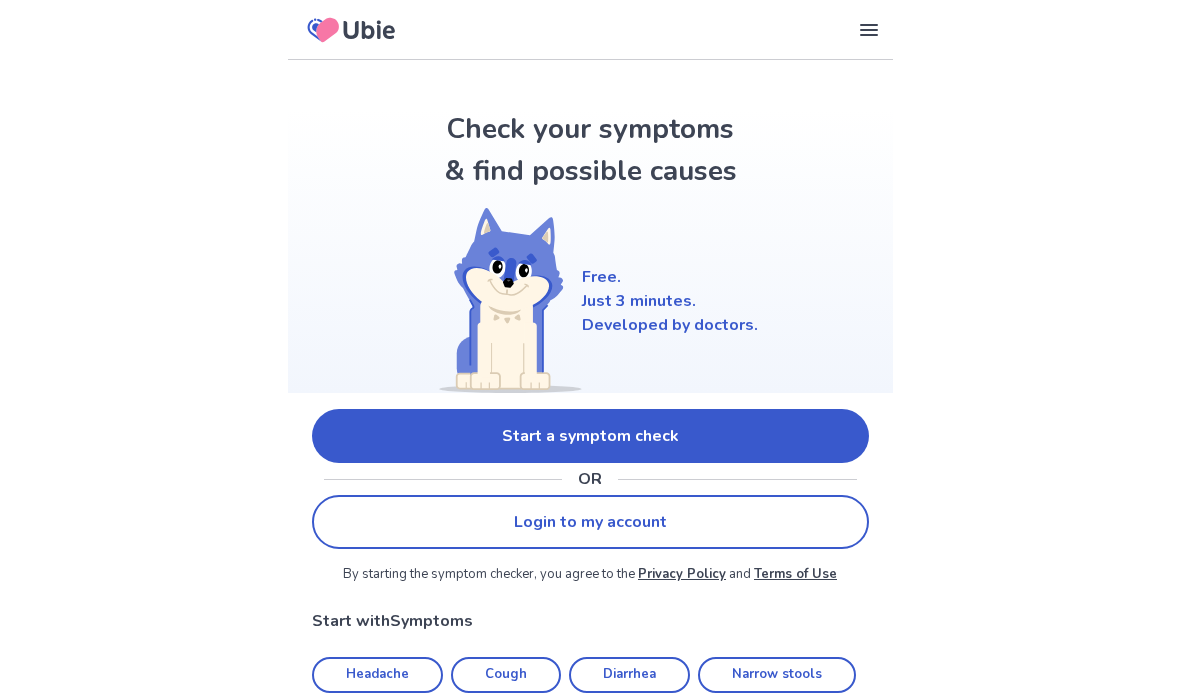 scroll, scrollTop: 0, scrollLeft: 0, axis: both 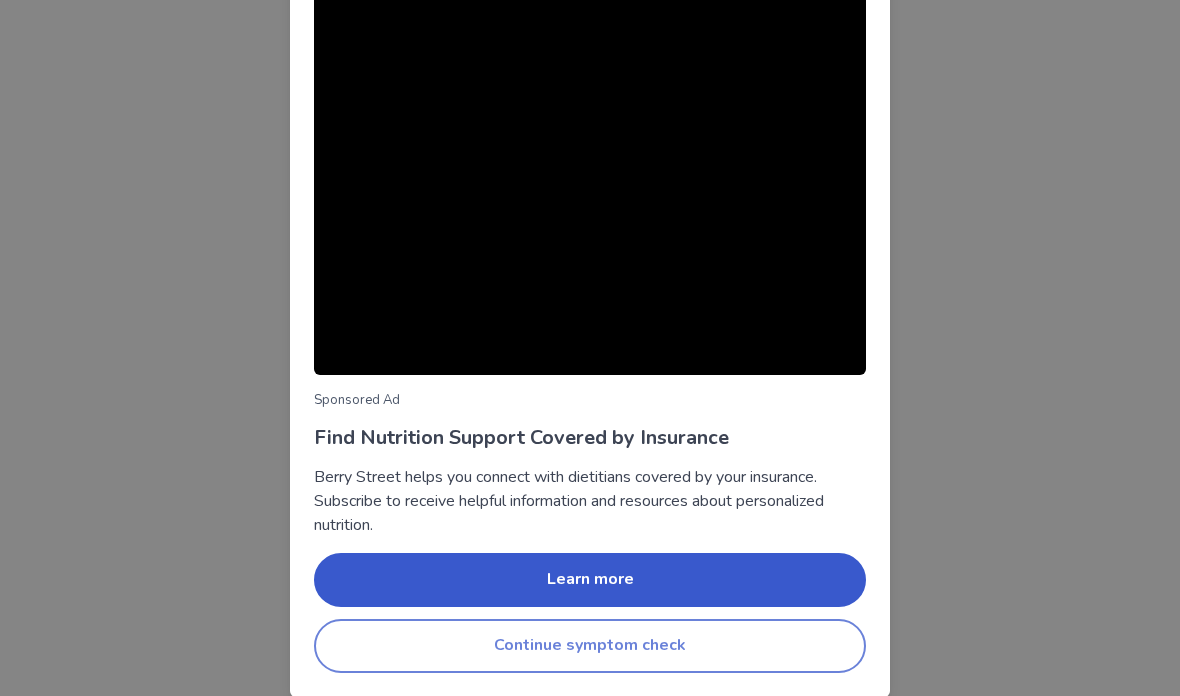 click on "Continue symptom check" at bounding box center [590, 646] 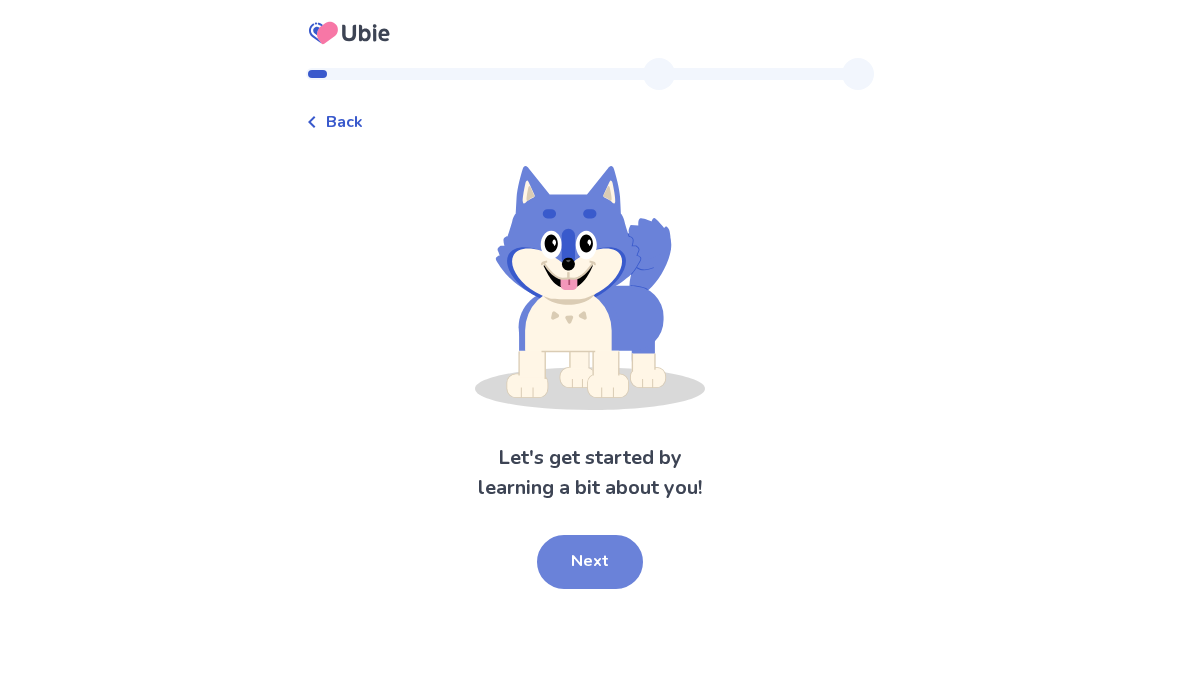 click on "Next" at bounding box center [590, 562] 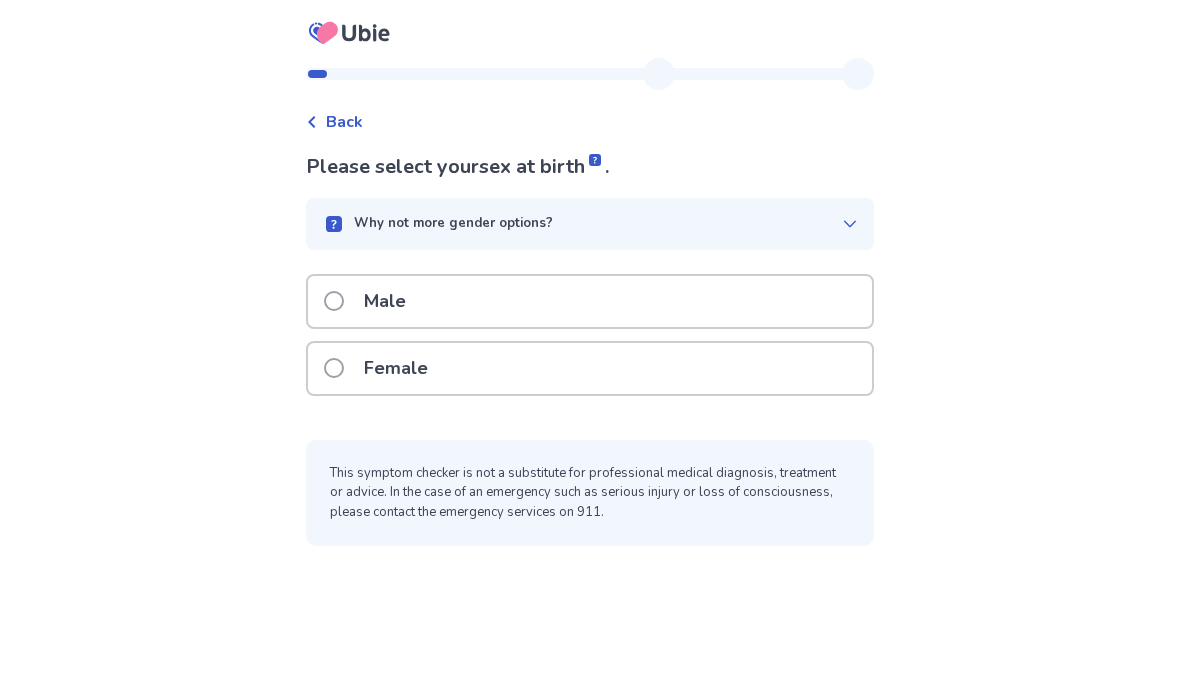 click on "Female" at bounding box center [590, 368] 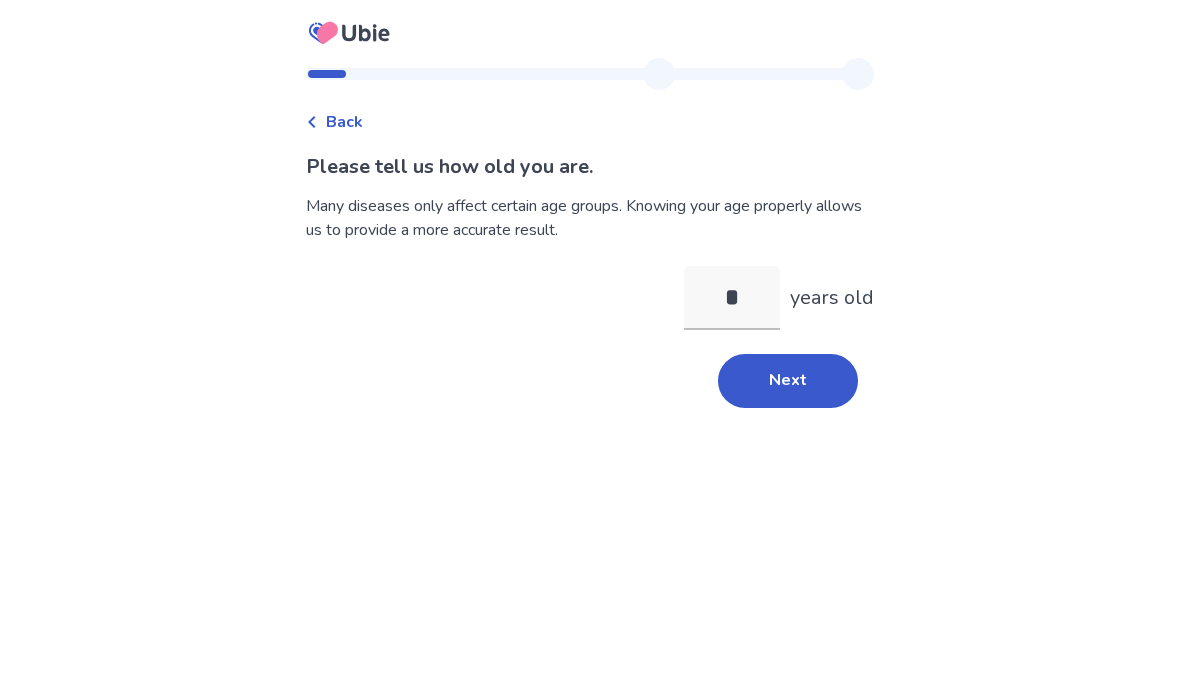 type on "**" 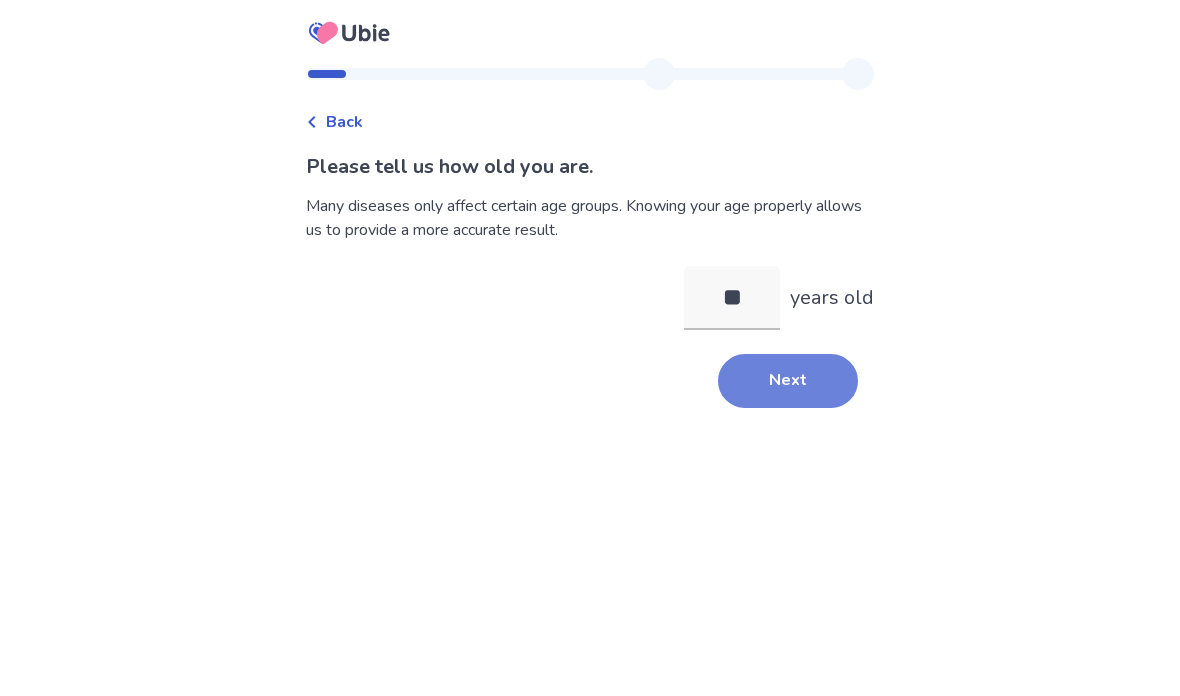 click on "Next" at bounding box center (788, 381) 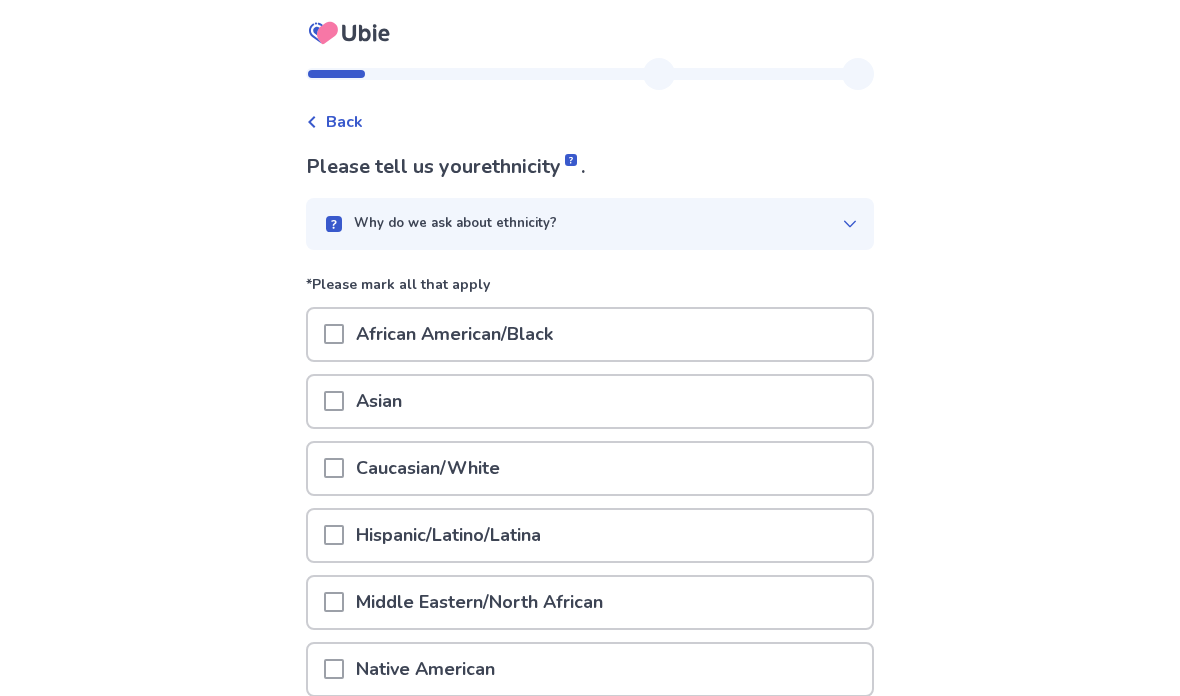 click on "Caucasian/White" at bounding box center (590, 468) 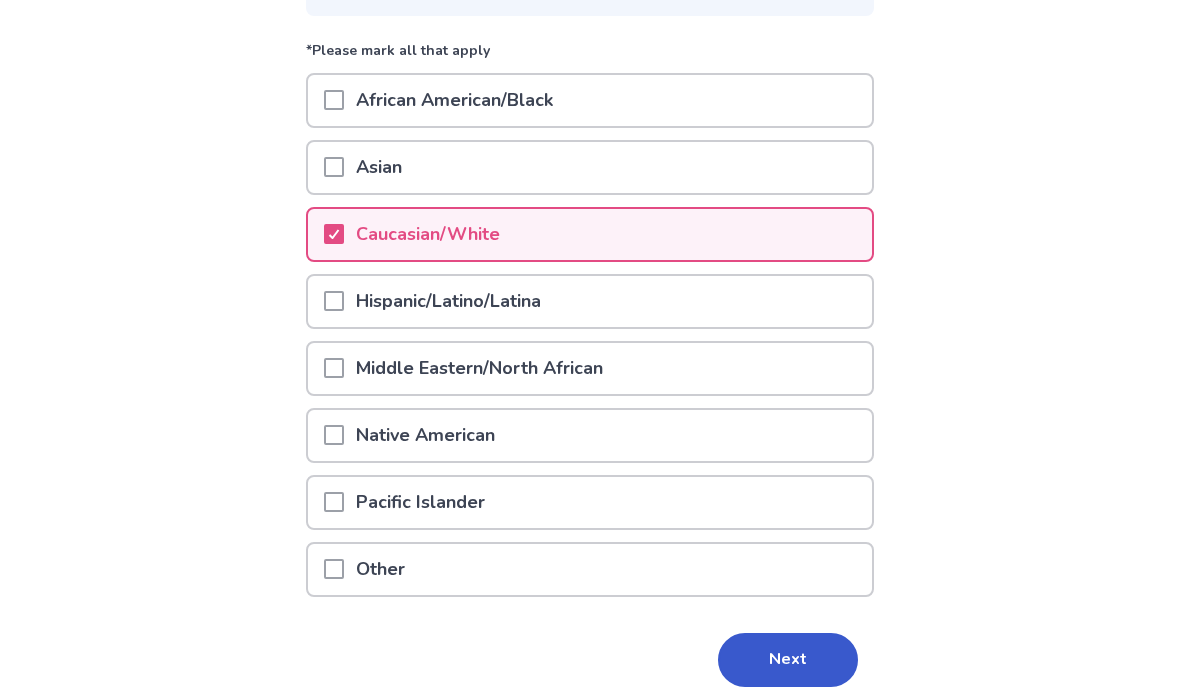 scroll, scrollTop: 232, scrollLeft: 0, axis: vertical 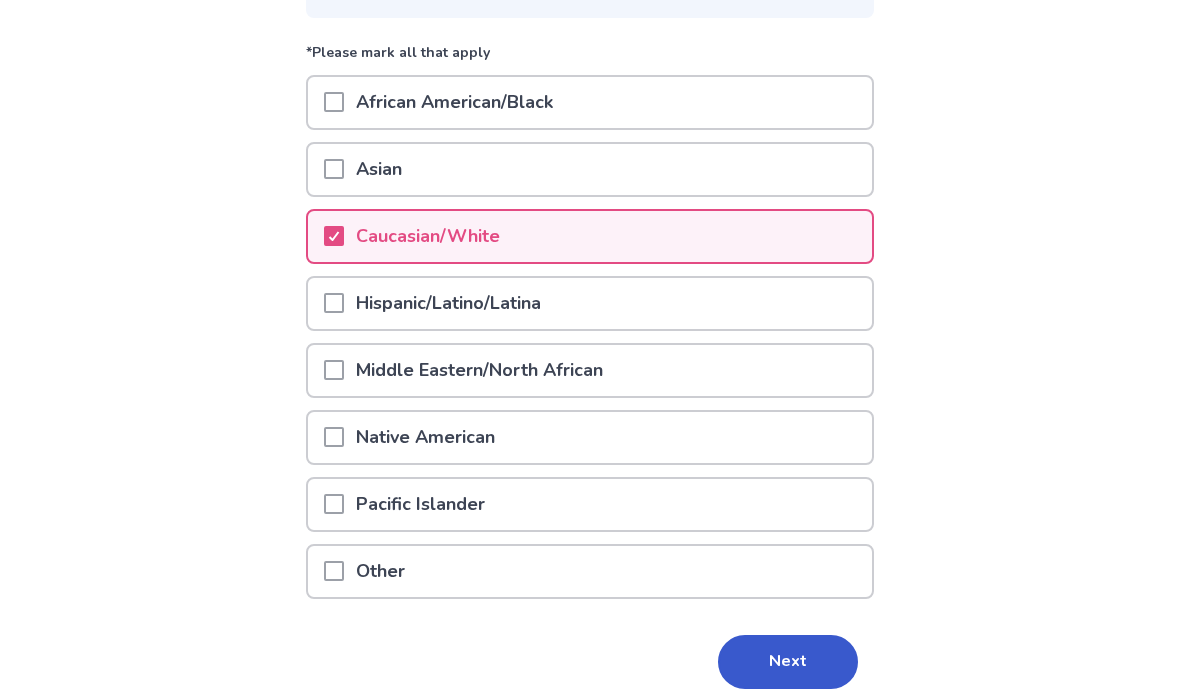 click on "Next" at bounding box center [788, 662] 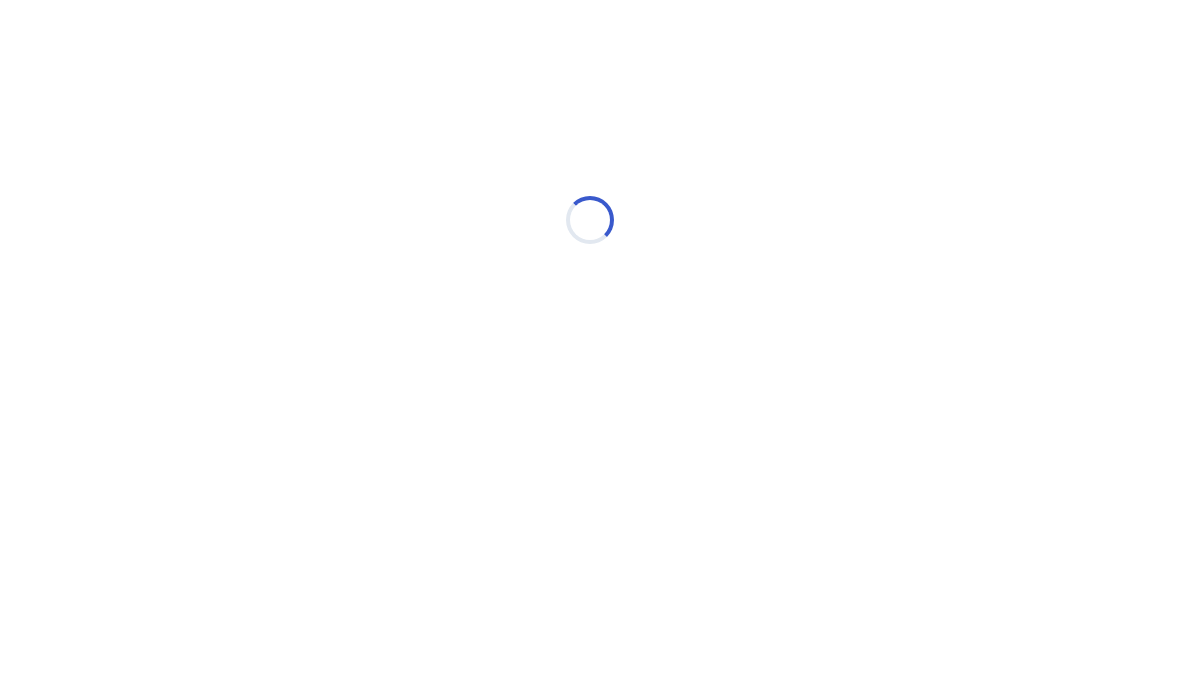 scroll, scrollTop: 0, scrollLeft: 0, axis: both 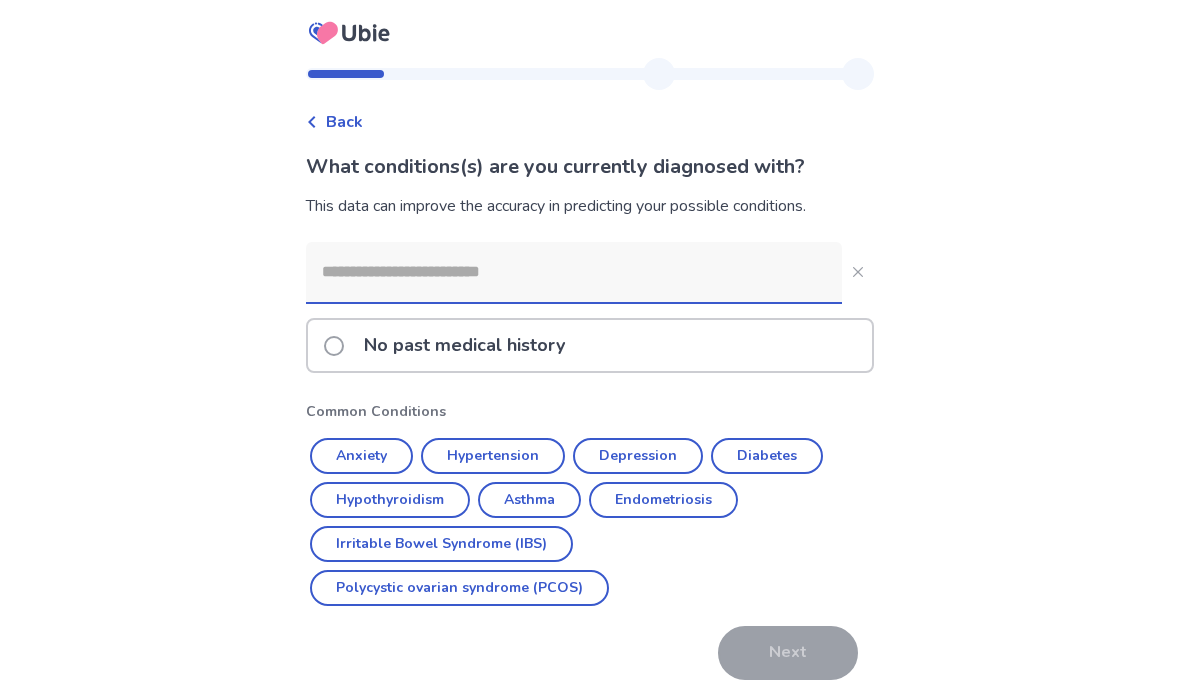 click at bounding box center [574, 272] 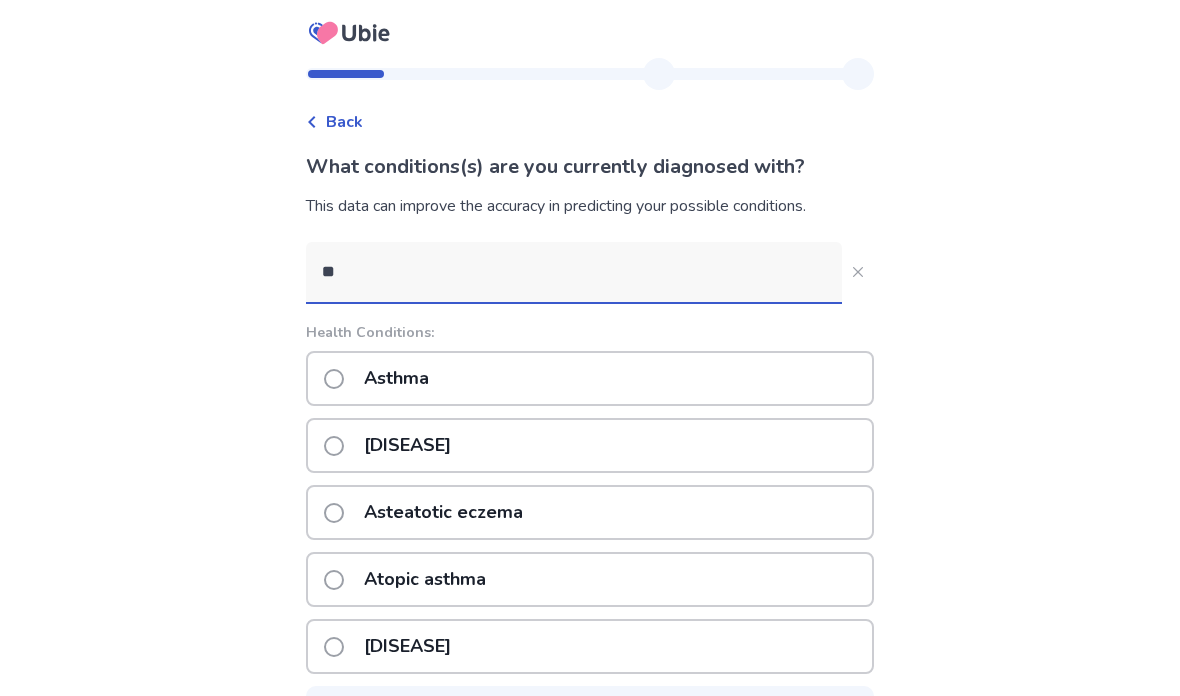 type on "*" 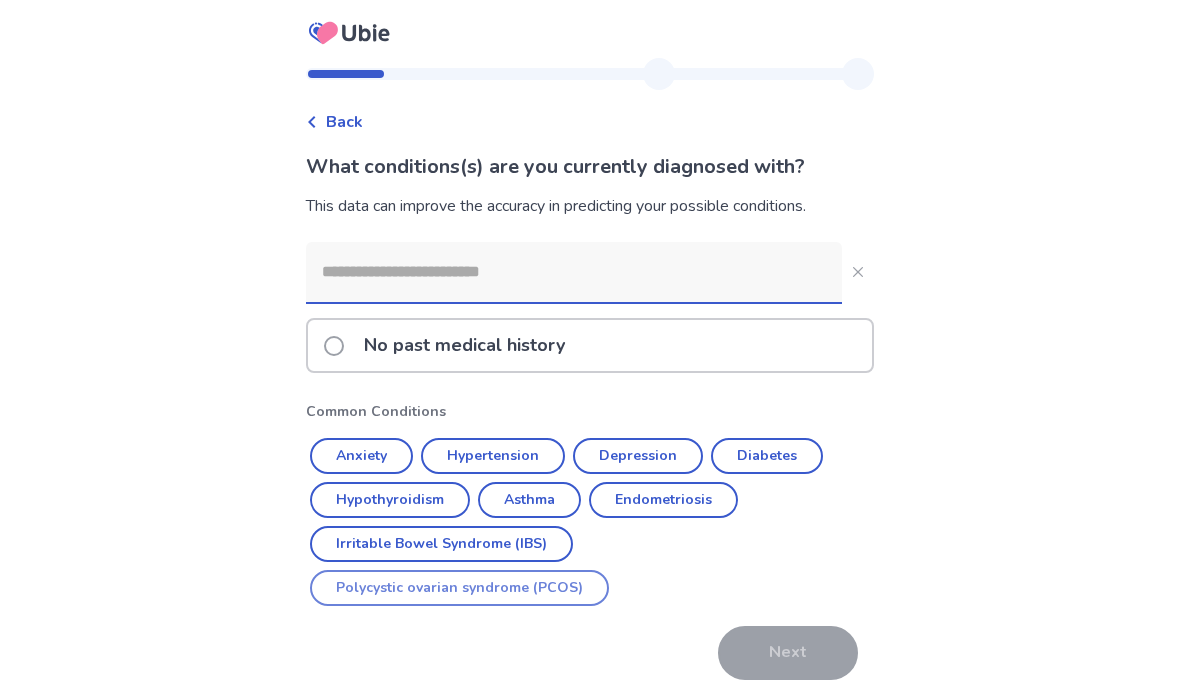 click on "Polycystic ovarian syndrome (PCOS)" at bounding box center [459, 588] 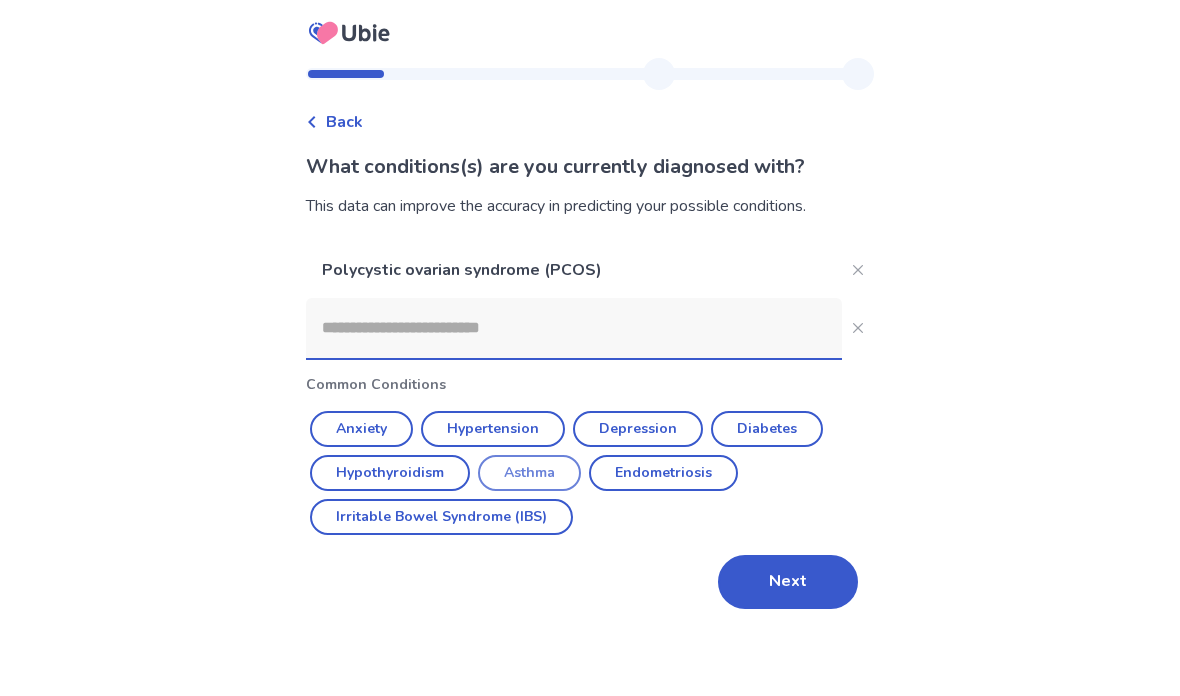 click on "Asthma" at bounding box center [529, 473] 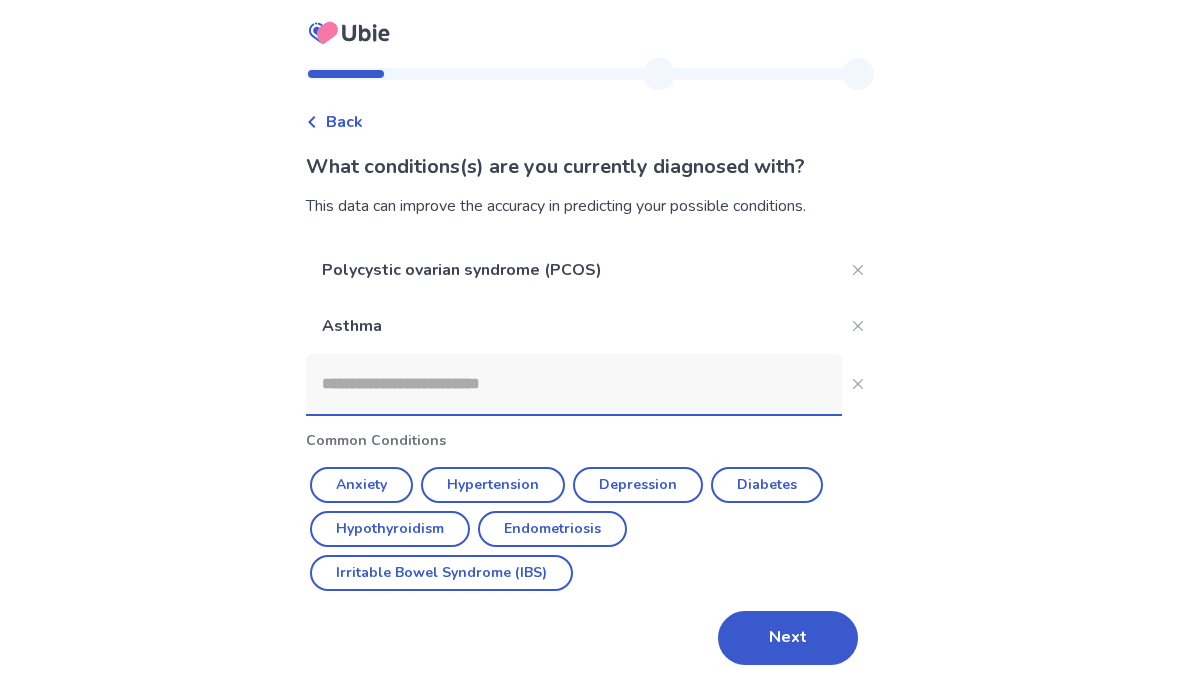 click at bounding box center (574, 384) 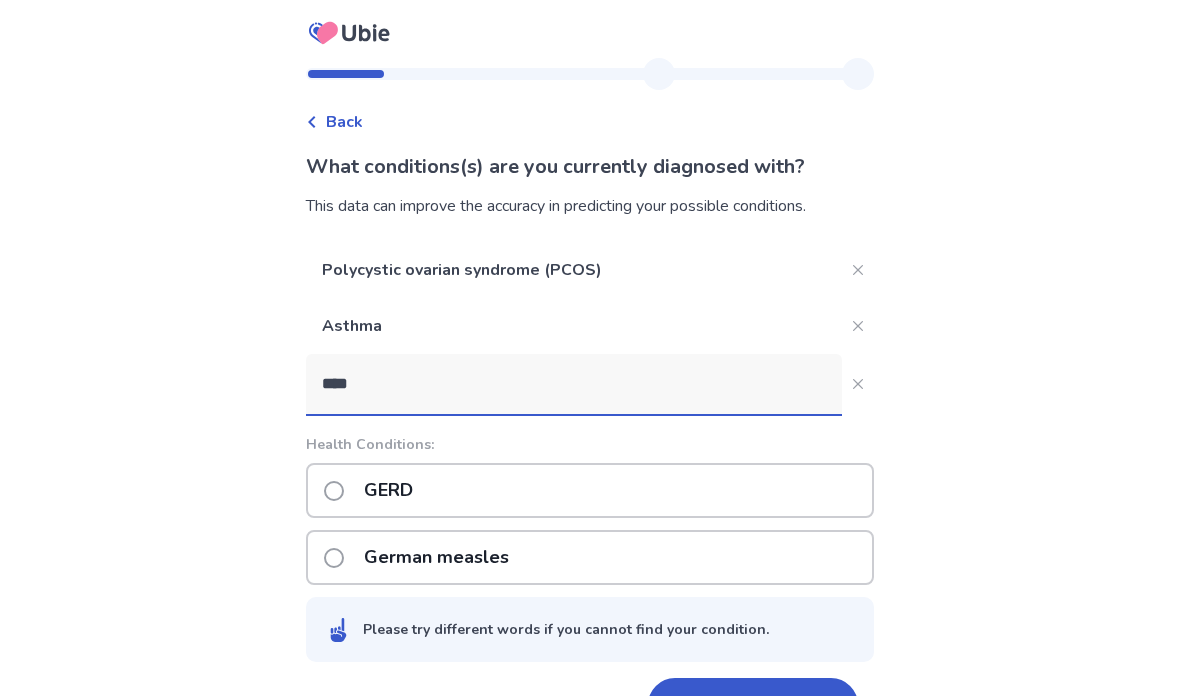 type on "****" 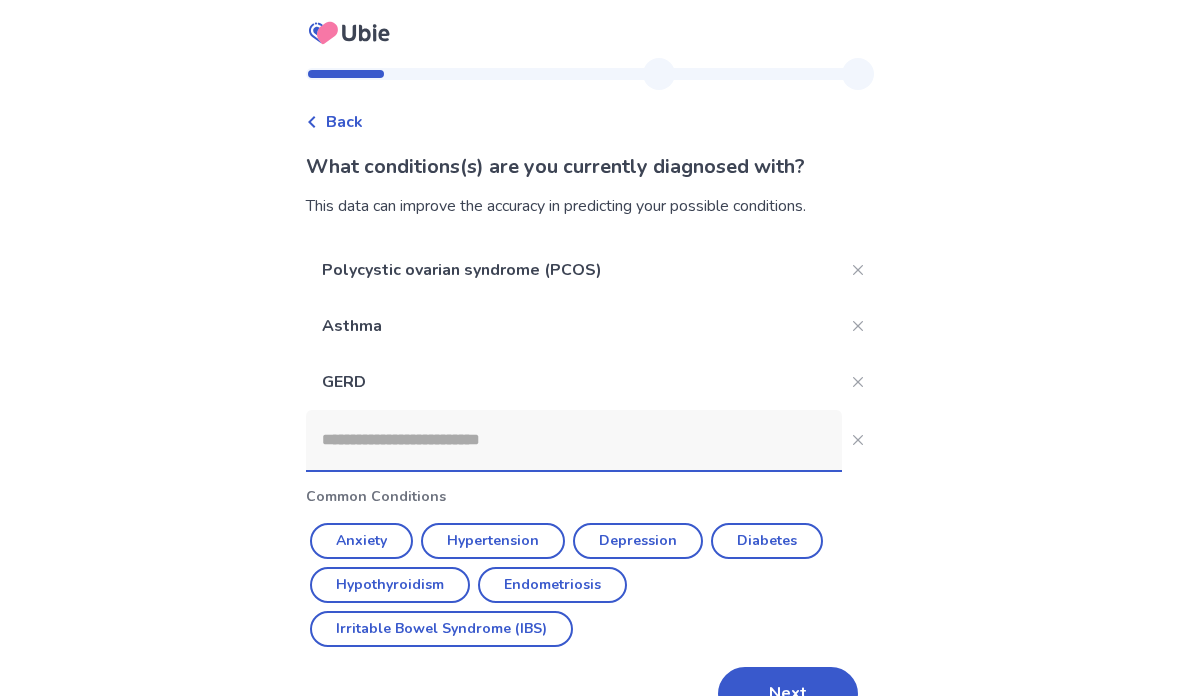 click on "Back What conditions(s) are you currently diagnosed with? This data can improve the accuracy in predicting your possible conditions. Polycystic ovarian syndrome (PCOS) Asthma GERD Common Conditions Anxiety Hypertension Depression Diabetes Hypothyroidism Endometriosis Irritable Bowel Syndrome (IBS) Next" at bounding box center (590, 372) 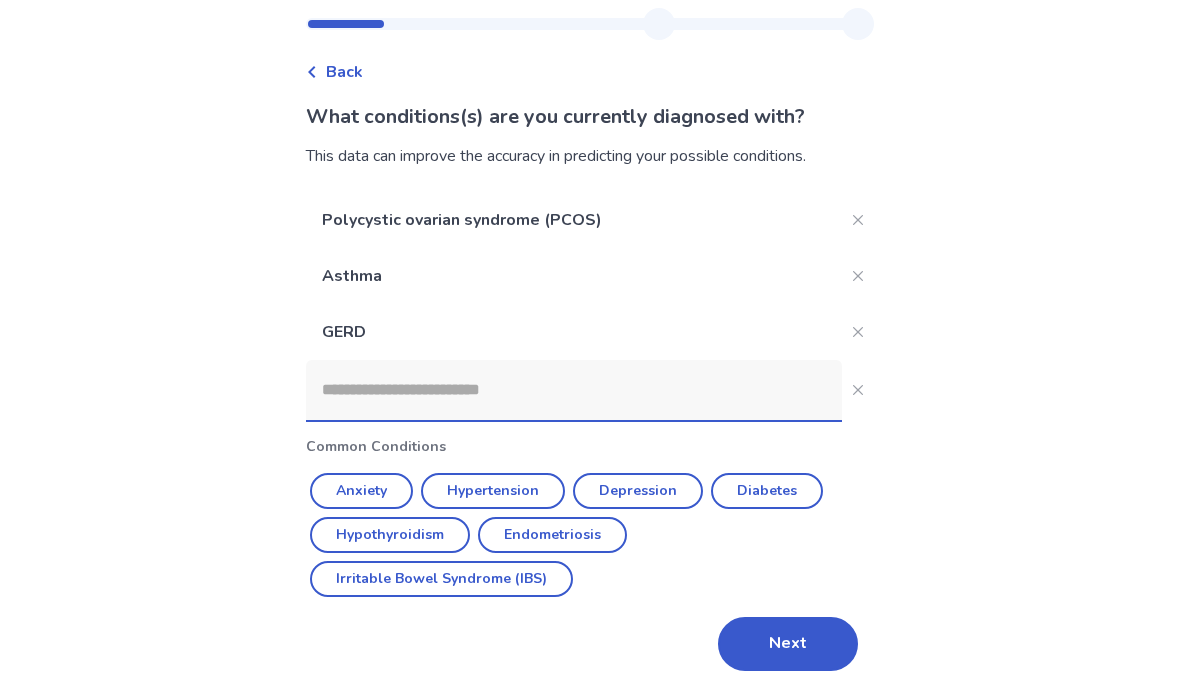scroll, scrollTop: 80, scrollLeft: 0, axis: vertical 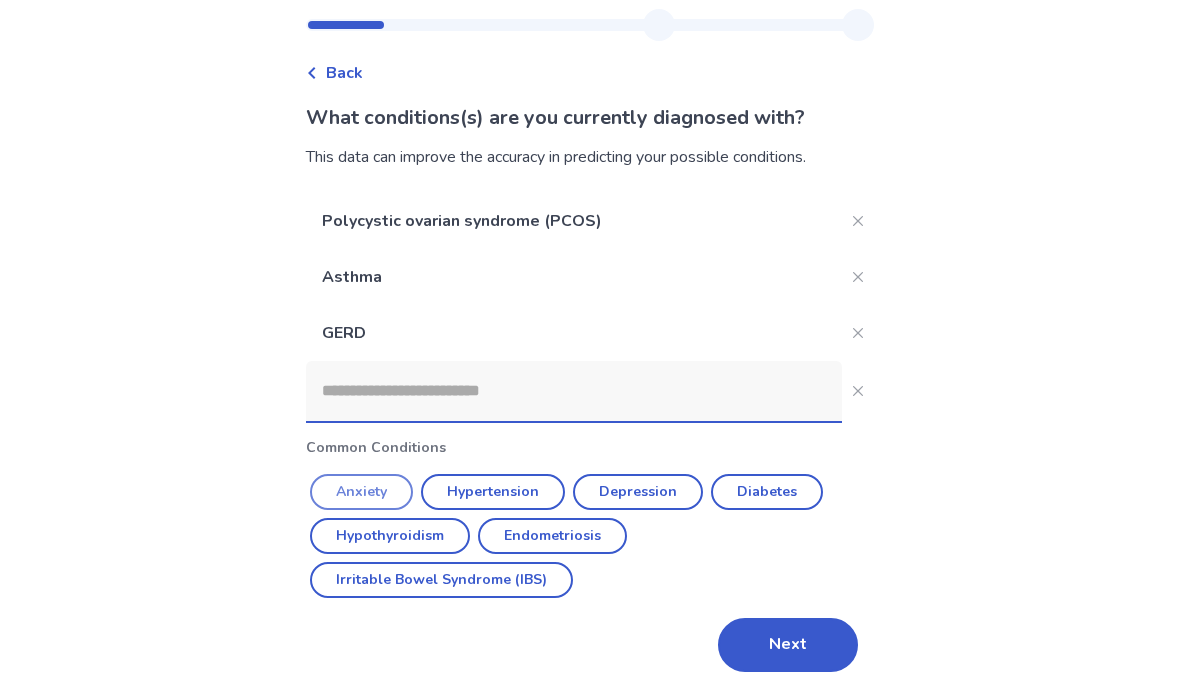 click on "Anxiety" at bounding box center (361, 492) 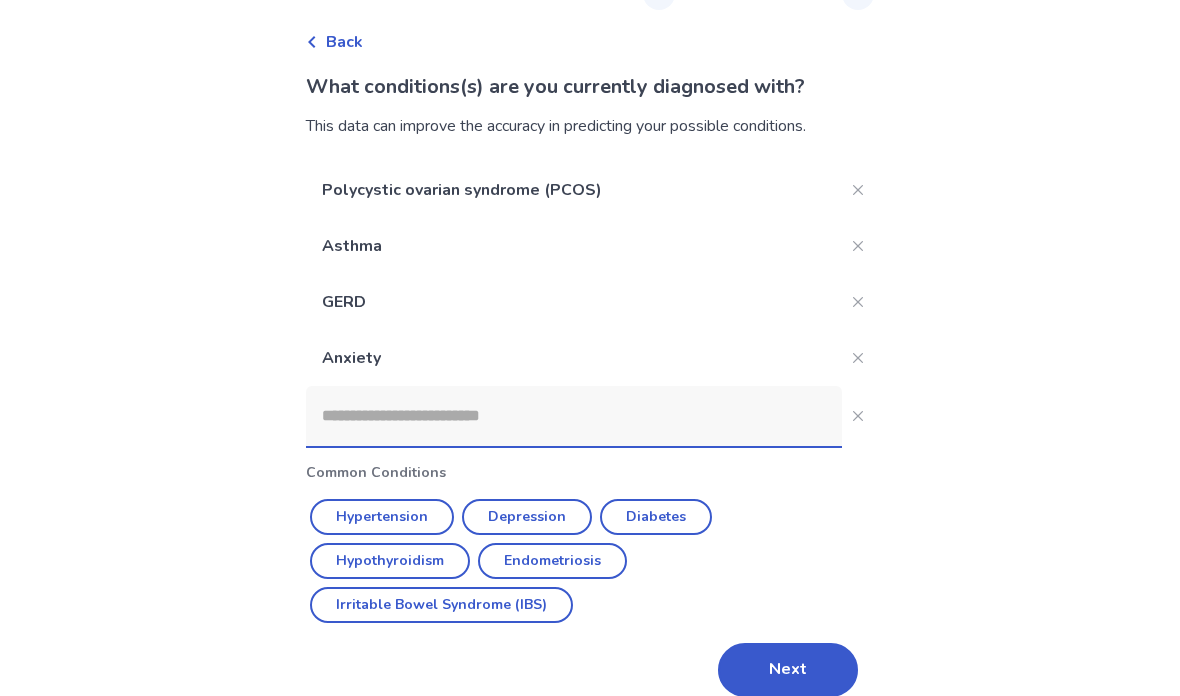 scroll, scrollTop: 105, scrollLeft: 0, axis: vertical 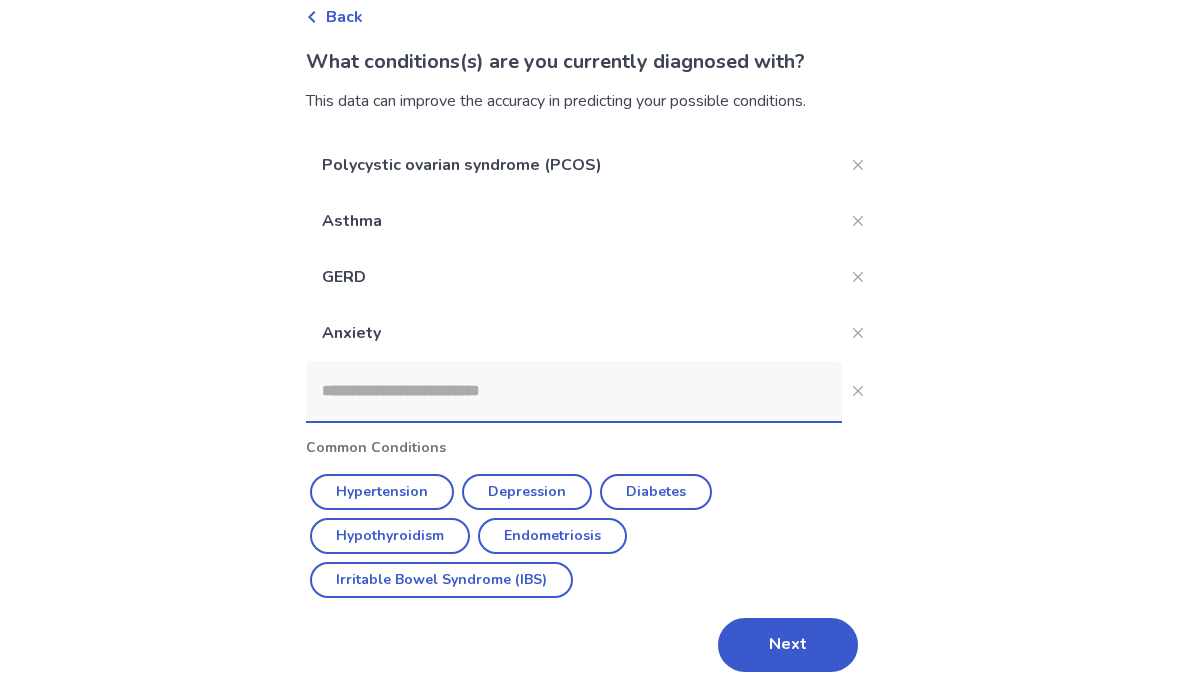 click on "Next" at bounding box center [788, 645] 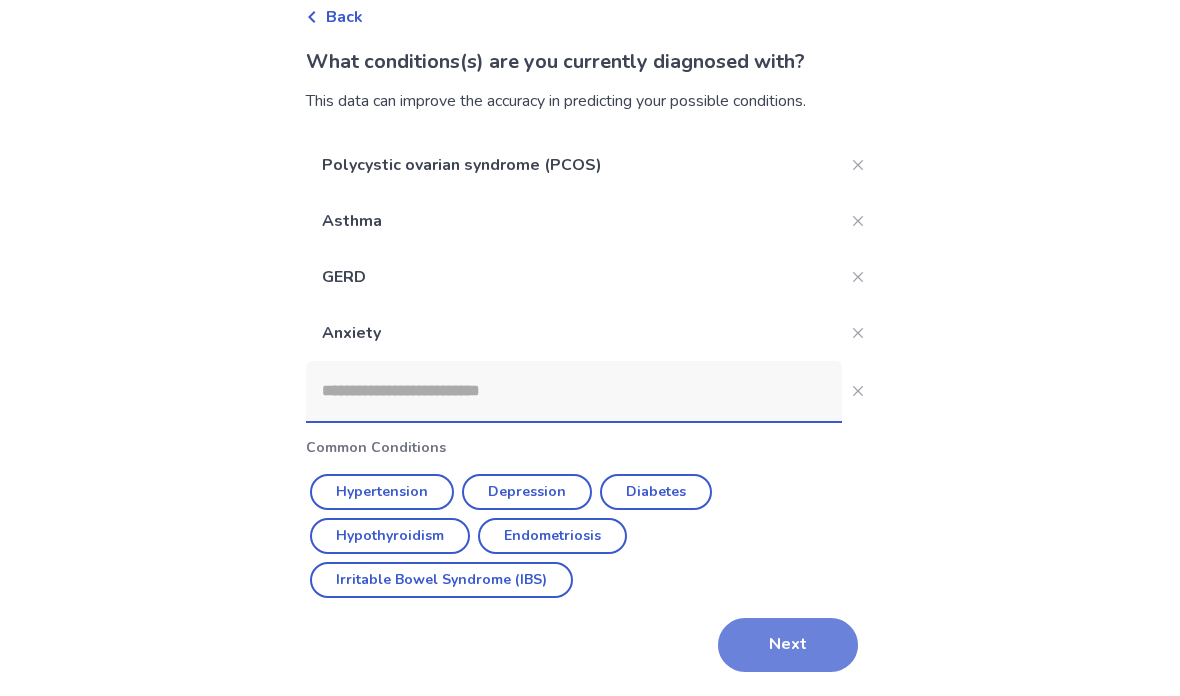 scroll, scrollTop: 0, scrollLeft: 0, axis: both 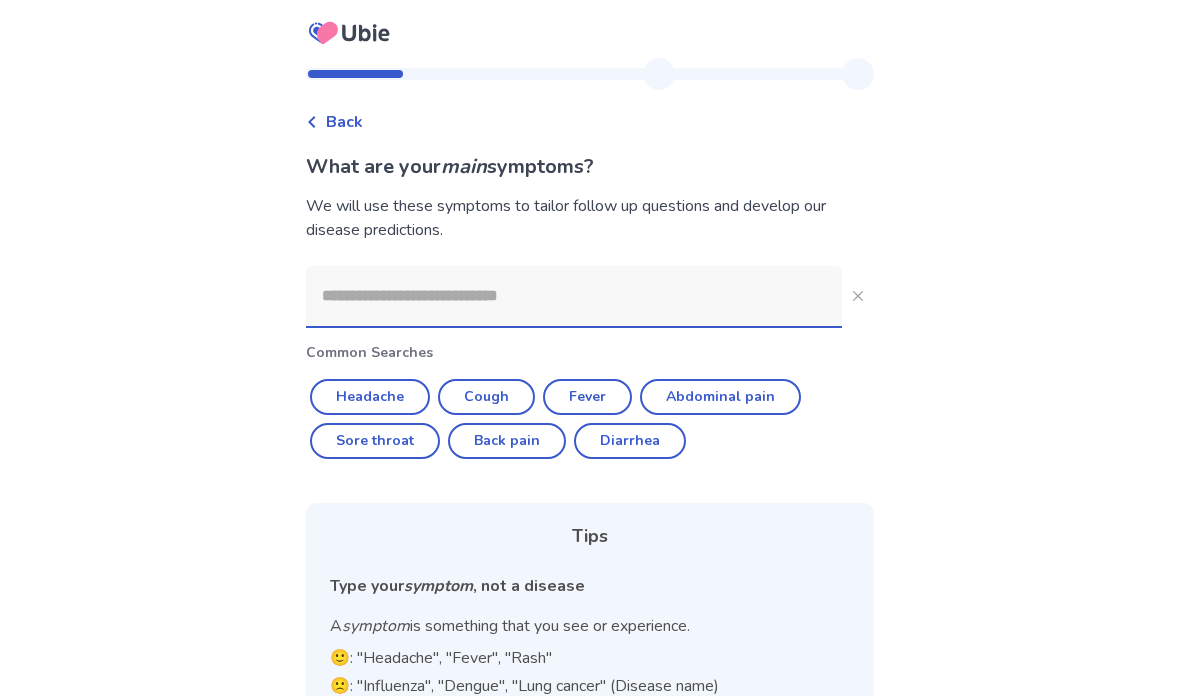 click 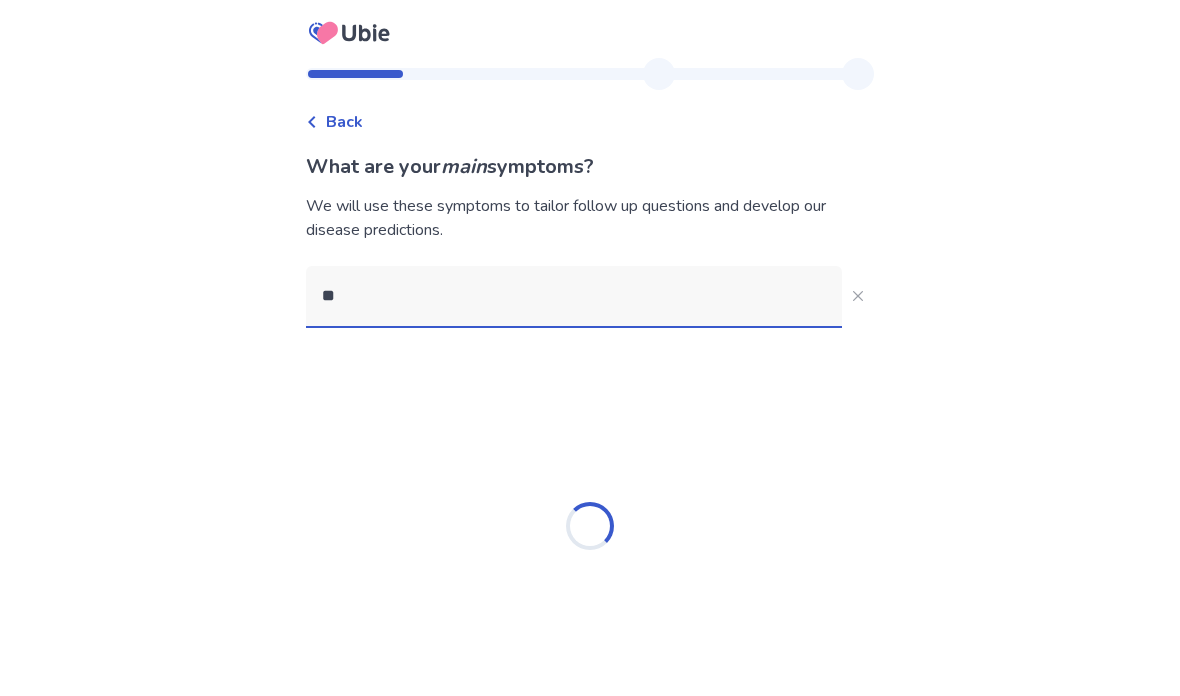 type on "*" 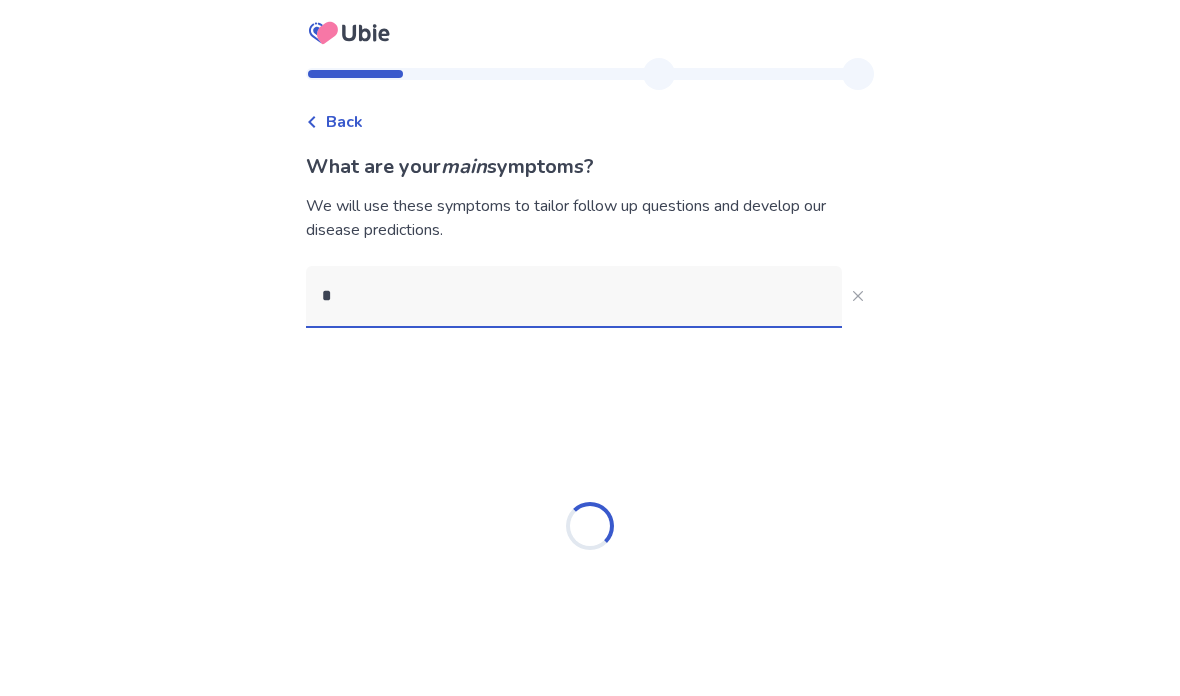 type 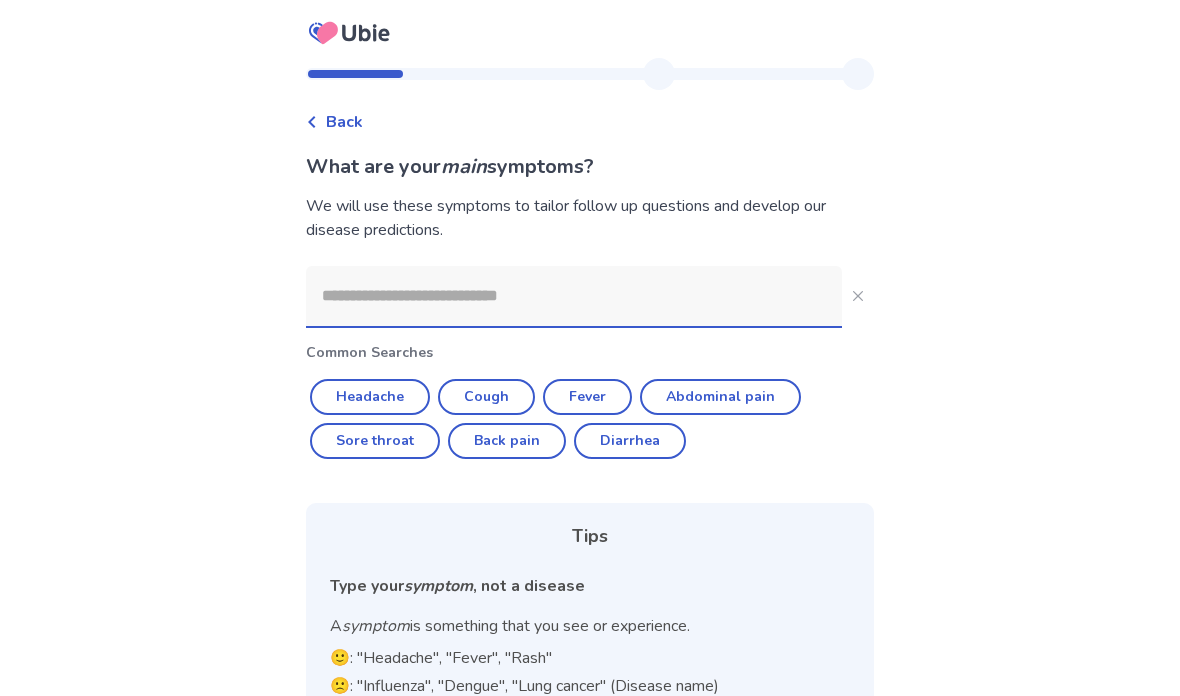 click on "Back" at bounding box center (344, 122) 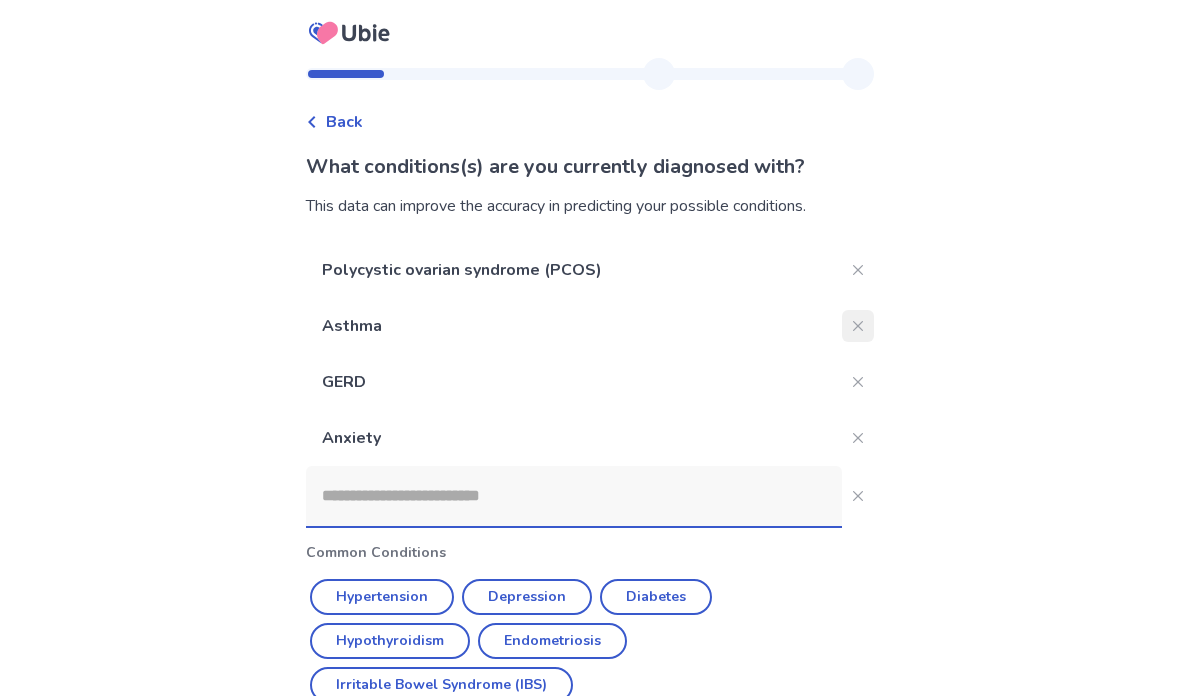 click at bounding box center [858, 326] 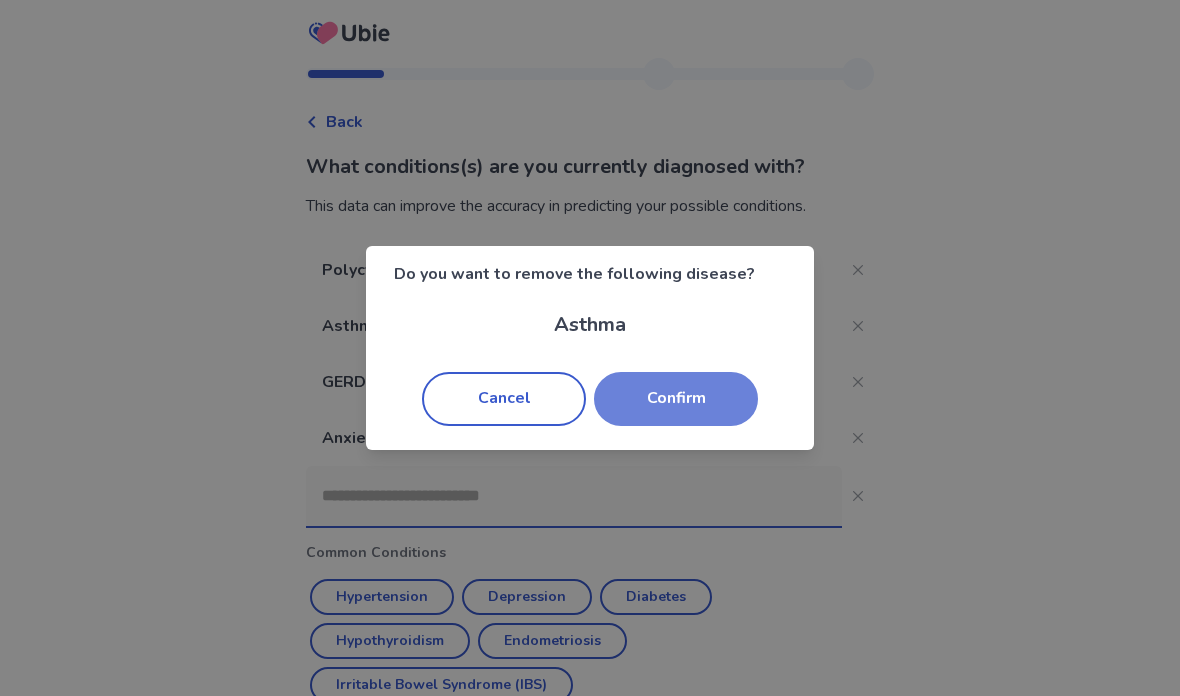 click on "Confirm" at bounding box center [676, 399] 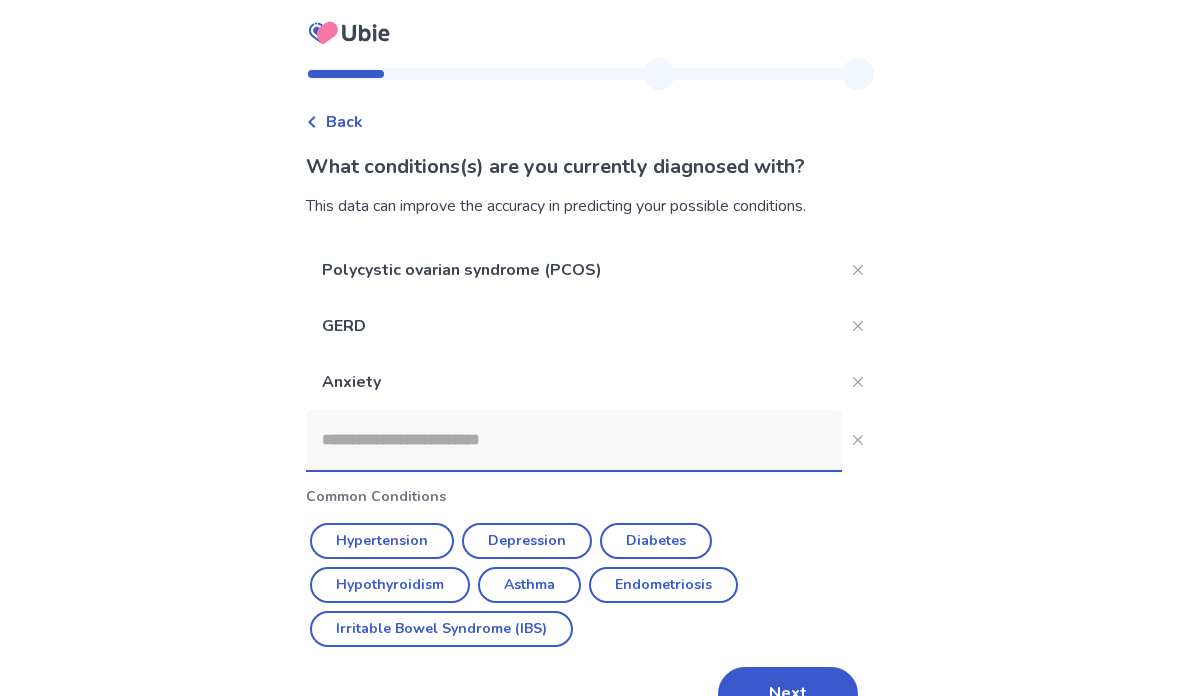 click at bounding box center [858, 326] 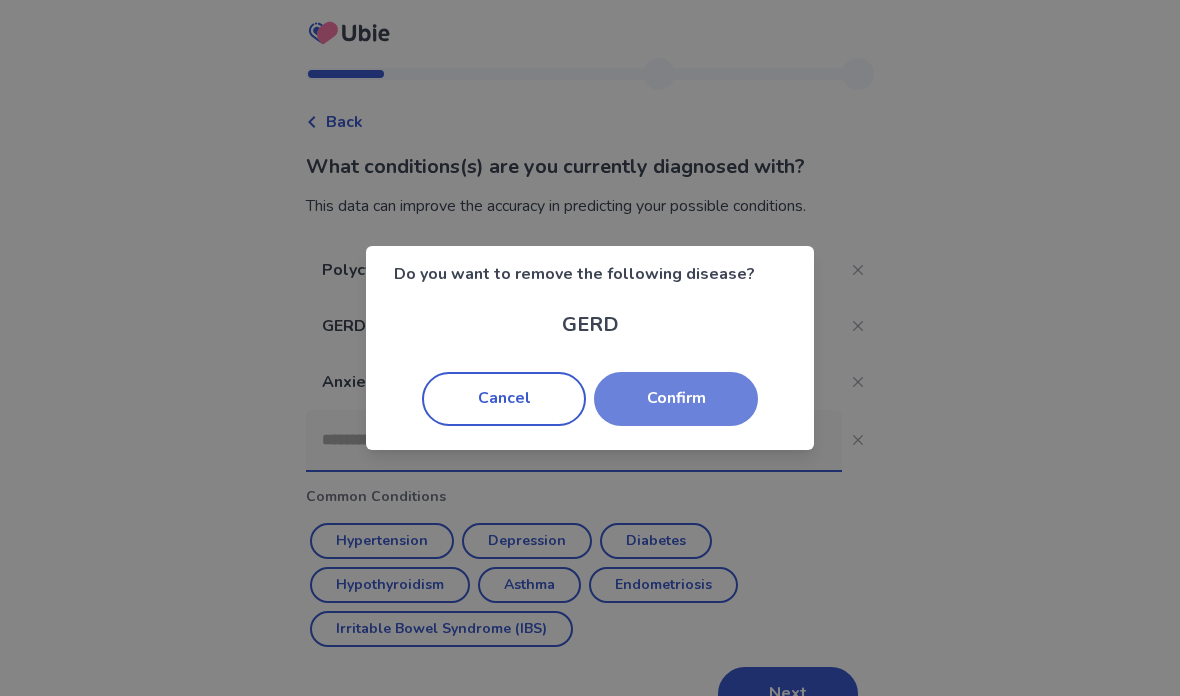 click on "Confirm" at bounding box center (676, 399) 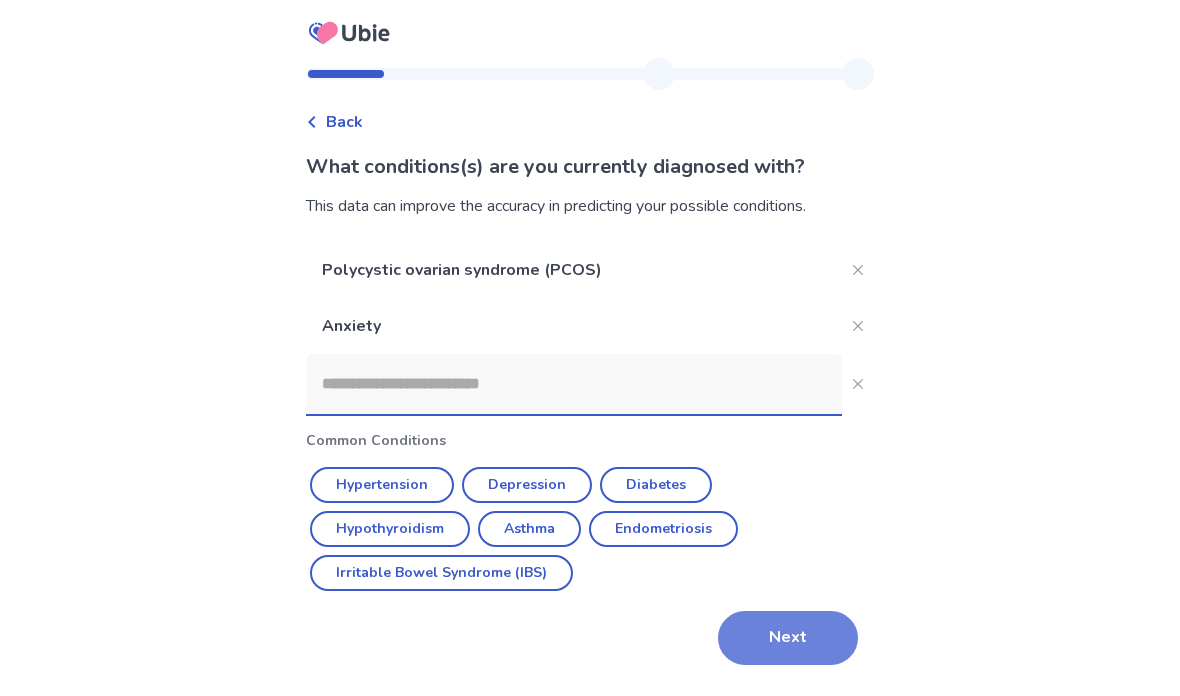 click on "Next" at bounding box center [788, 638] 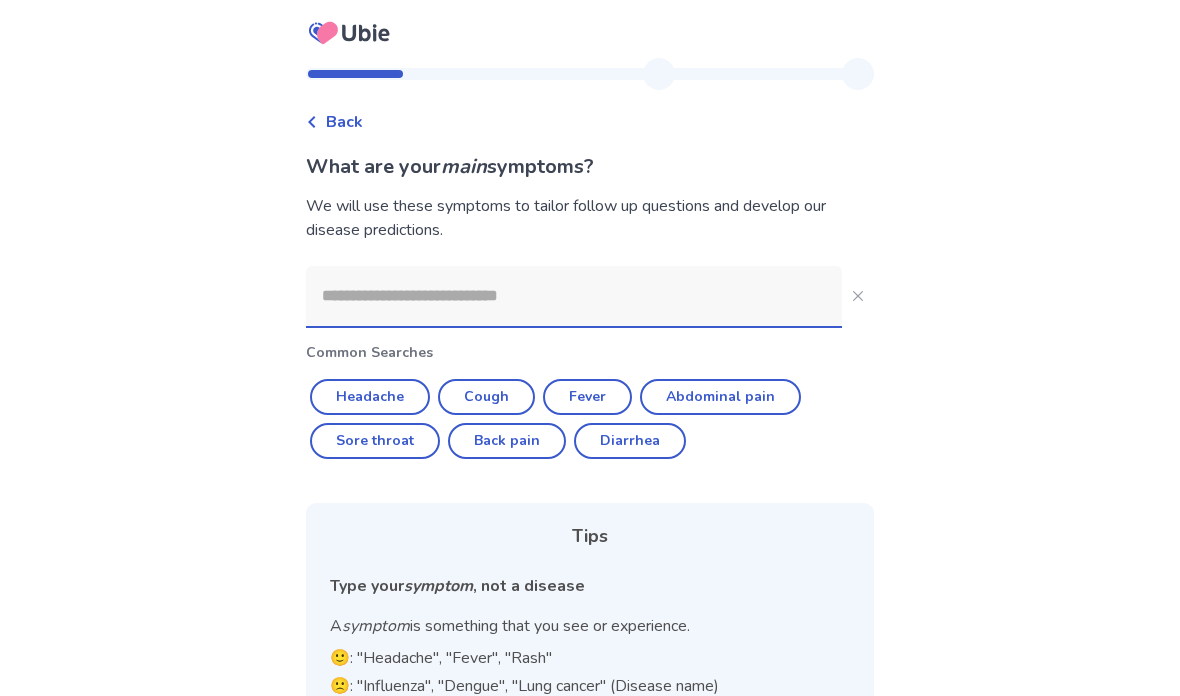 click 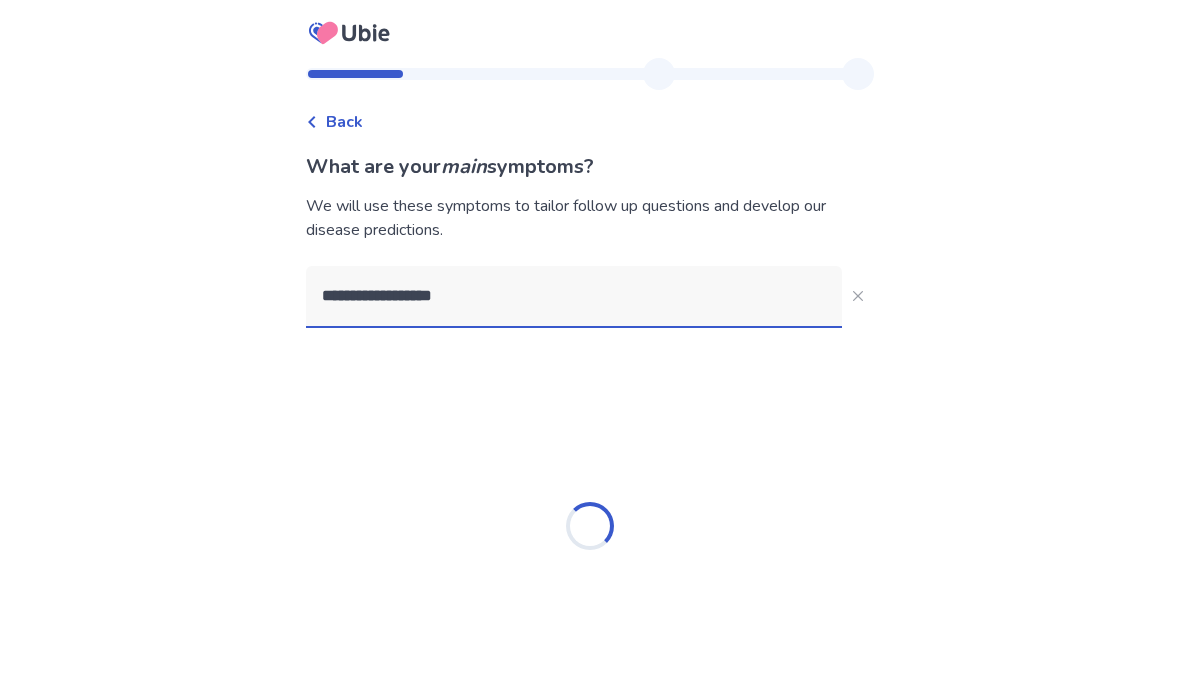 type on "**********" 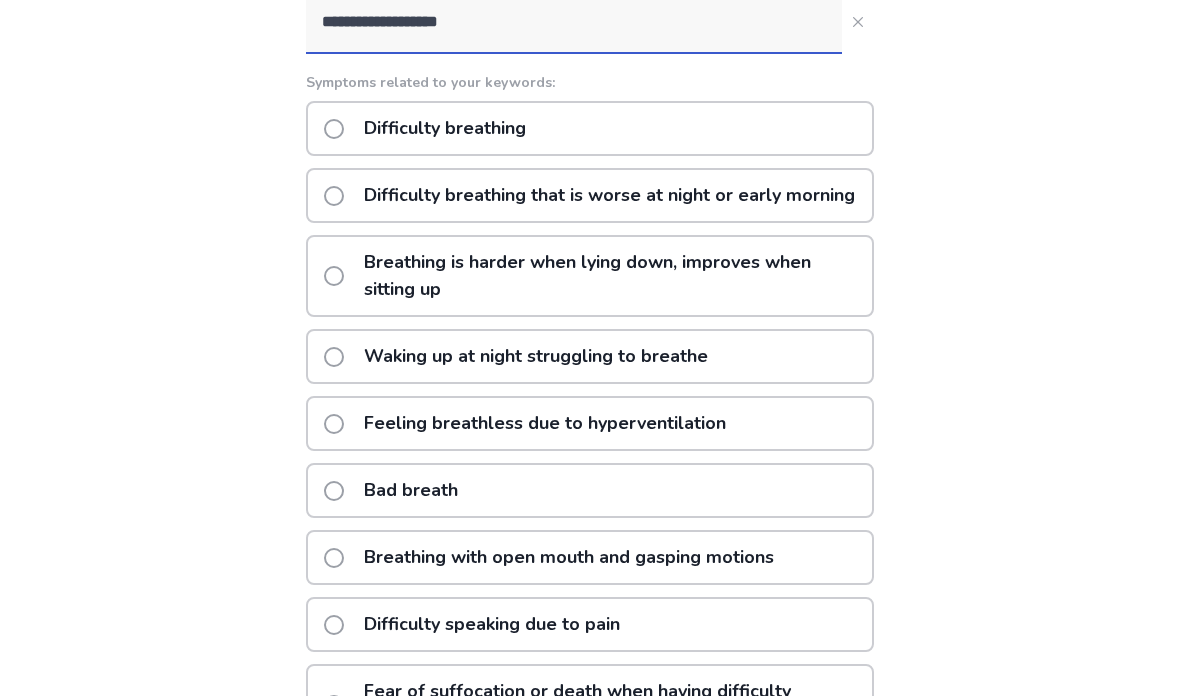 scroll, scrollTop: 273, scrollLeft: 0, axis: vertical 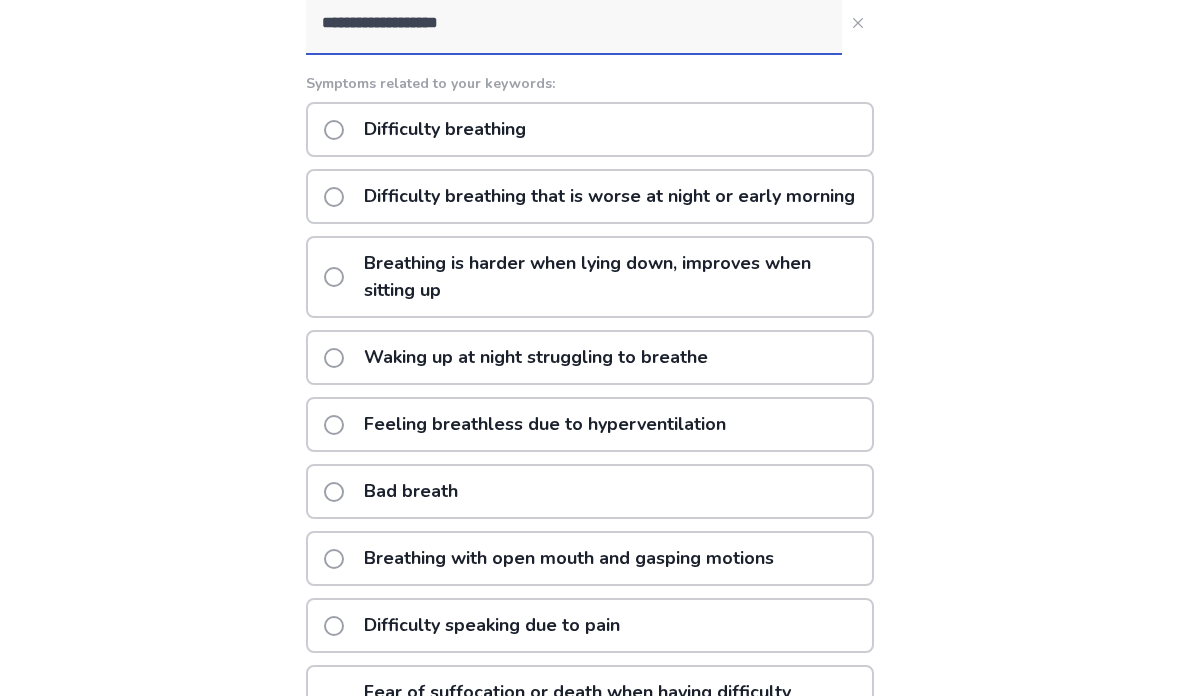 click on "Difficulty breathing" 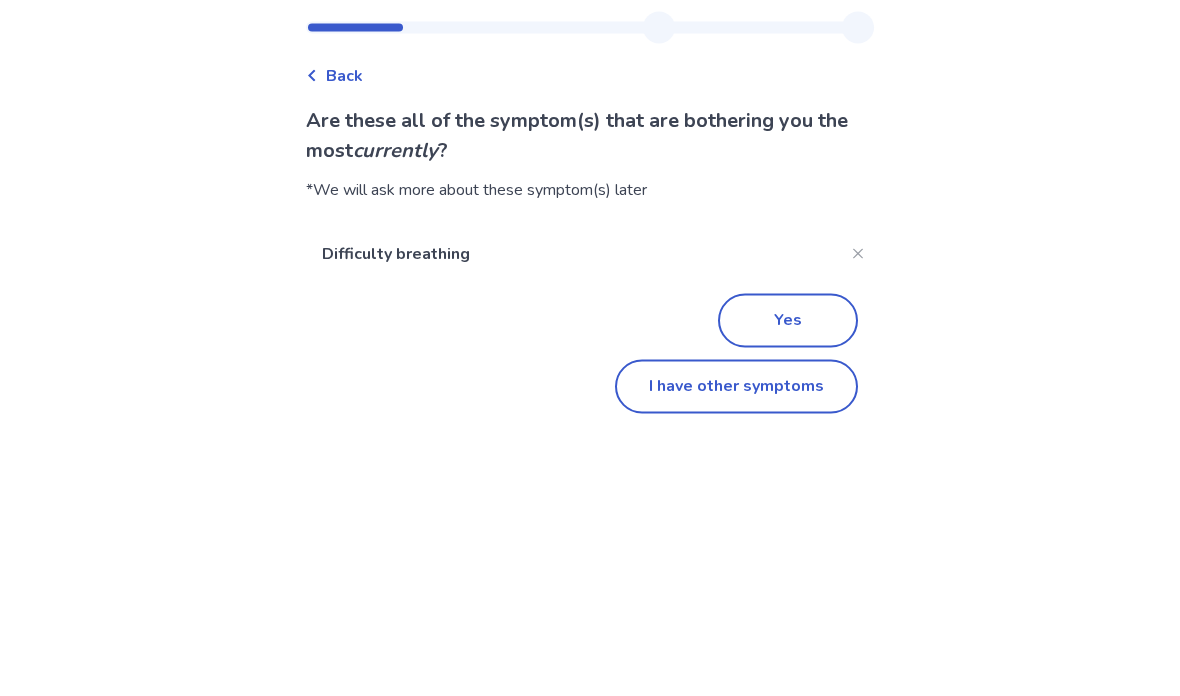 scroll, scrollTop: 46, scrollLeft: 0, axis: vertical 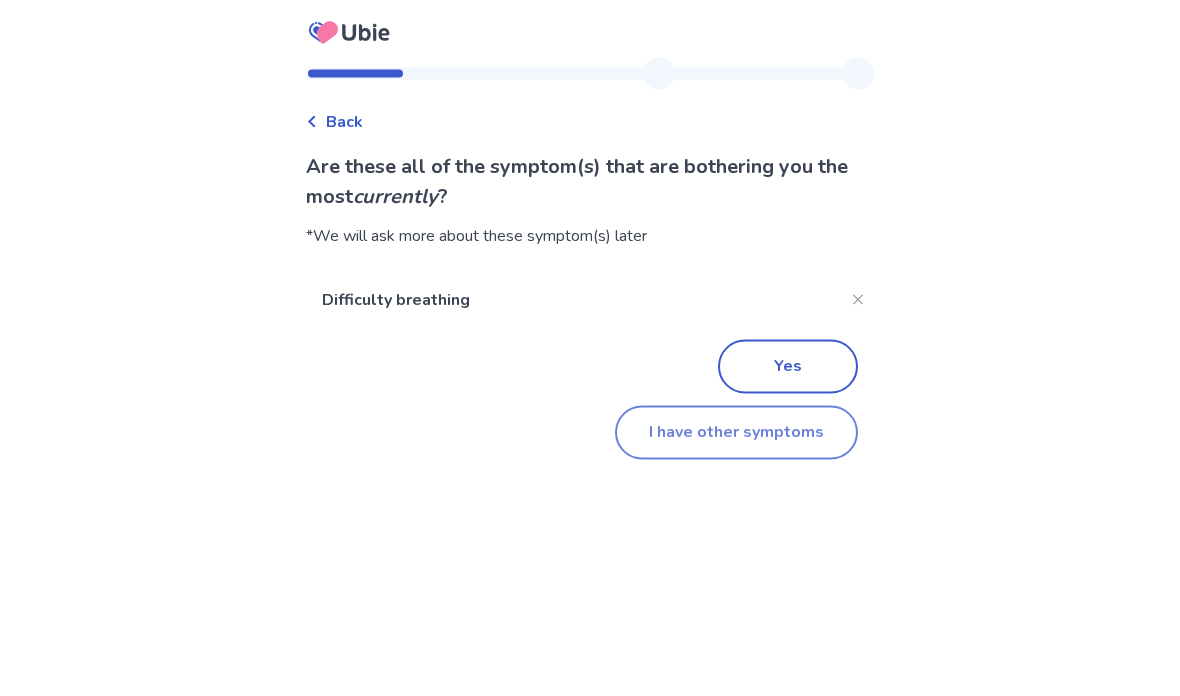 click on "I have other symptoms" 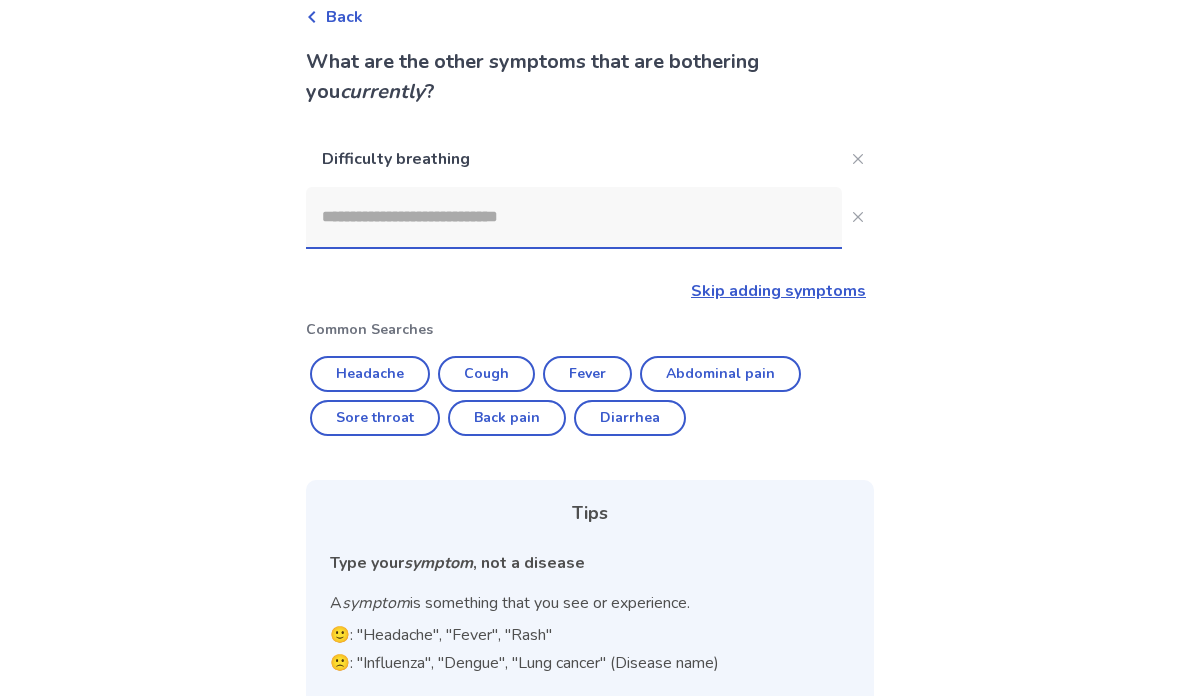 scroll, scrollTop: 72, scrollLeft: 0, axis: vertical 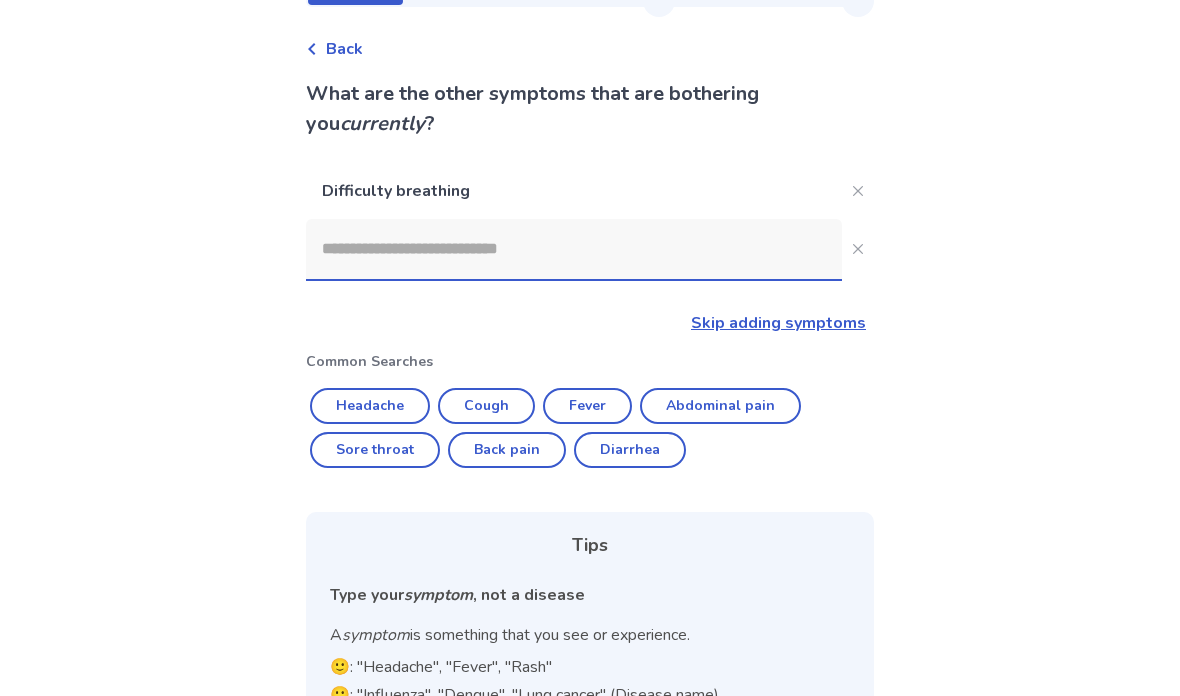 click 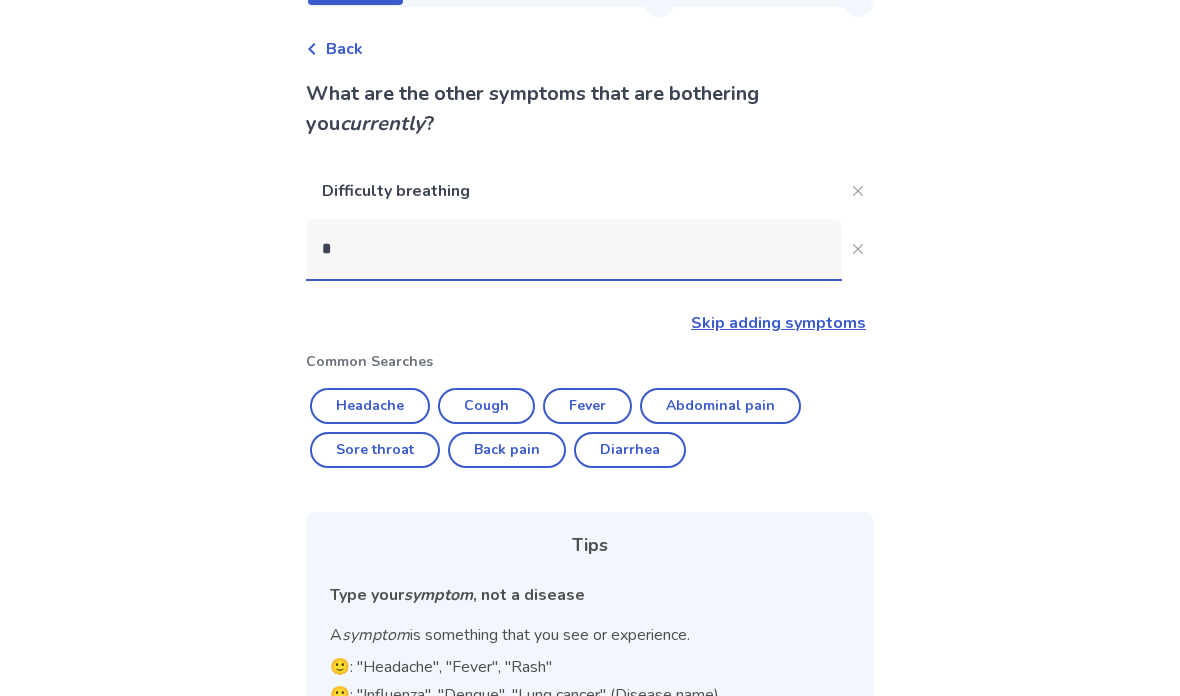 scroll, scrollTop: 56, scrollLeft: 0, axis: vertical 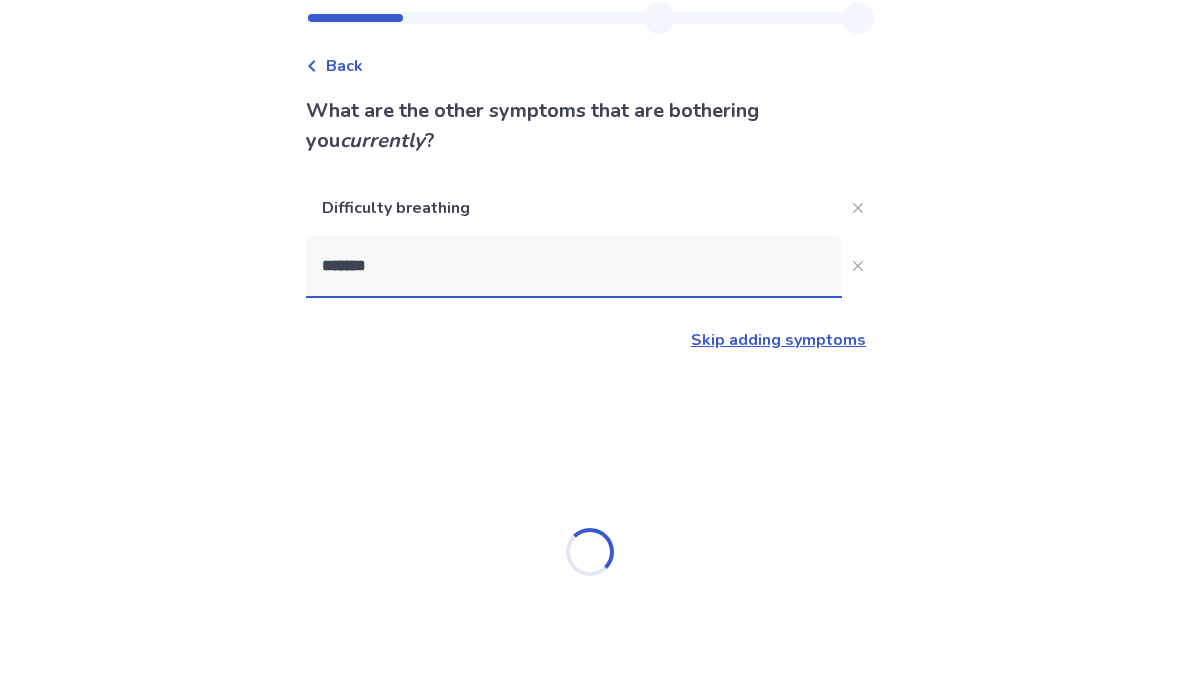 type on "********" 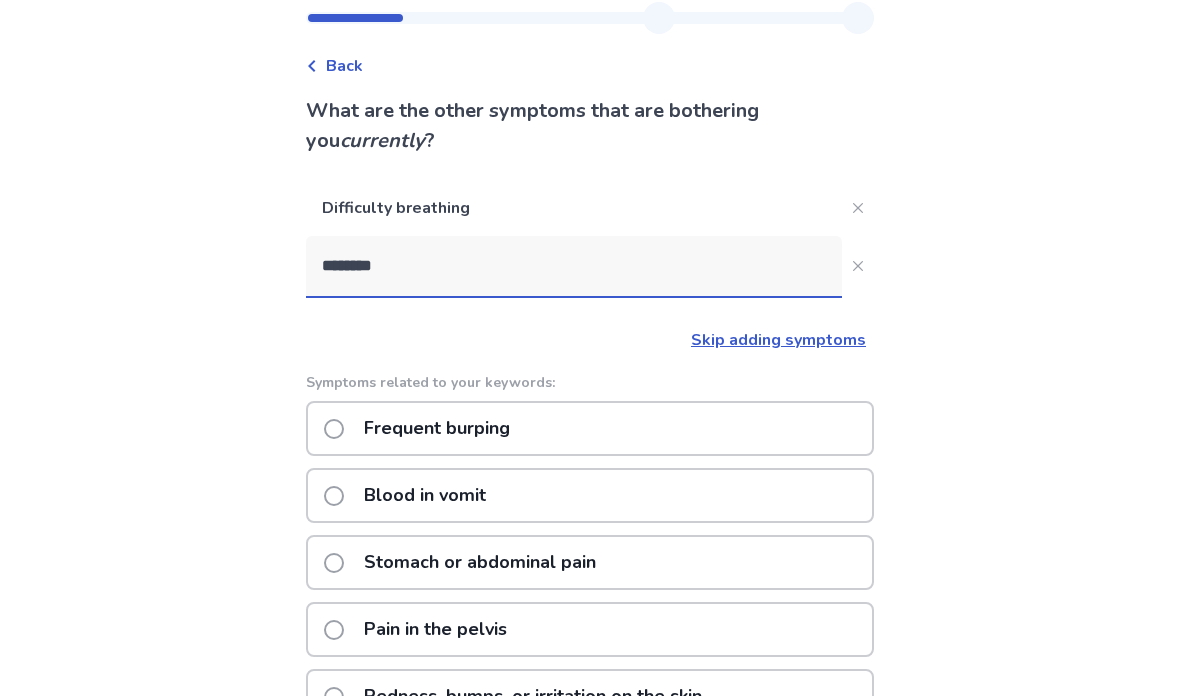 click on "Frequent burping" 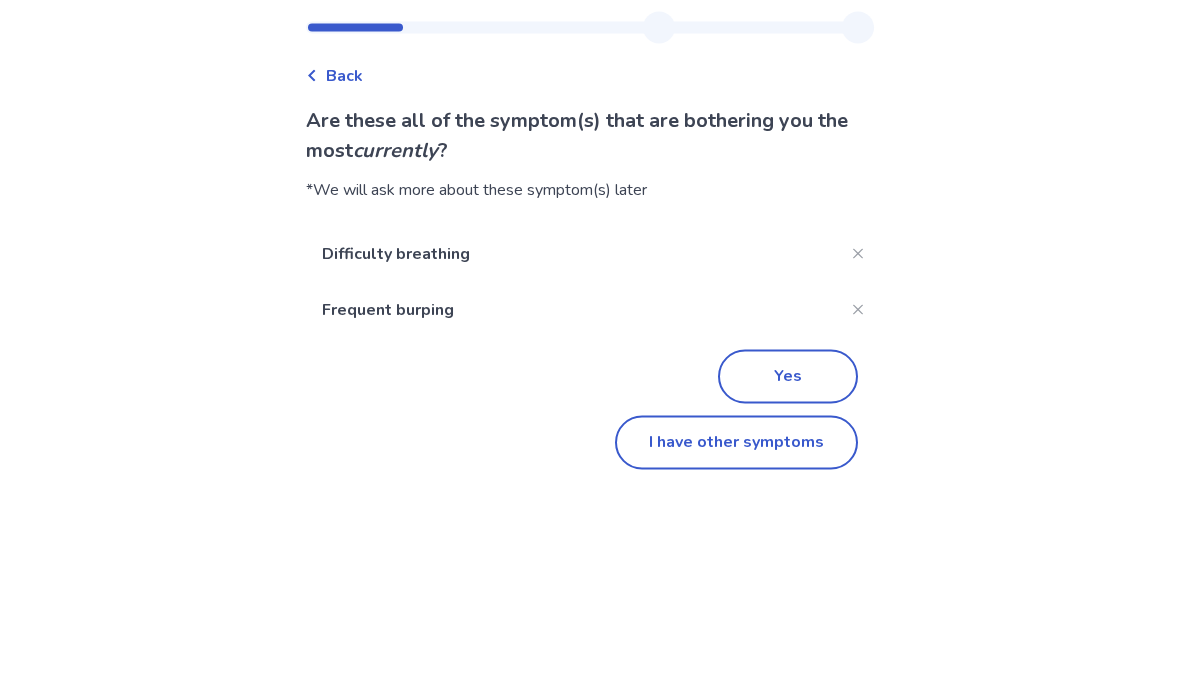 scroll, scrollTop: 46, scrollLeft: 0, axis: vertical 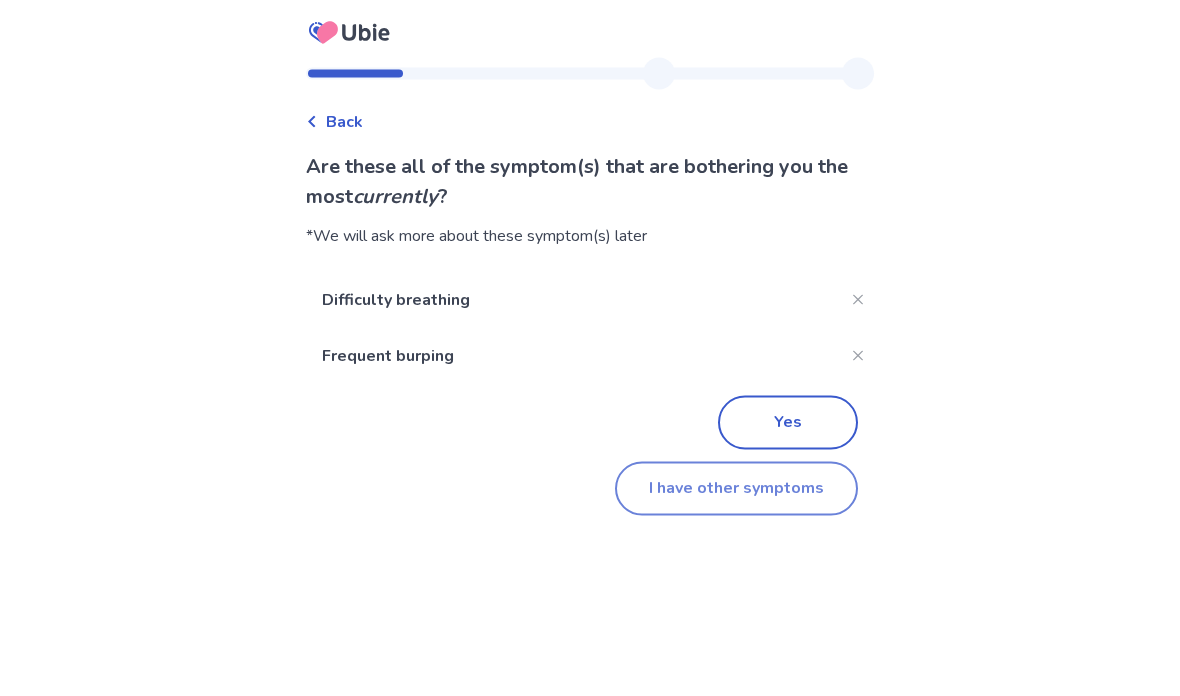 click on "I have other symptoms" 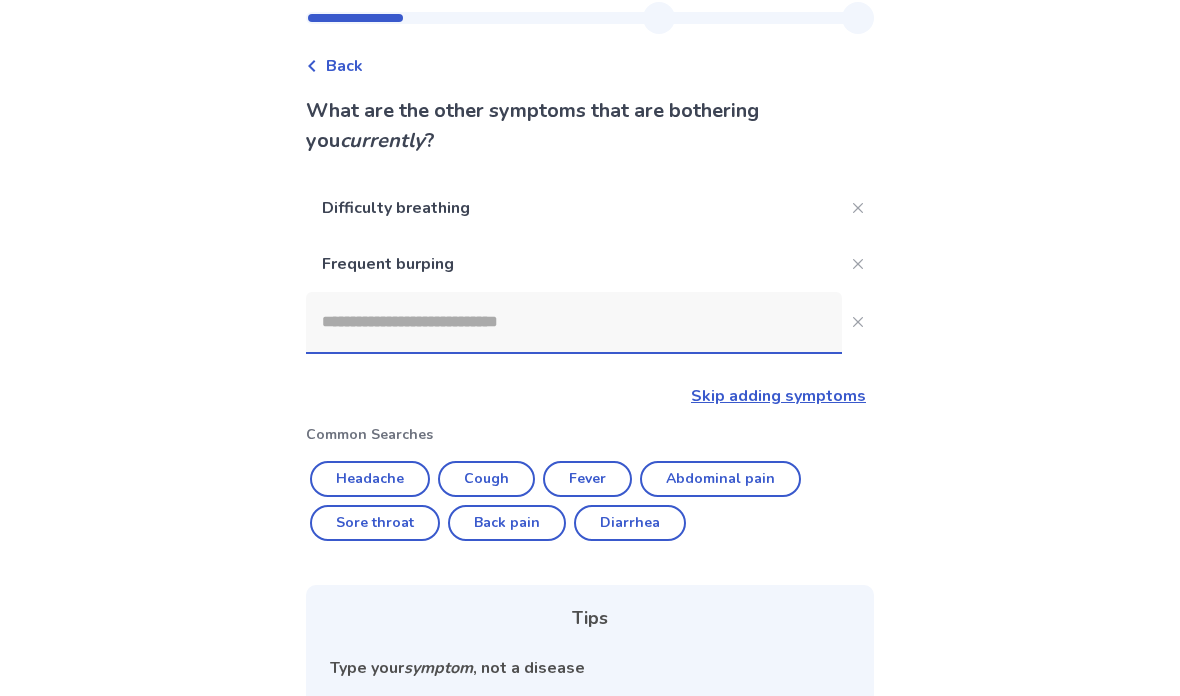 click 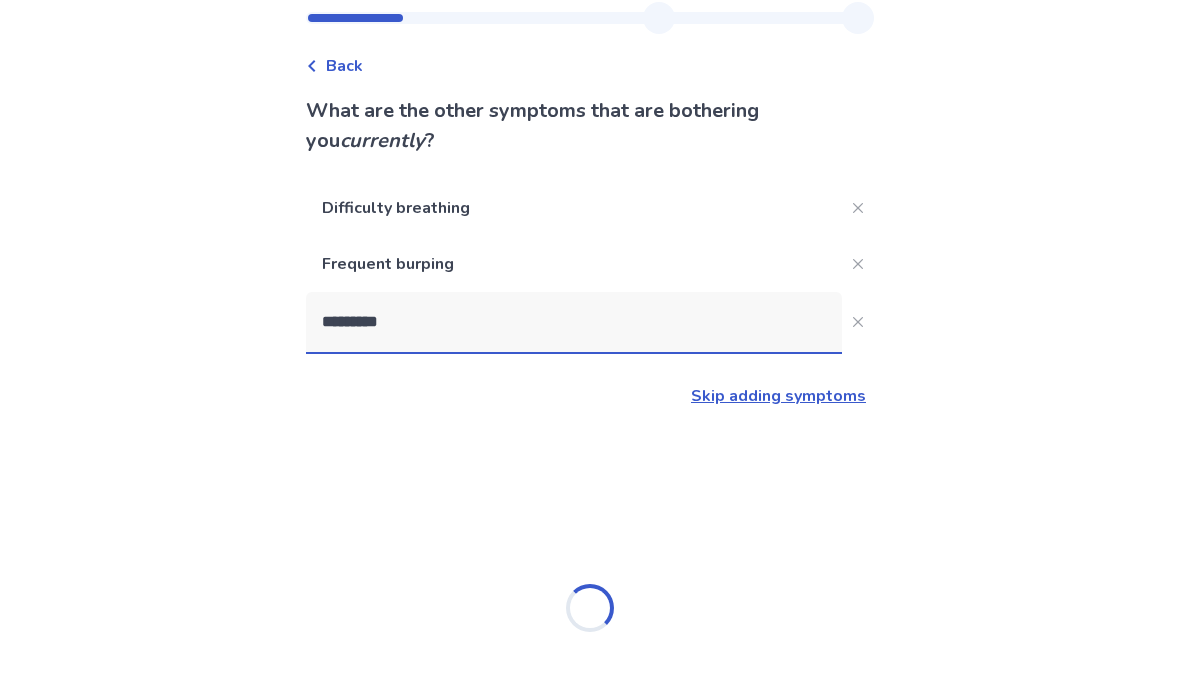 type on "**********" 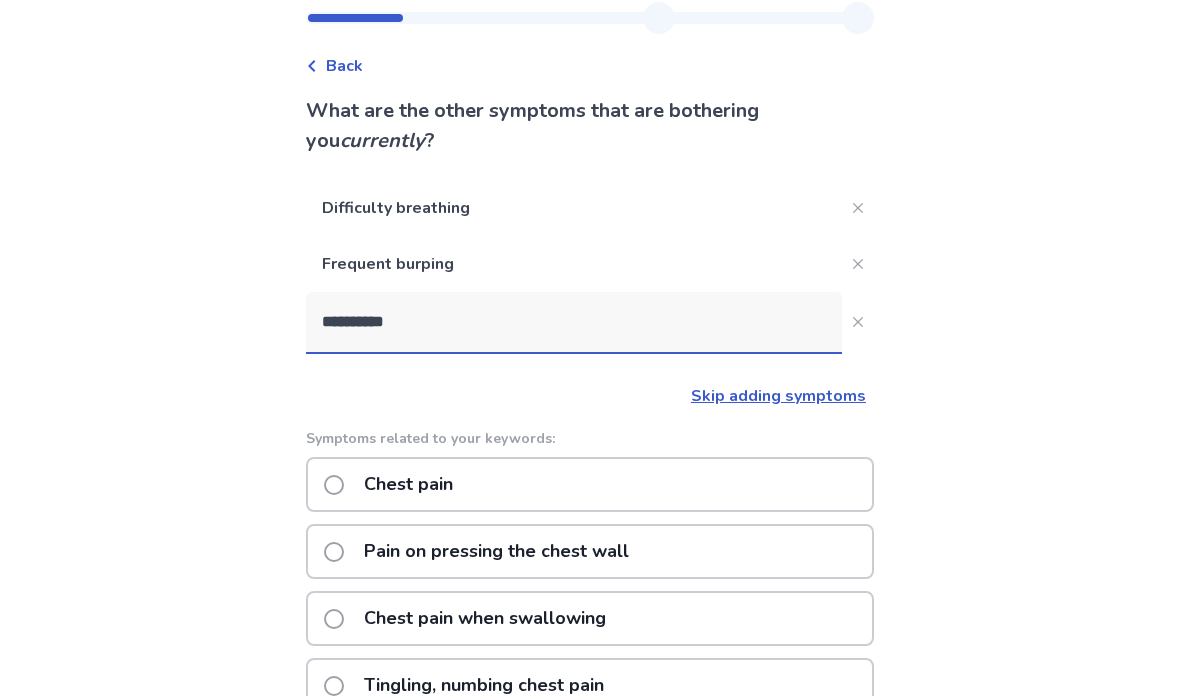 click on "Chest pain" 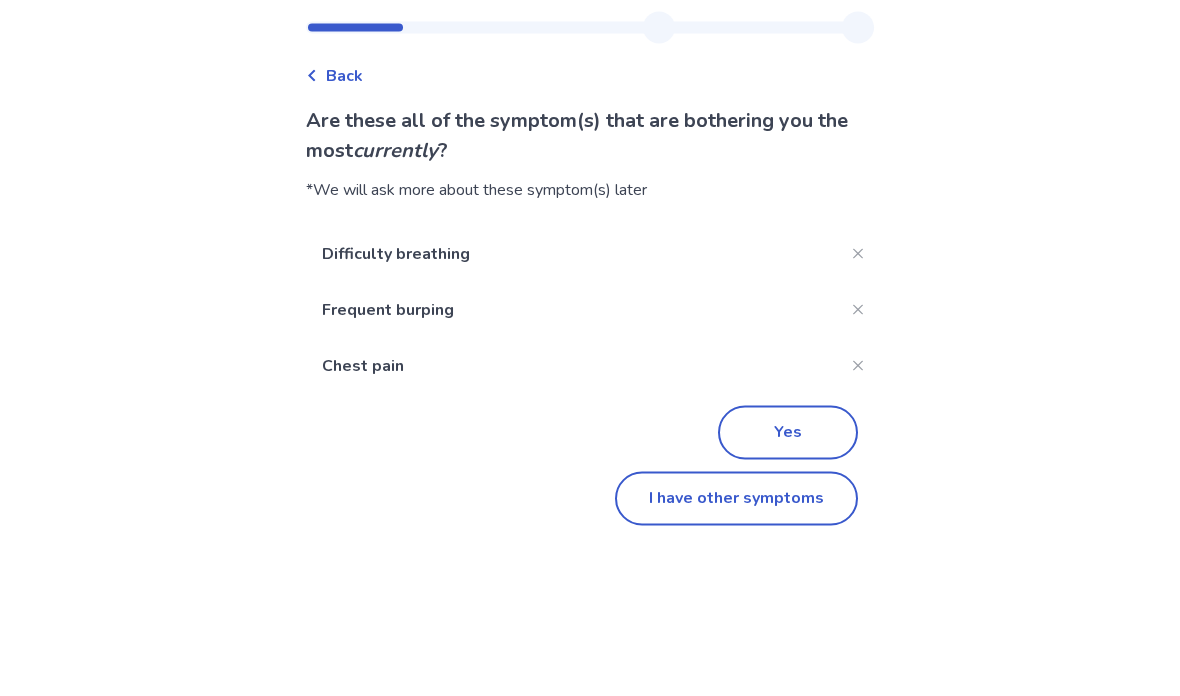 scroll, scrollTop: 46, scrollLeft: 0, axis: vertical 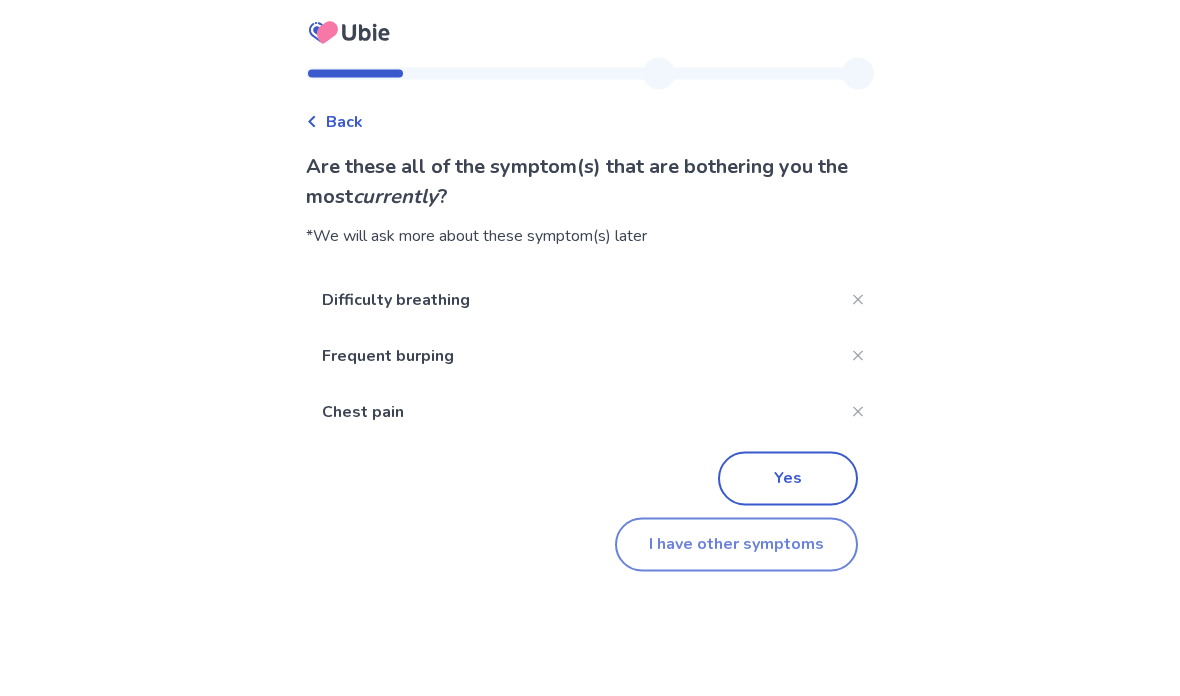 click on "I have other symptoms" 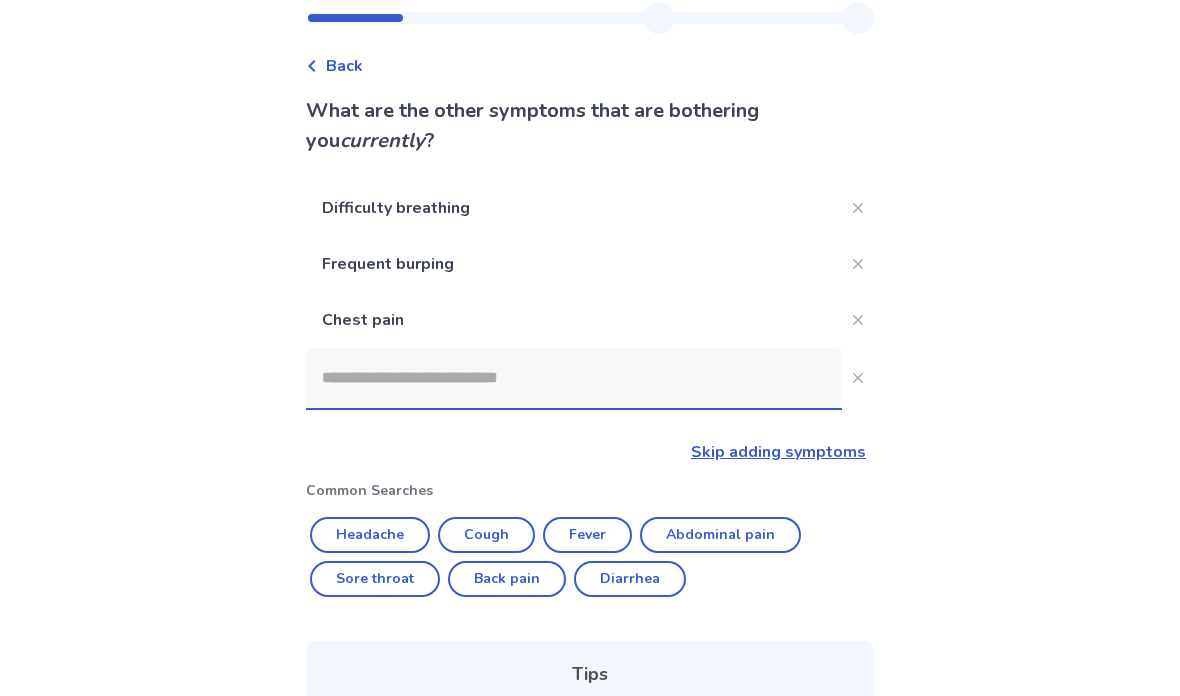 click 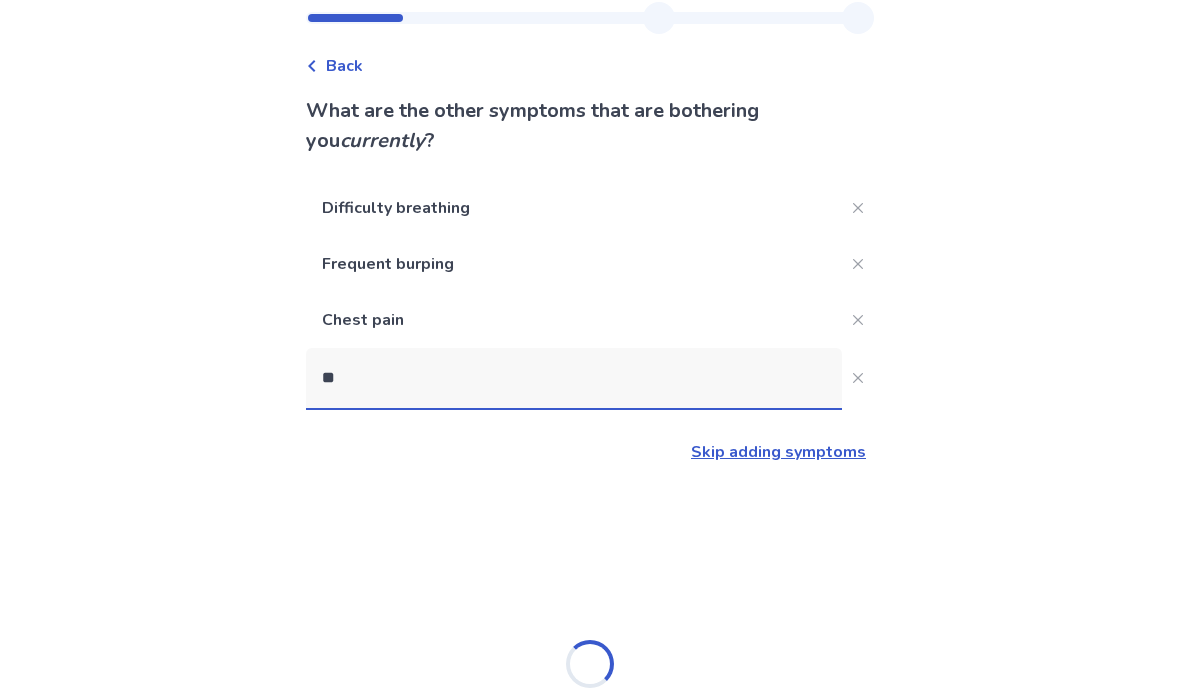 type on "***" 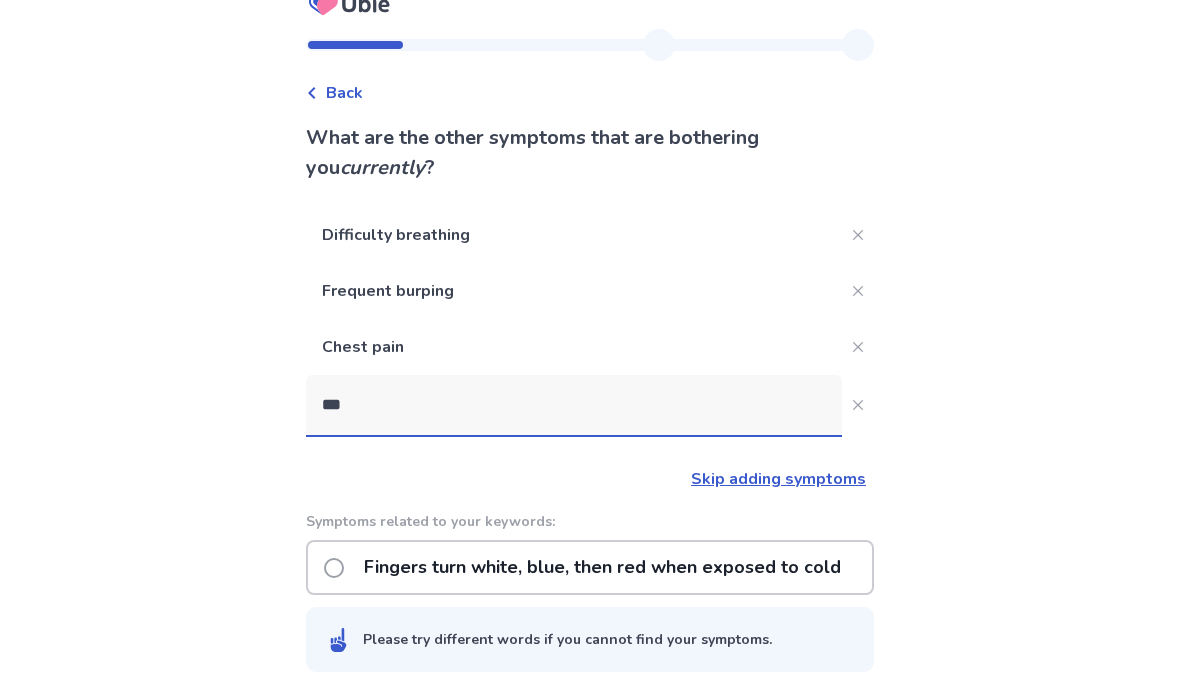click 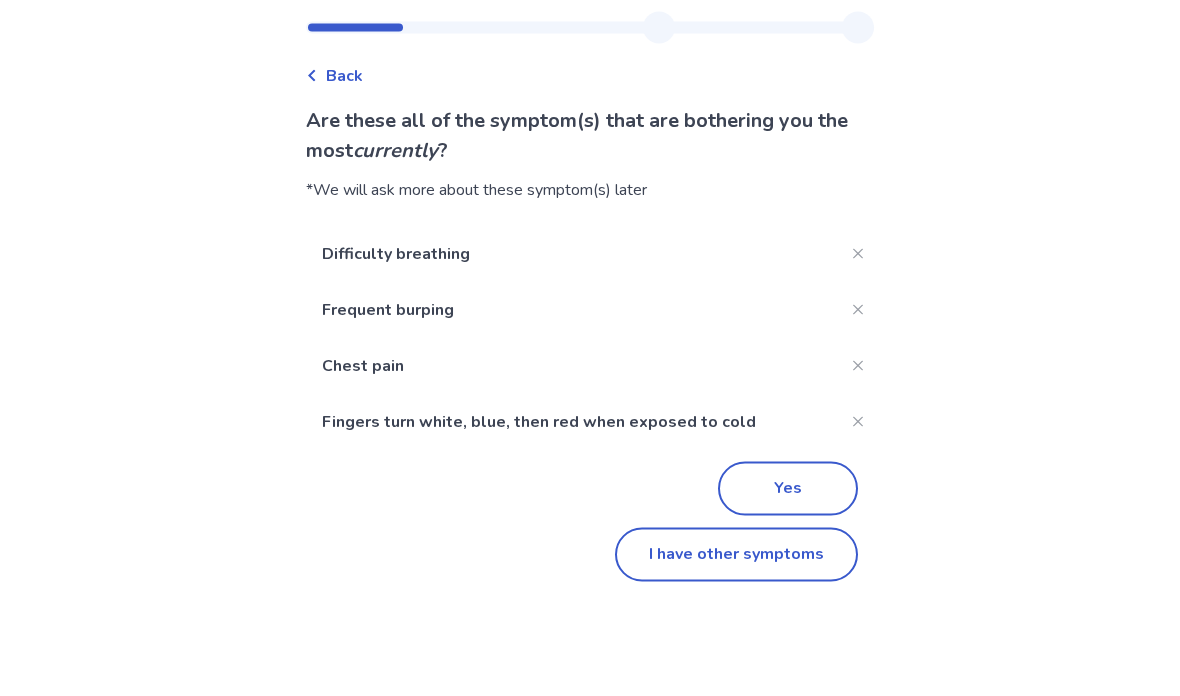 scroll, scrollTop: 46, scrollLeft: 0, axis: vertical 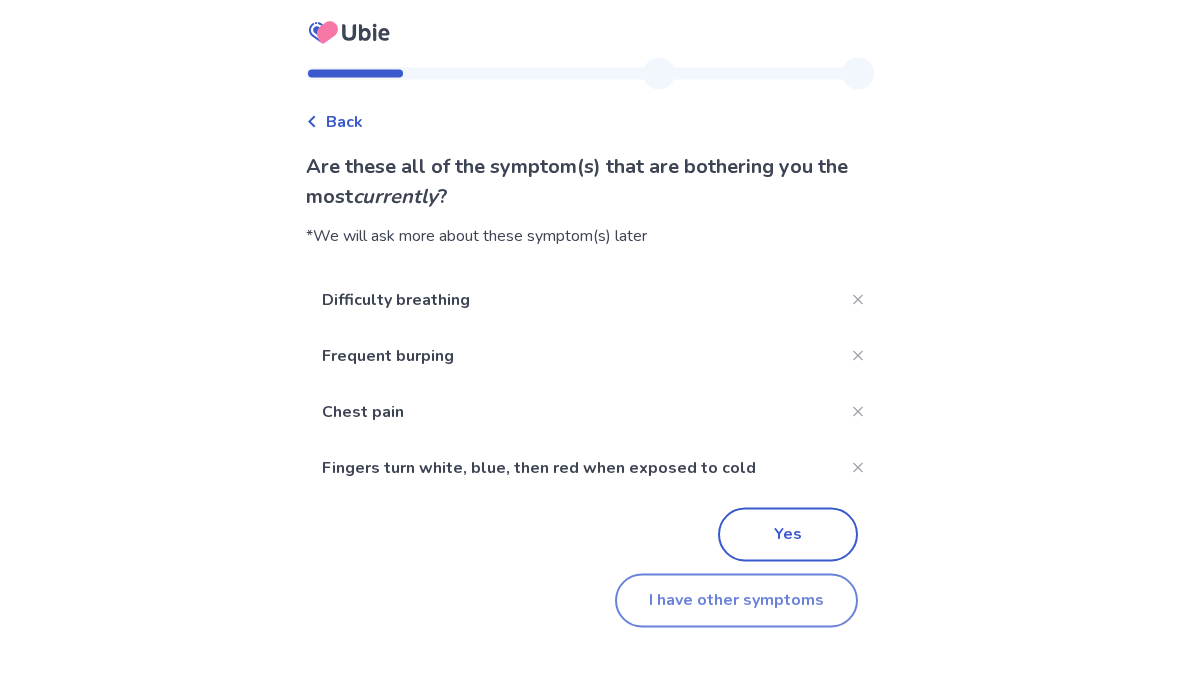 click on "I have other symptoms" 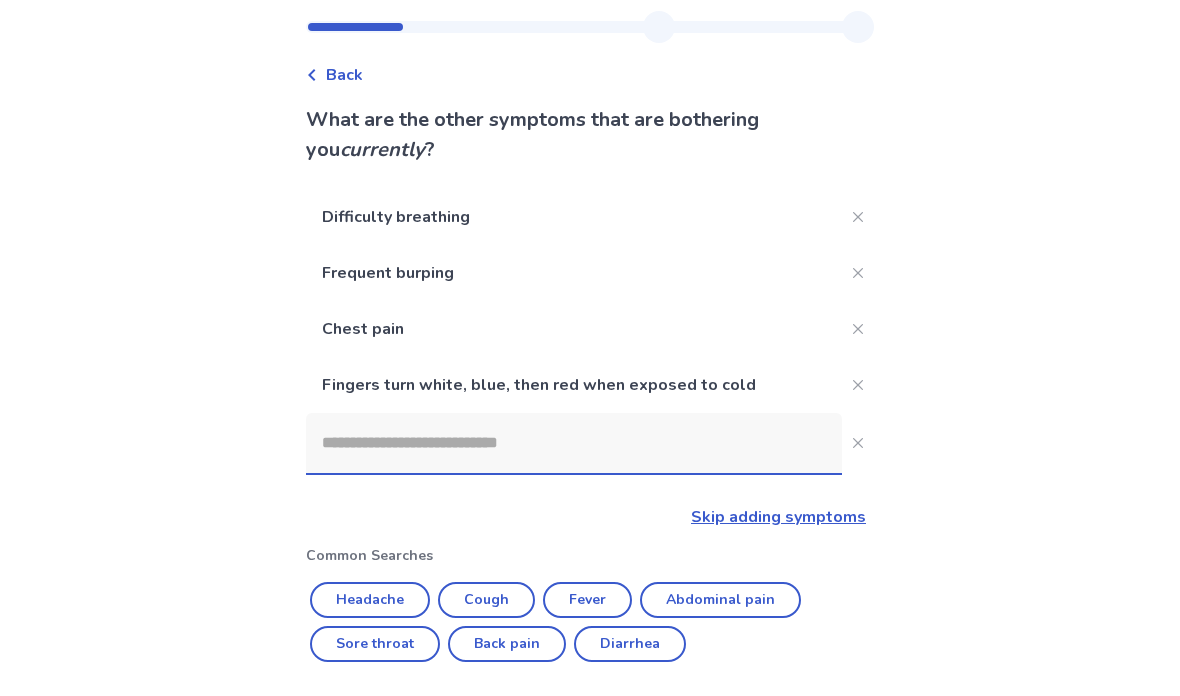 scroll, scrollTop: 56, scrollLeft: 0, axis: vertical 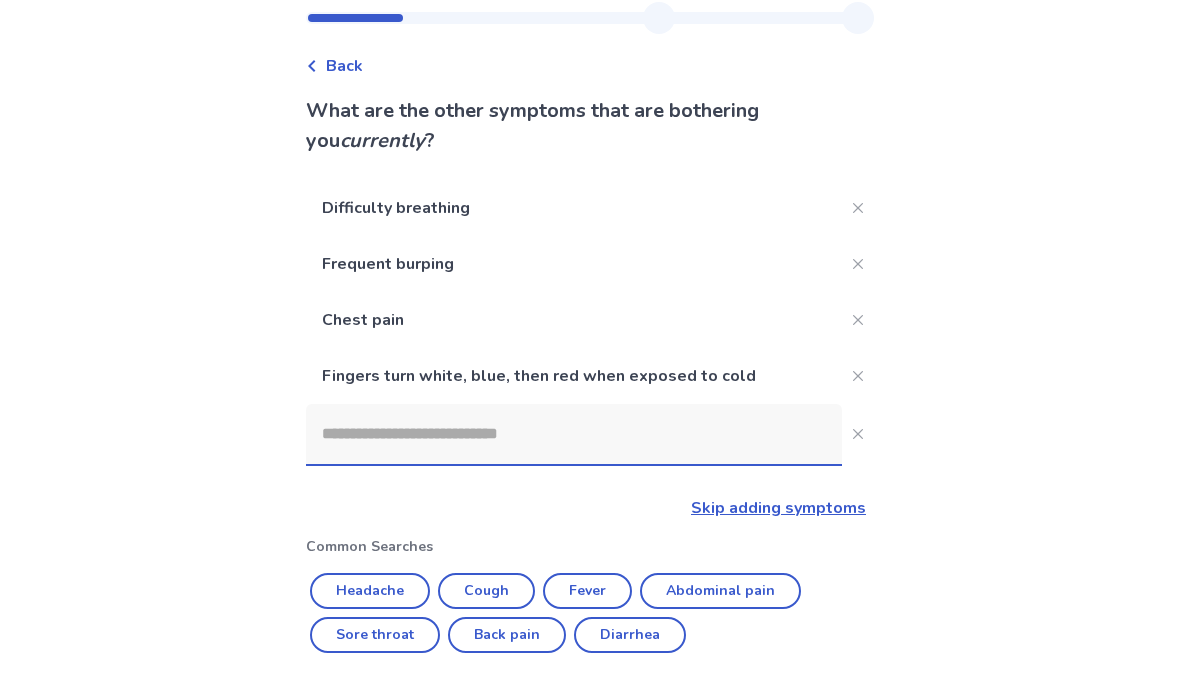 click 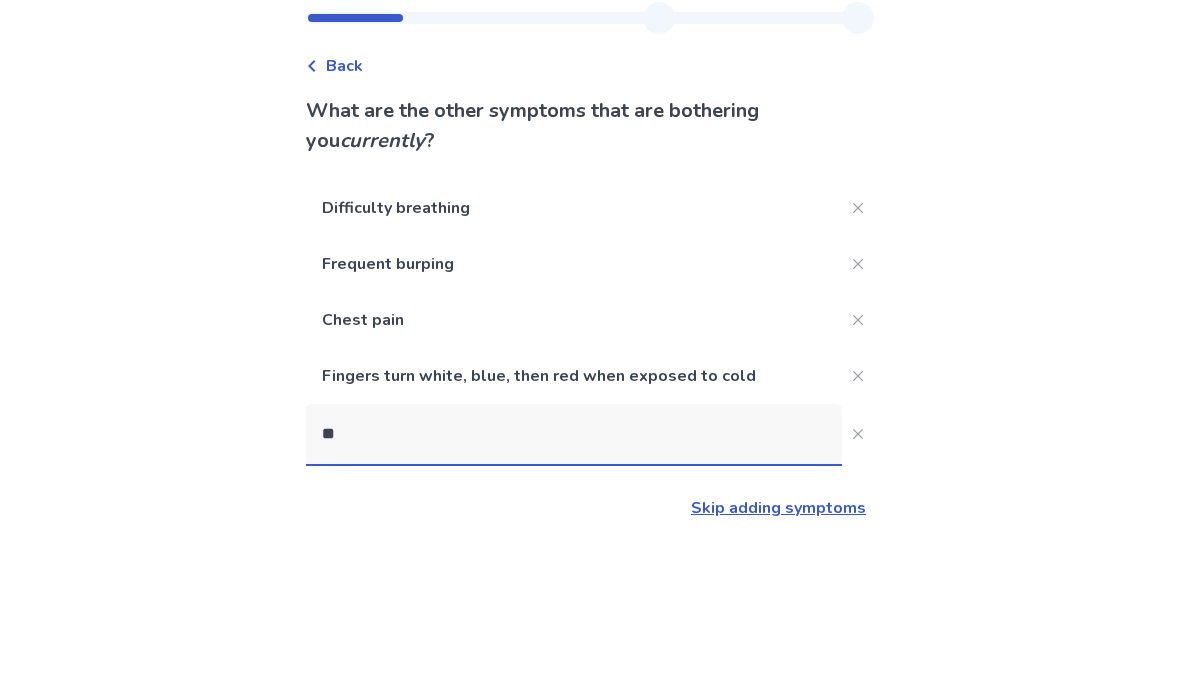 type on "*" 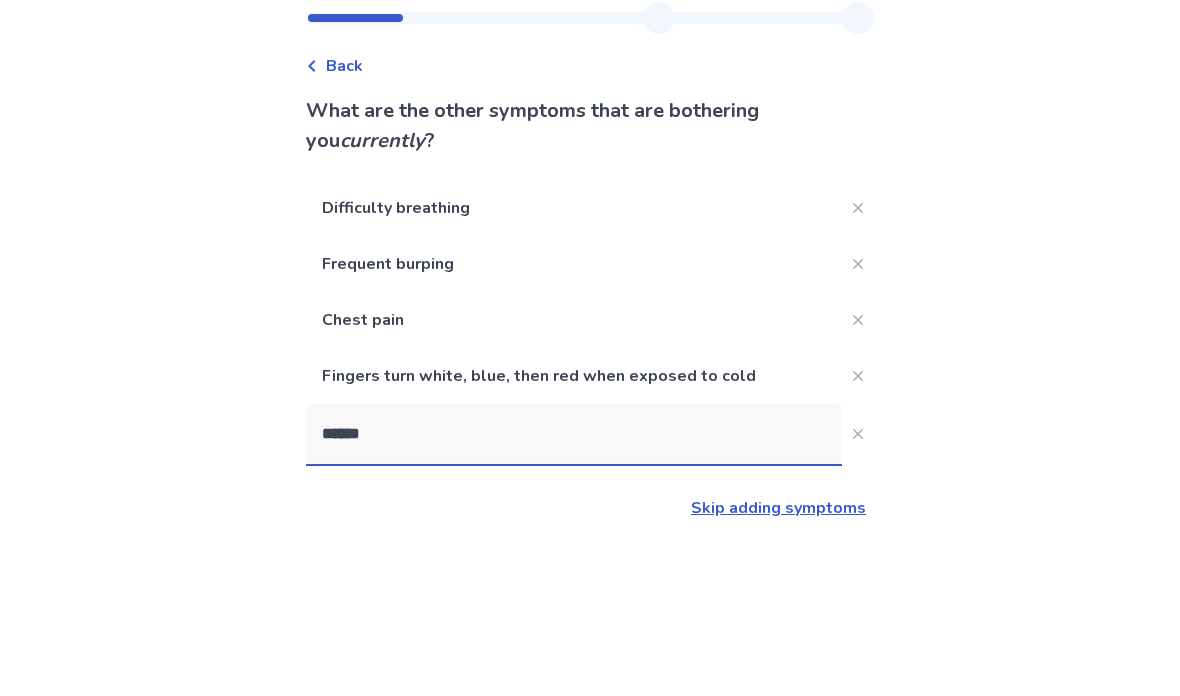 type on "*******" 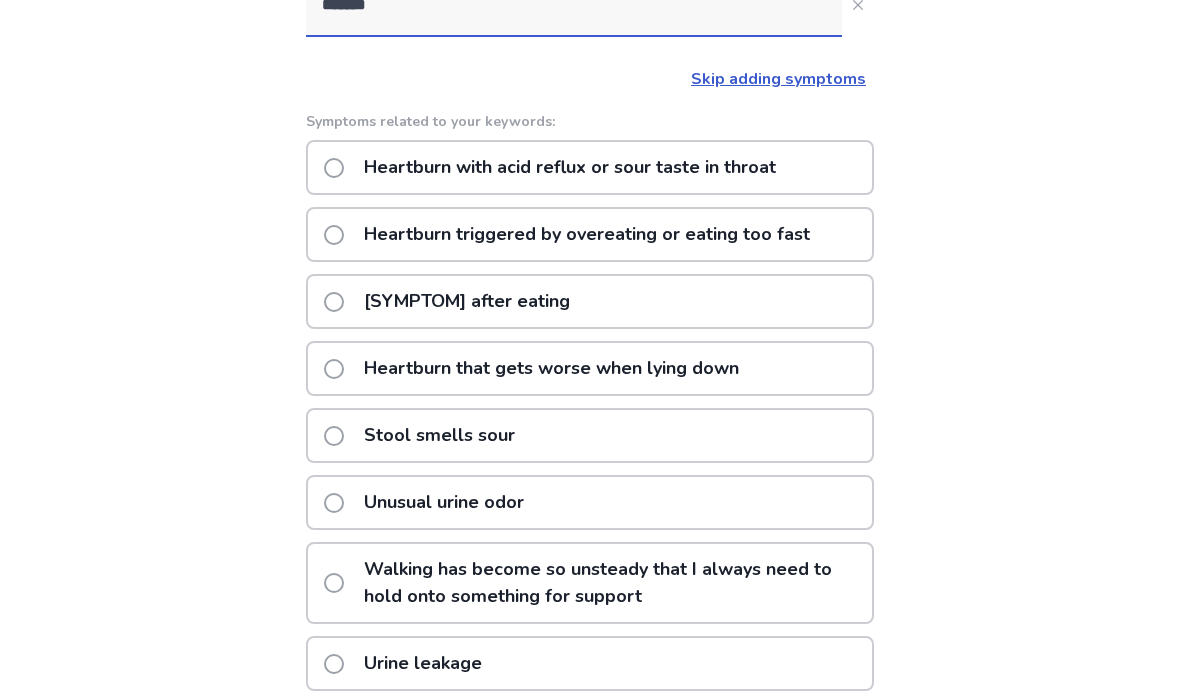 scroll, scrollTop: 484, scrollLeft: 0, axis: vertical 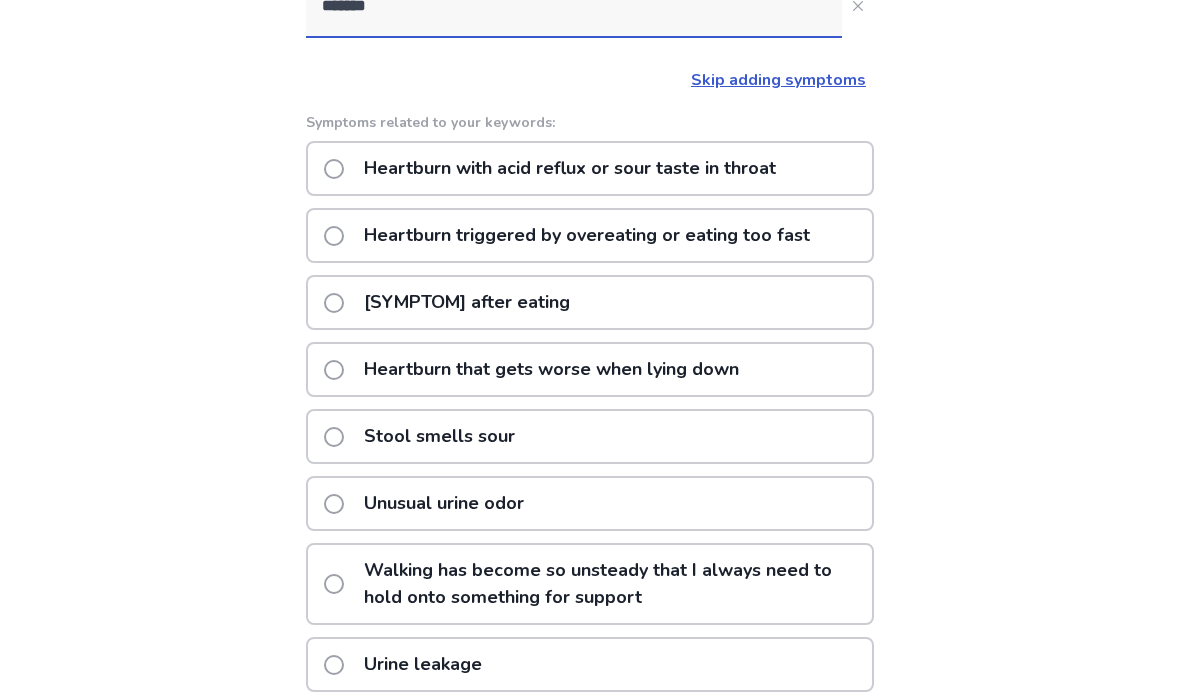 click on "Heartburn with acid reflux or sour taste in throat" 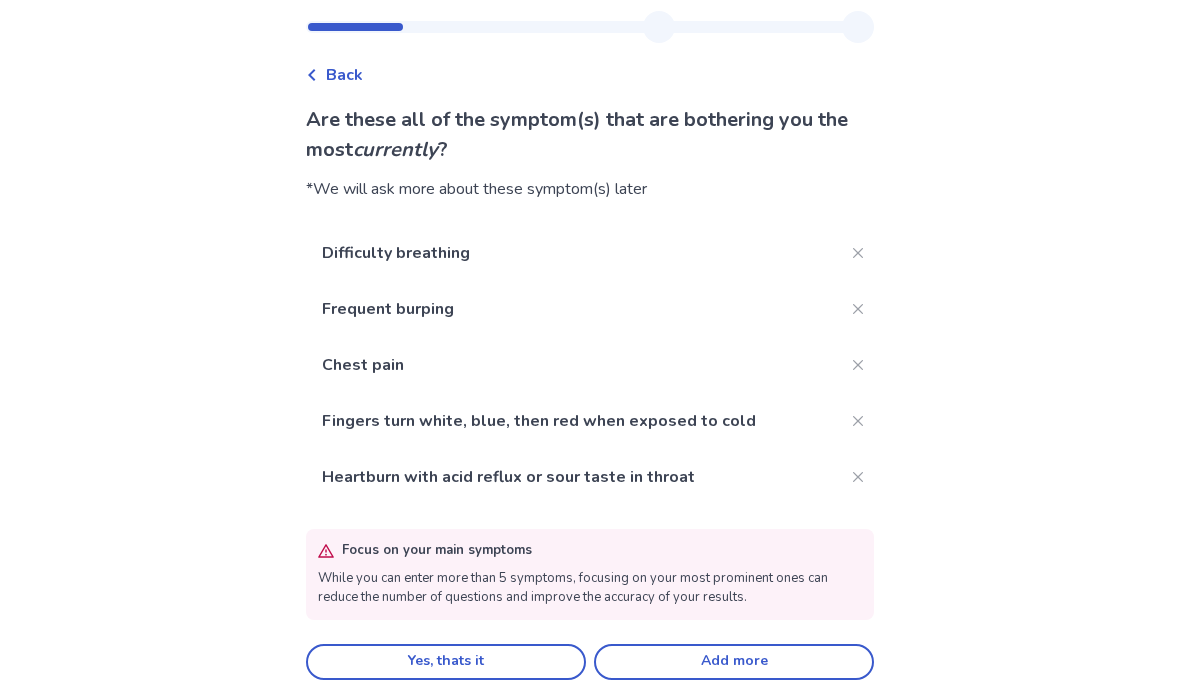 scroll, scrollTop: 80, scrollLeft: 0, axis: vertical 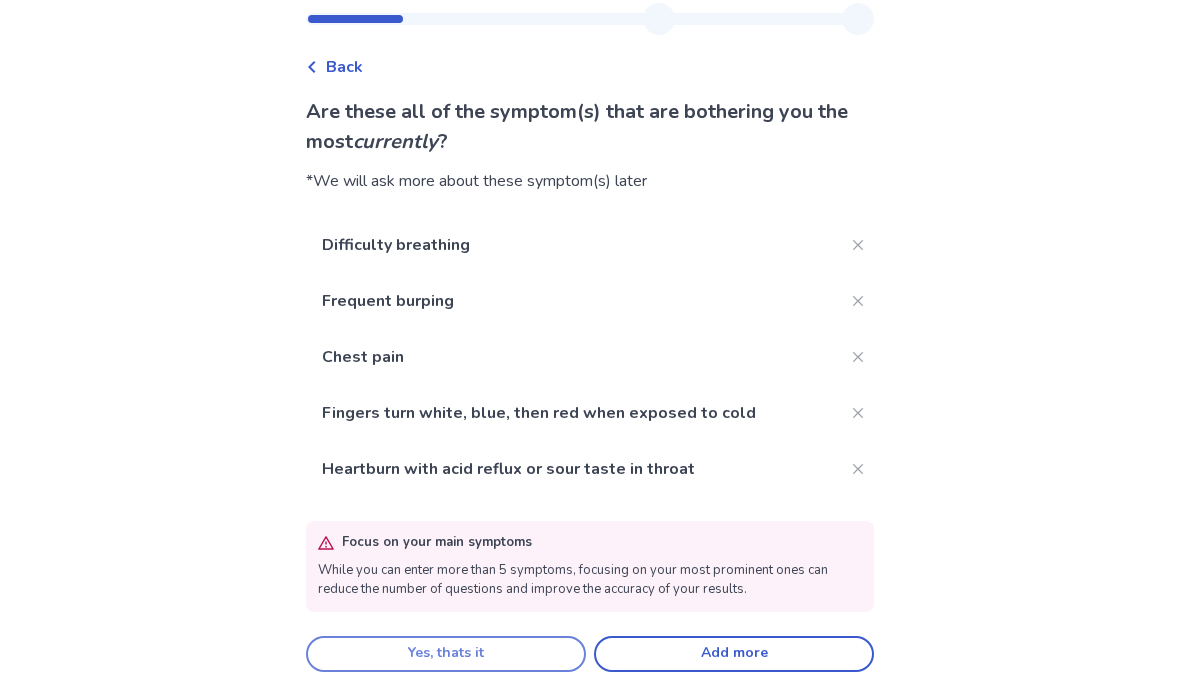 click on "Yes, thats it" 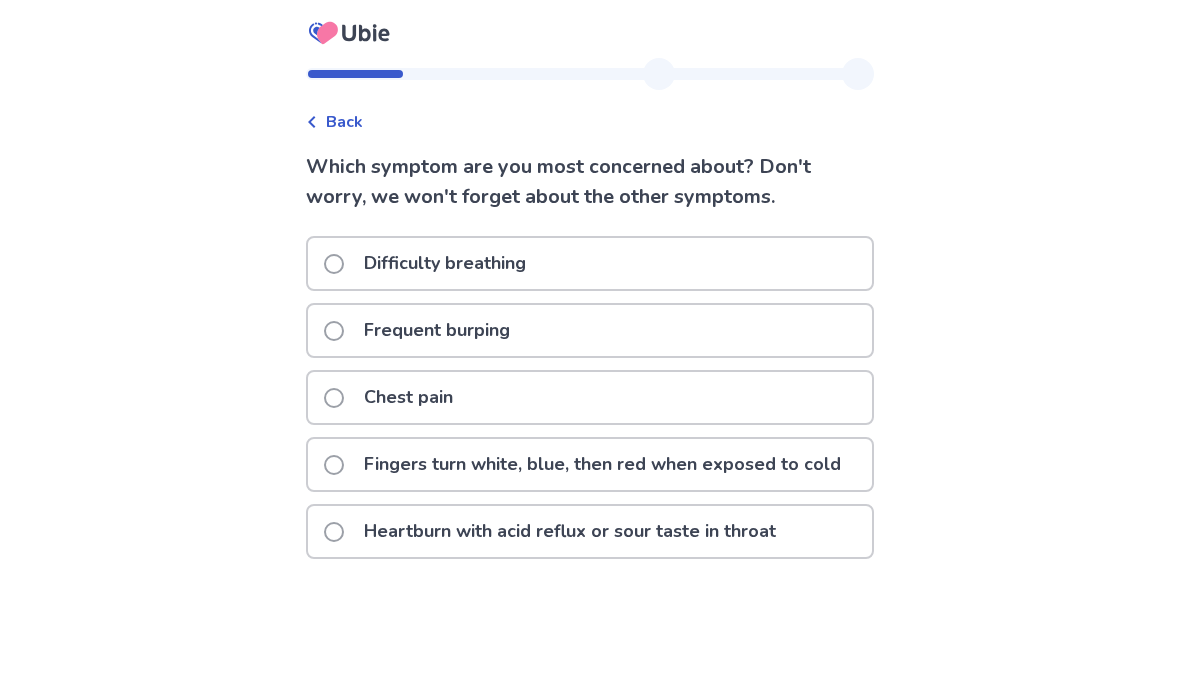 click on "Difficulty breathing" 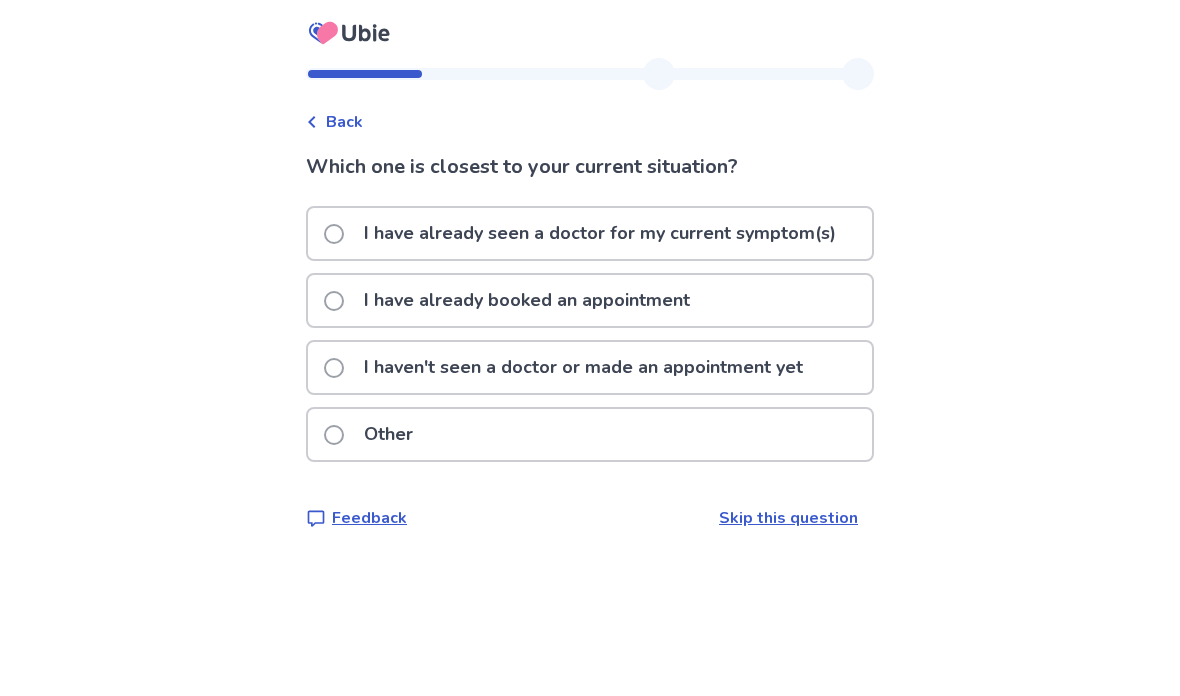 click at bounding box center (334, 234) 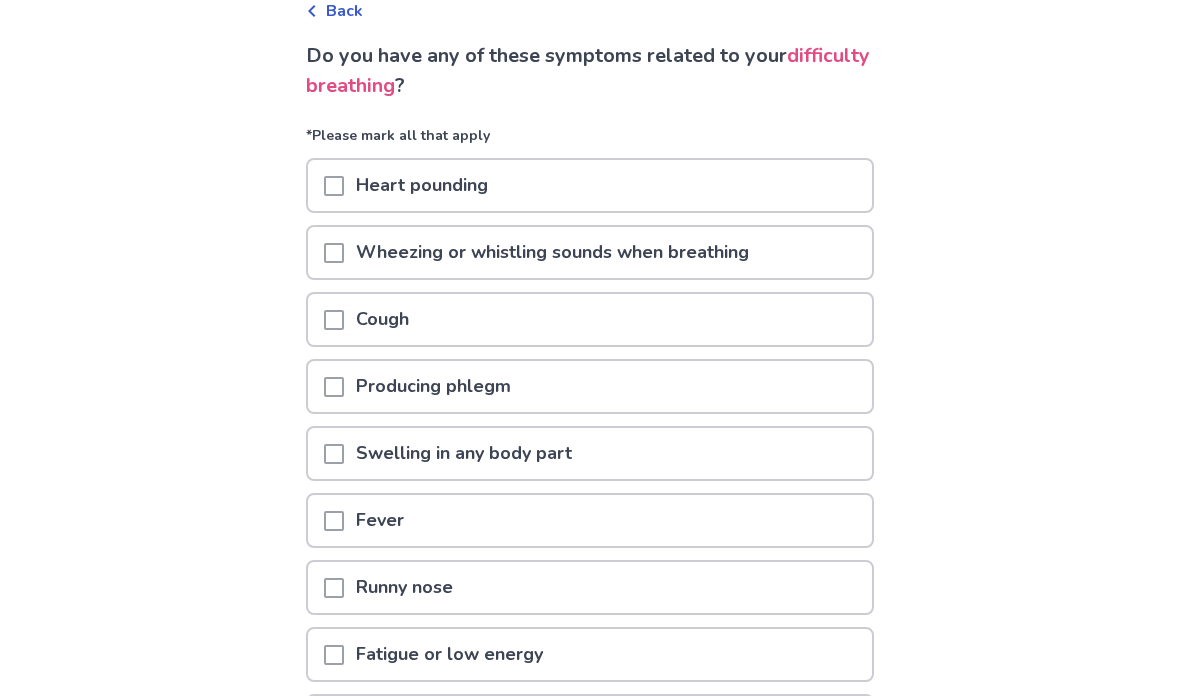 scroll, scrollTop: 111, scrollLeft: 0, axis: vertical 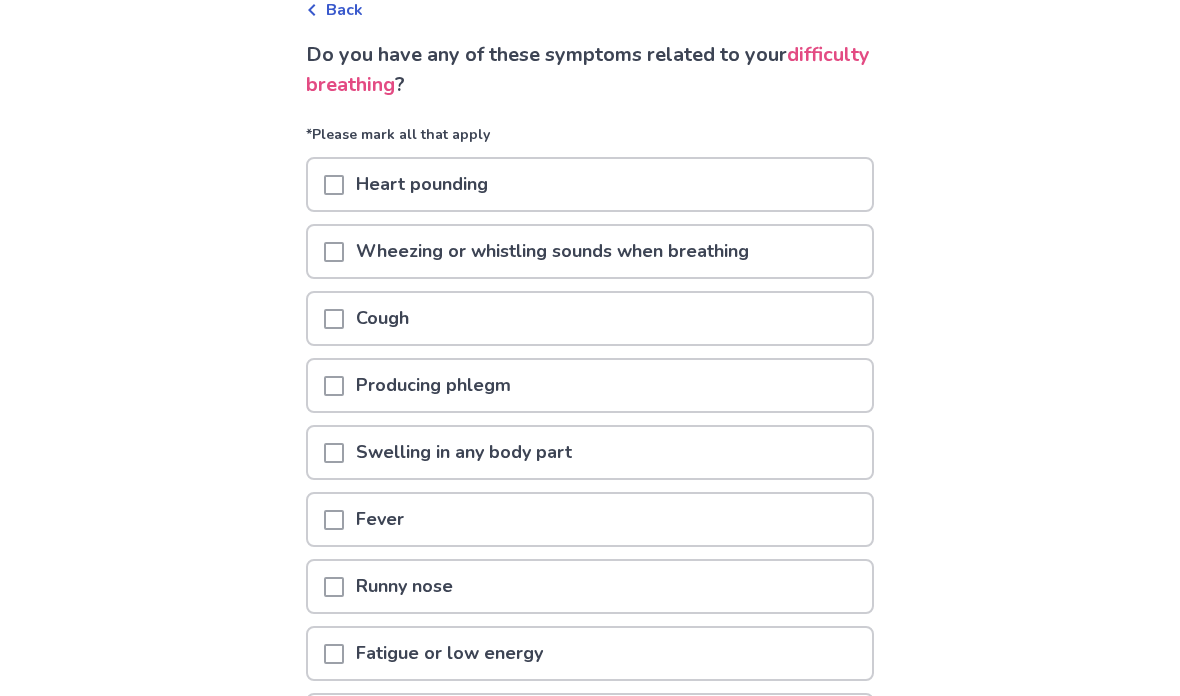 click at bounding box center [334, 185] 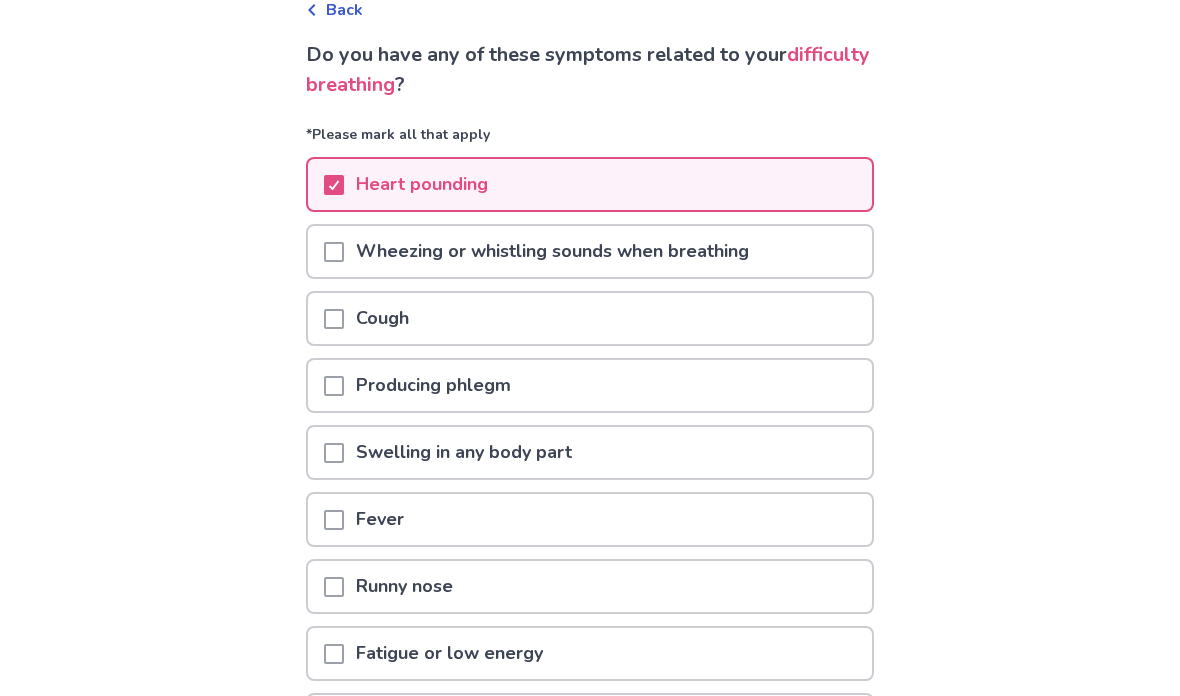 scroll, scrollTop: 112, scrollLeft: 0, axis: vertical 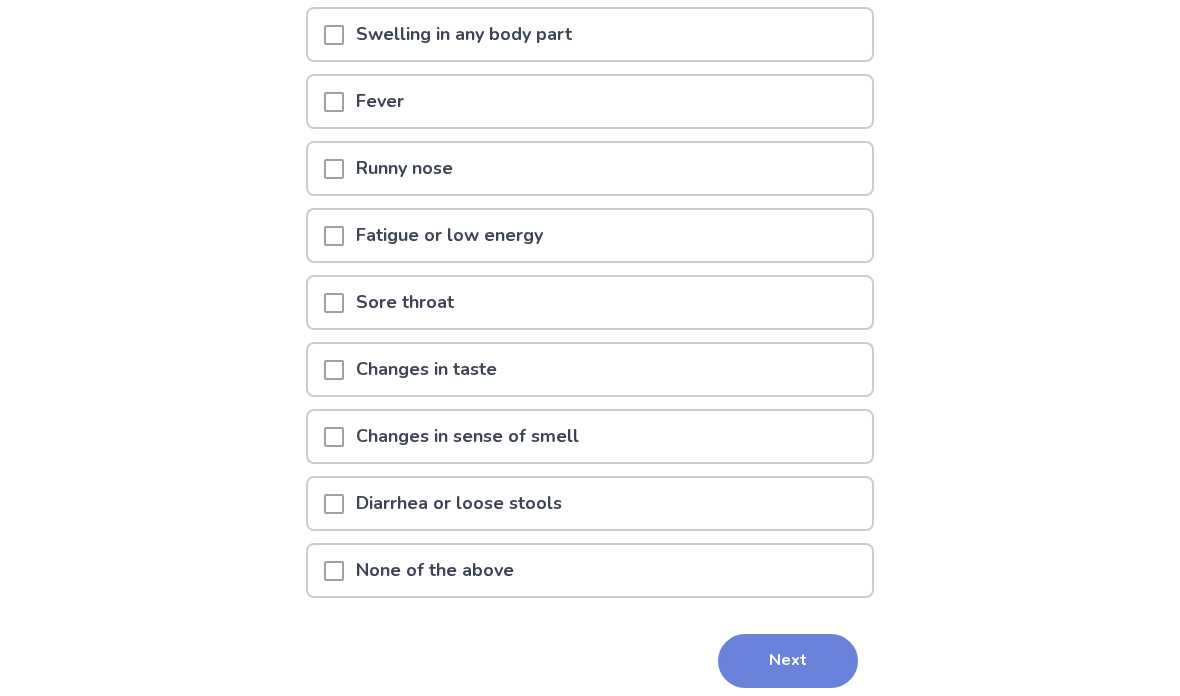 click on "Next" at bounding box center [788, 661] 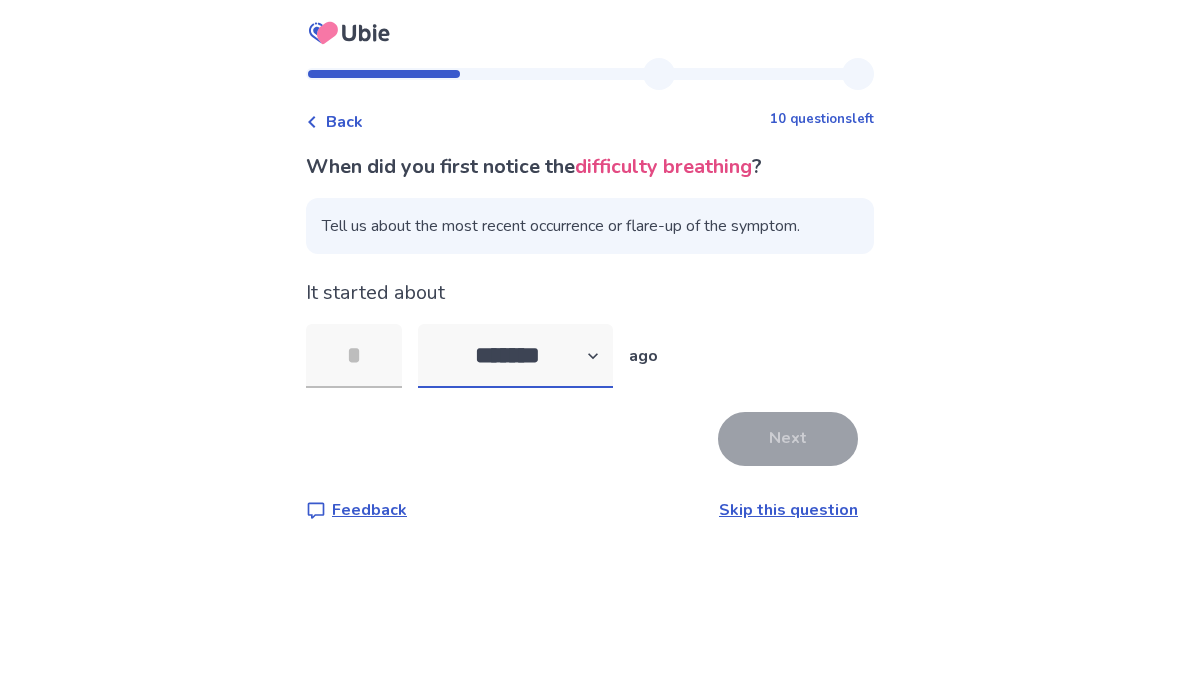 click on "******* ****** ******* ******** *******" at bounding box center [515, 356] 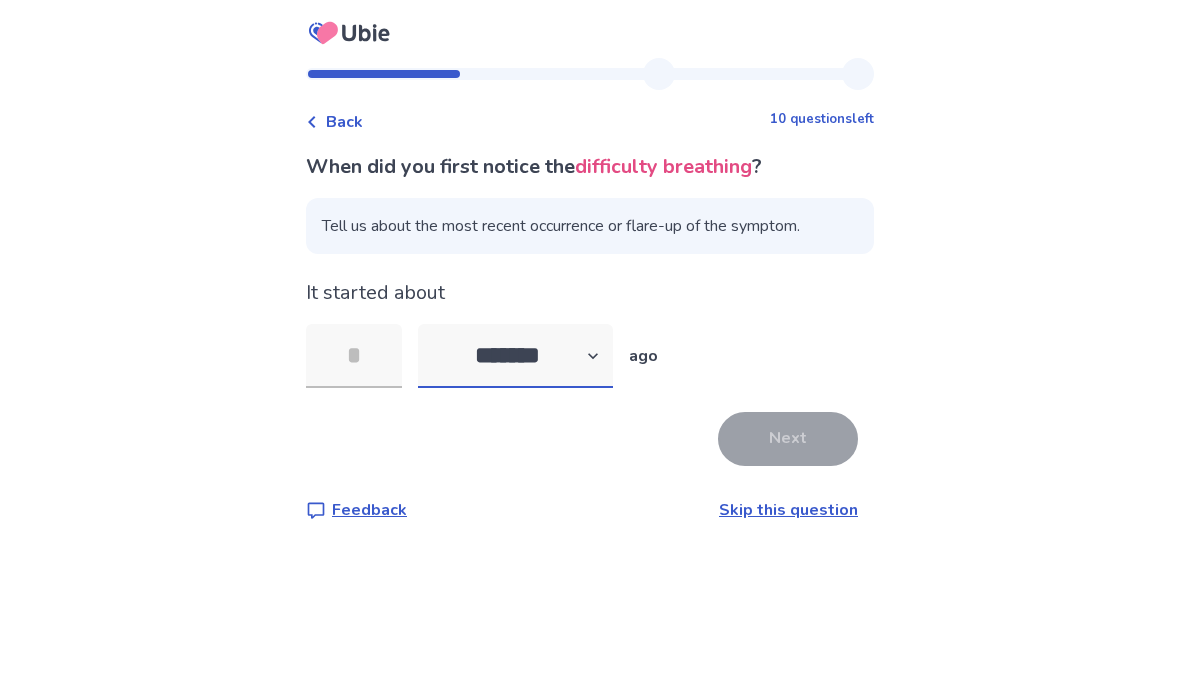 select on "*" 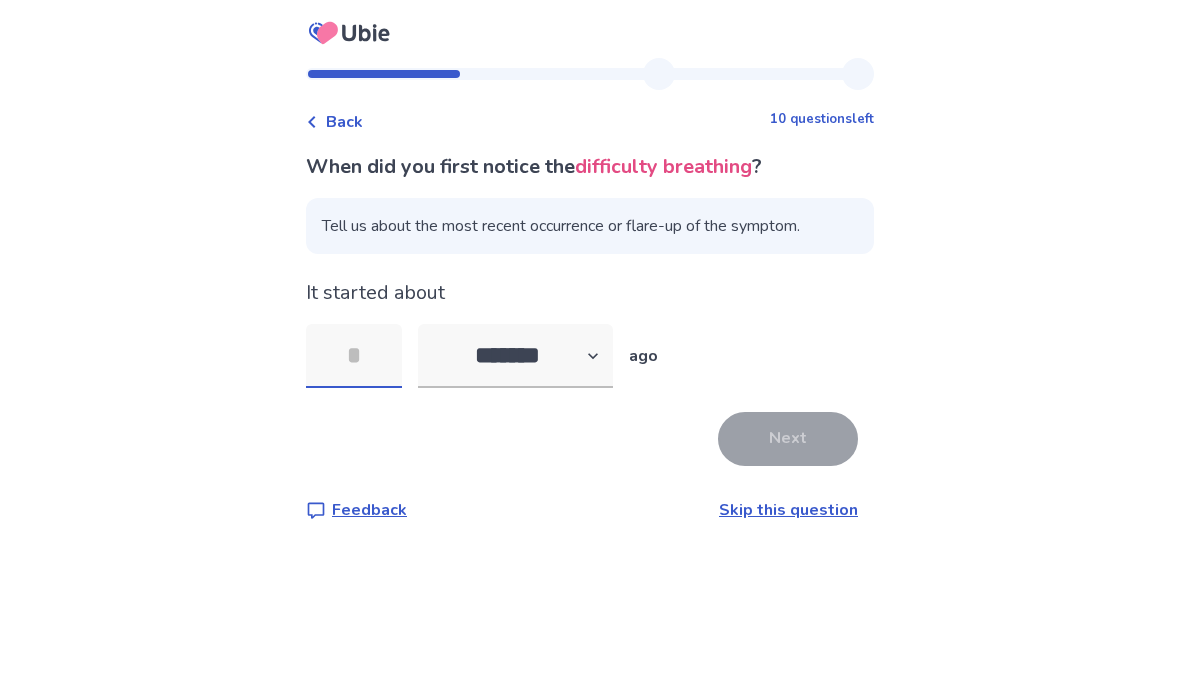 click at bounding box center [354, 356] 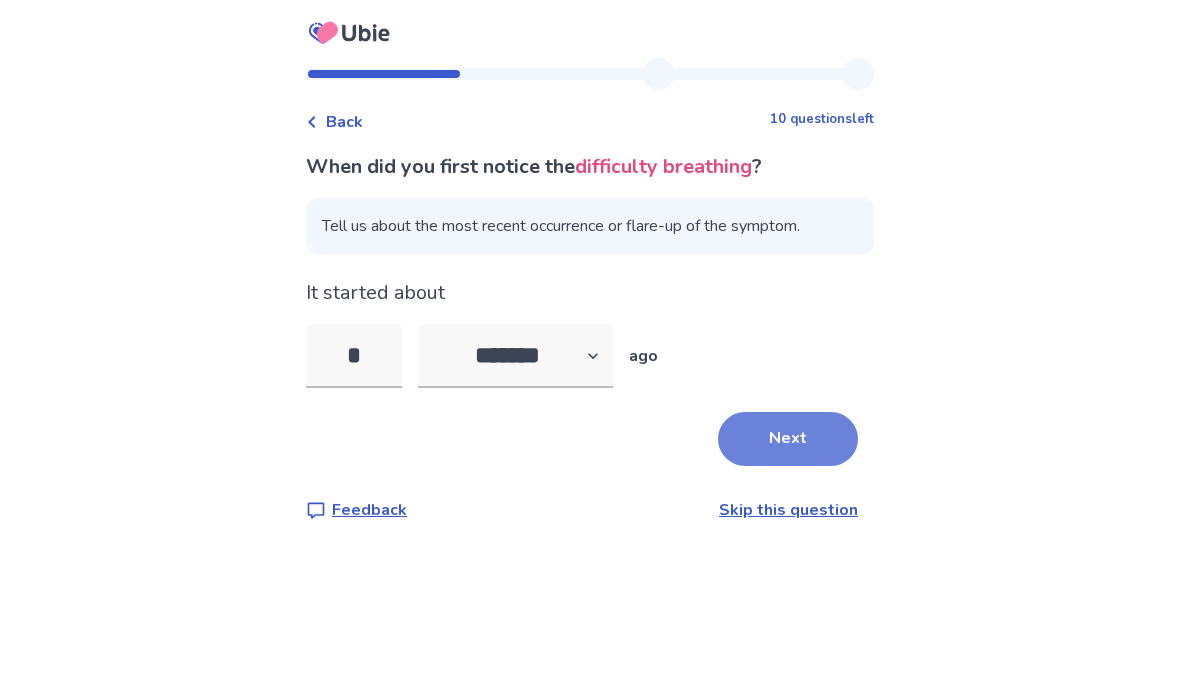 click on "Next" at bounding box center [788, 439] 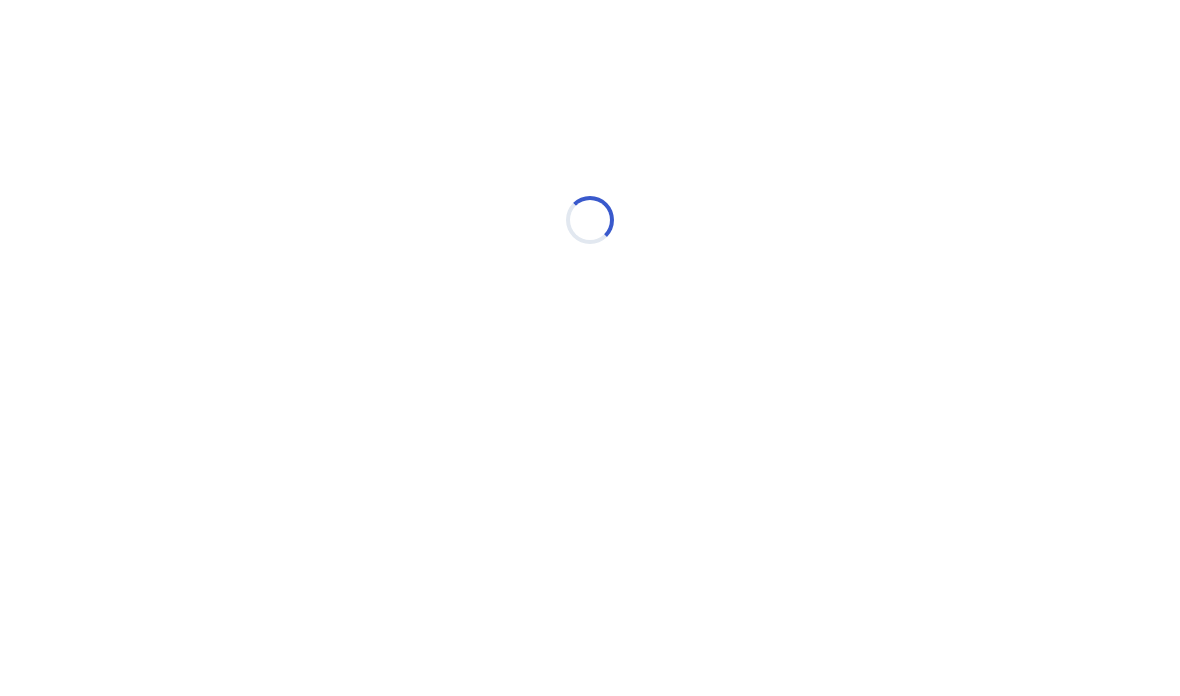 select on "*" 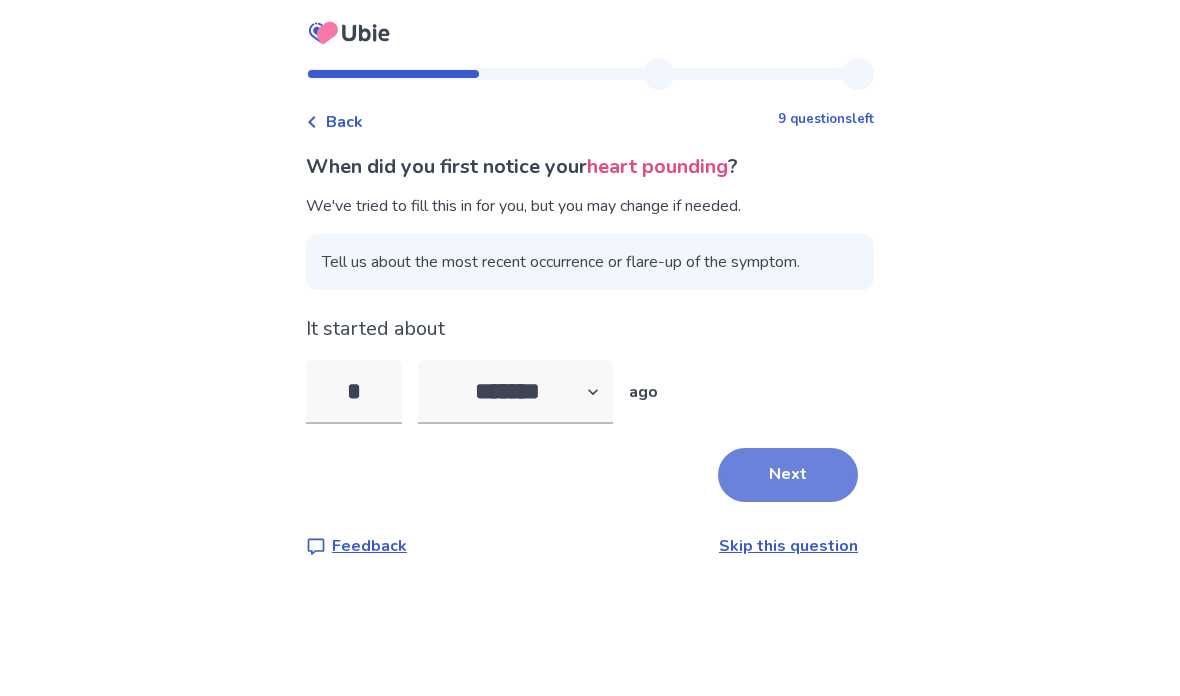 click on "Next" at bounding box center [788, 475] 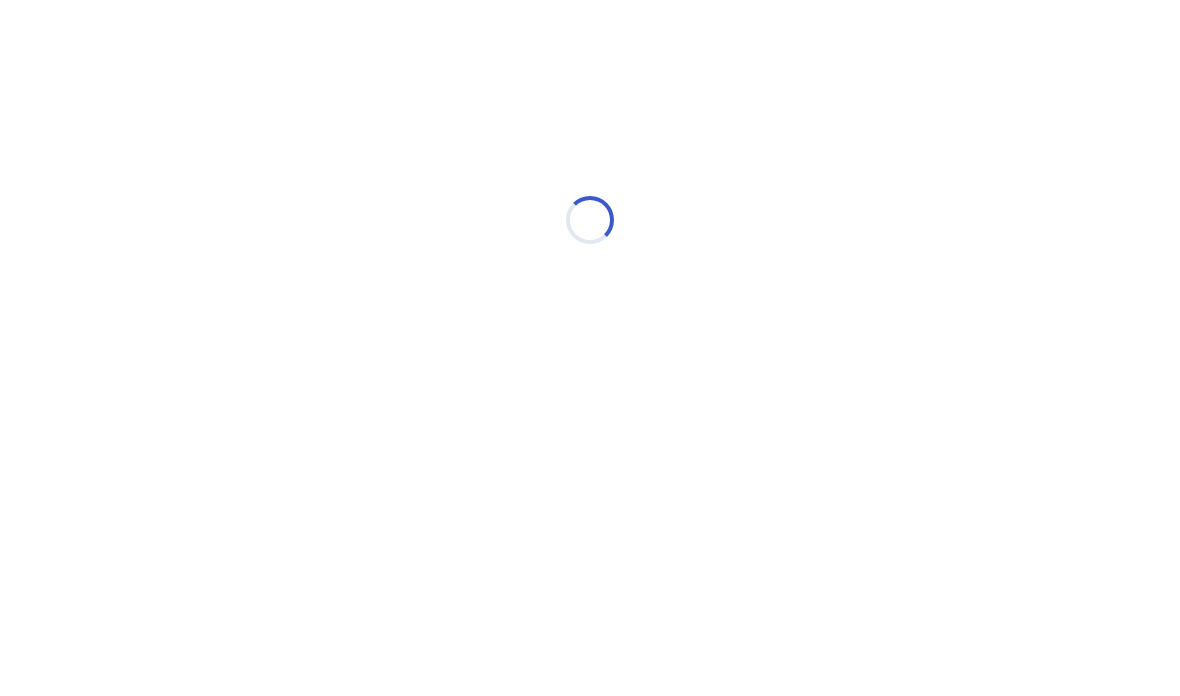 select on "*" 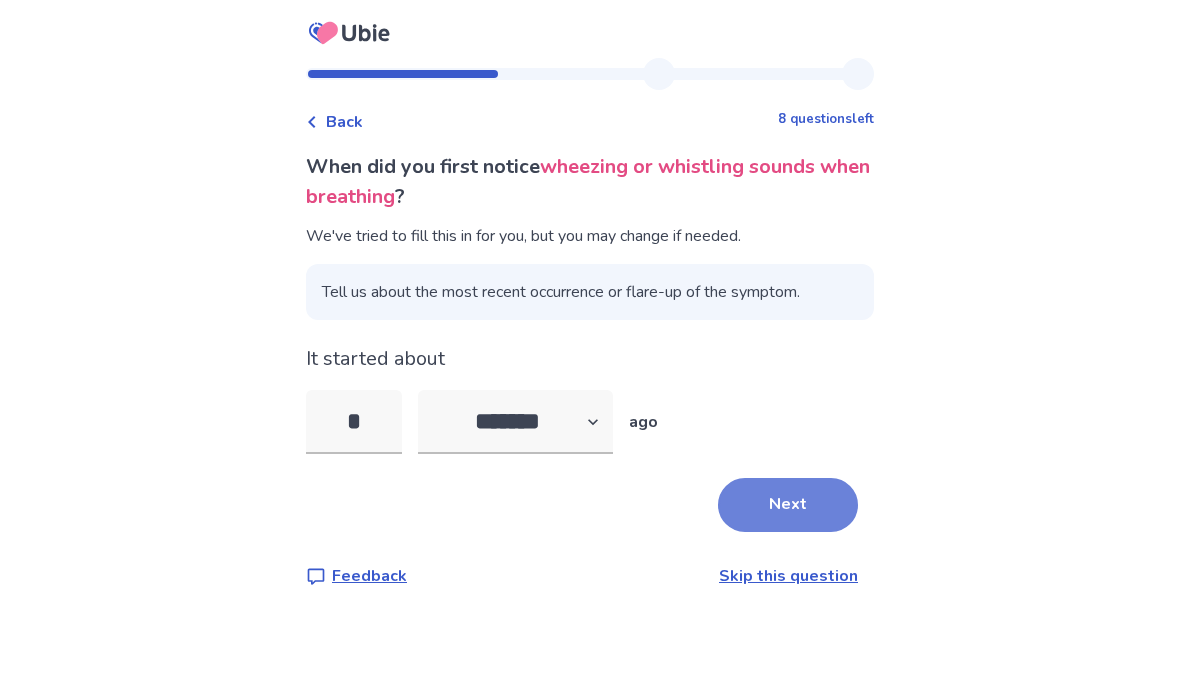click on "Next" at bounding box center [788, 505] 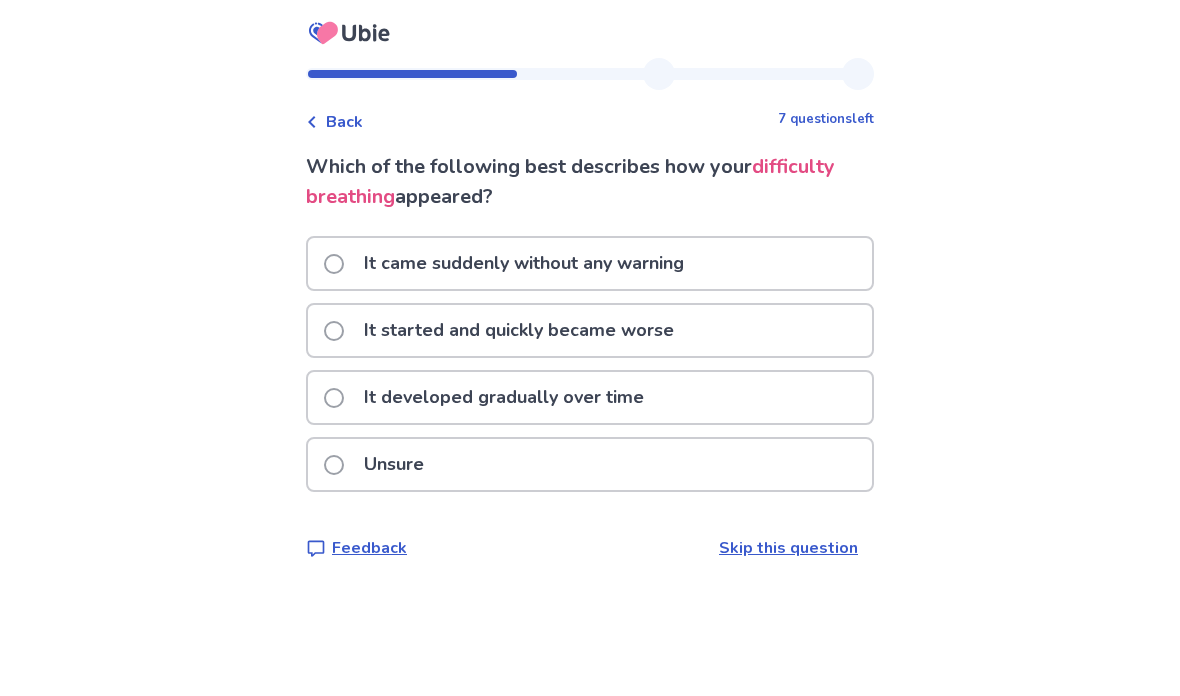 click at bounding box center [334, 398] 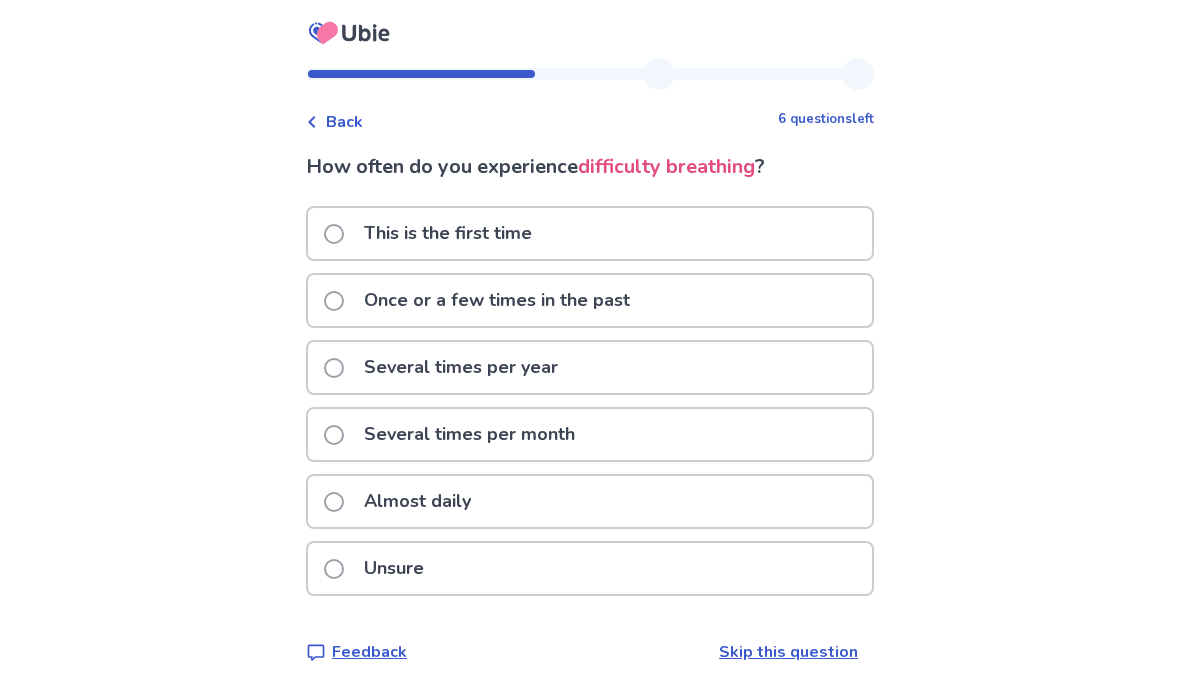click at bounding box center [334, 234] 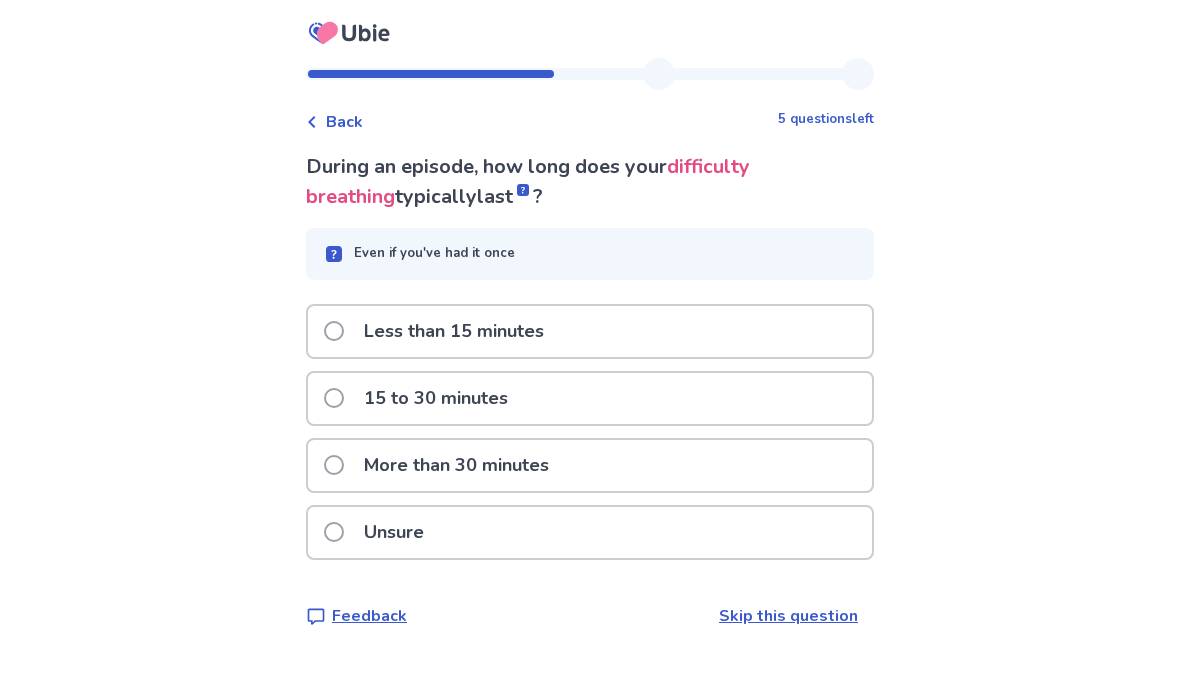 click on "Back" at bounding box center [344, 122] 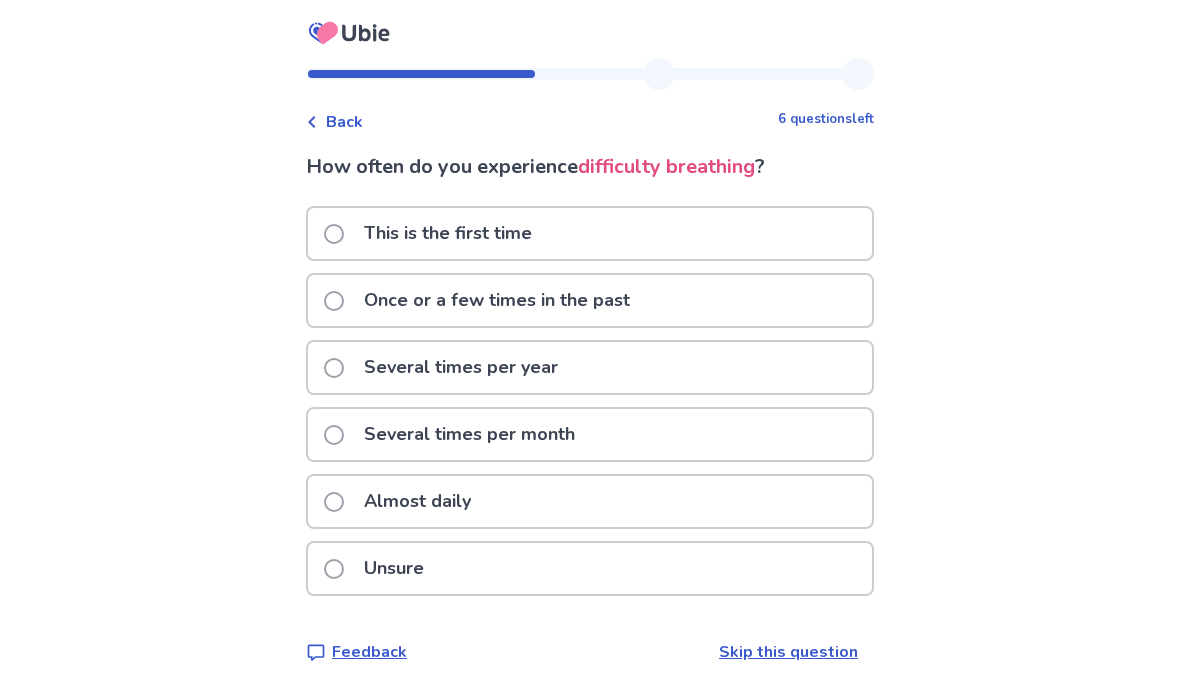 click on "Almost daily" at bounding box center (403, 501) 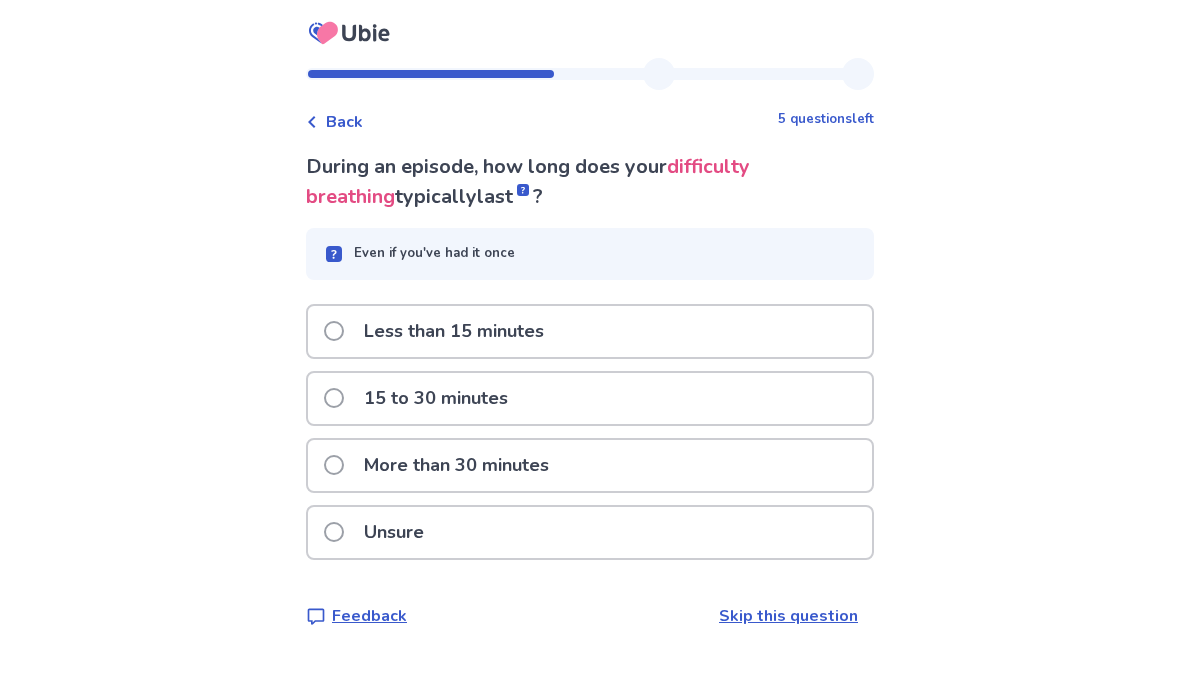 click at bounding box center [334, 465] 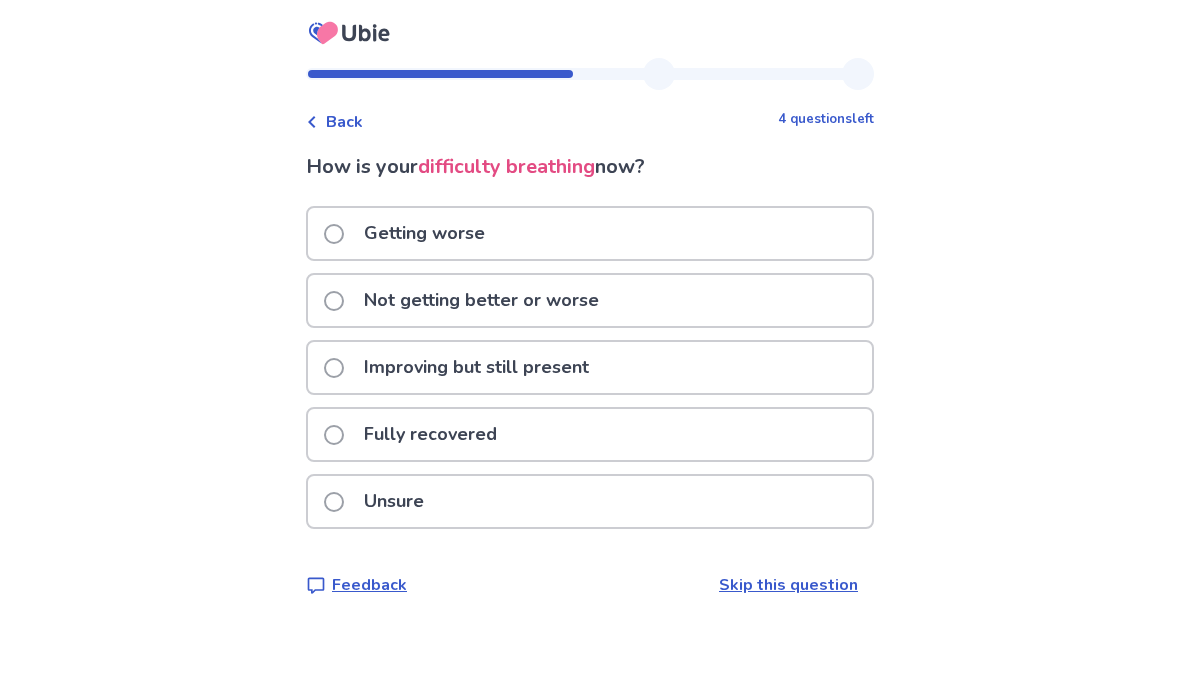 click on "Not getting better or worse" at bounding box center (467, 300) 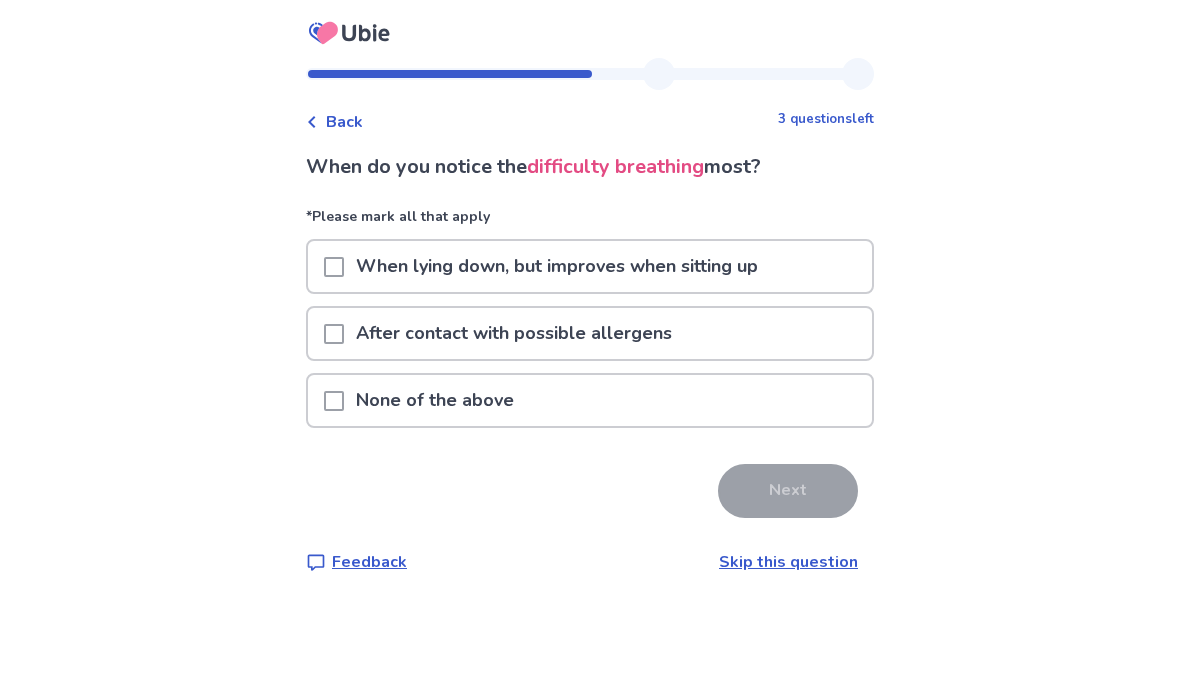 click at bounding box center (334, 334) 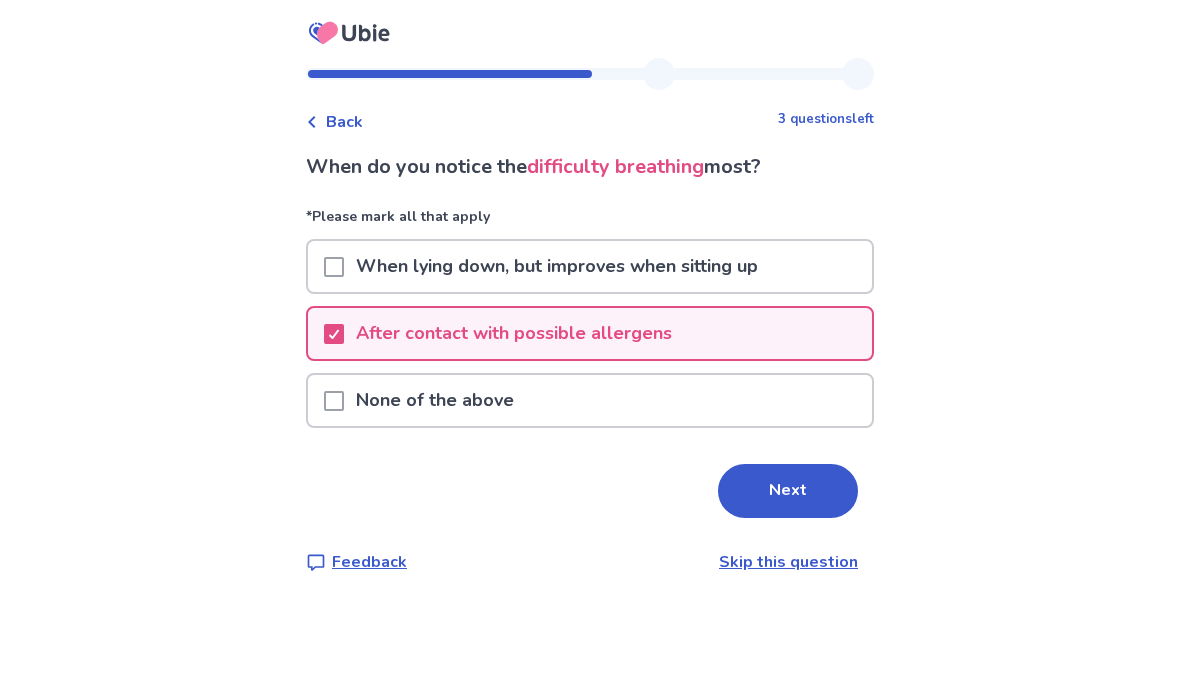 click at bounding box center (334, 266) 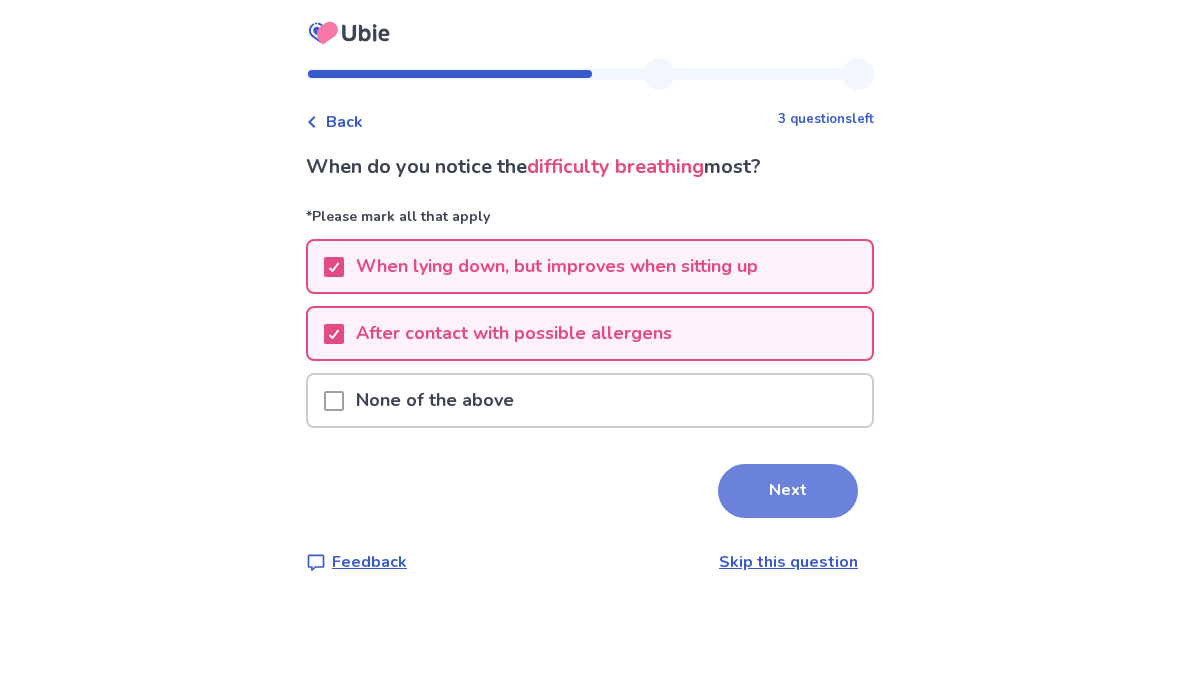 click on "Next" at bounding box center (788, 491) 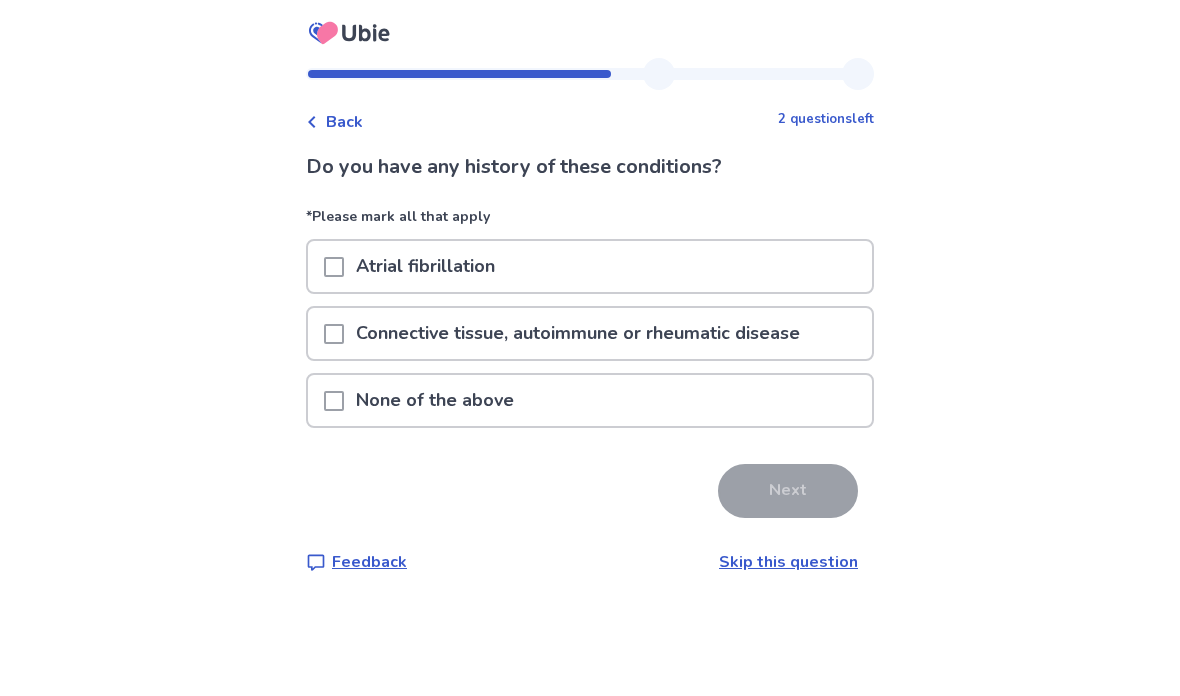 click at bounding box center [334, 401] 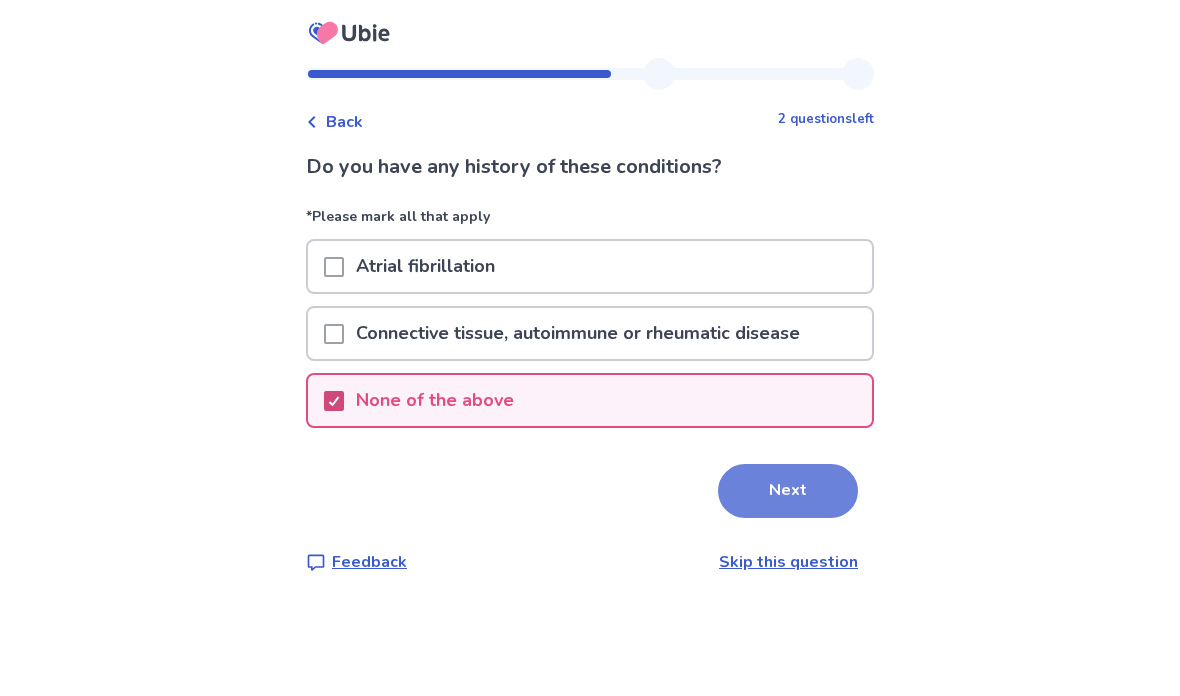 click on "Next" at bounding box center [788, 491] 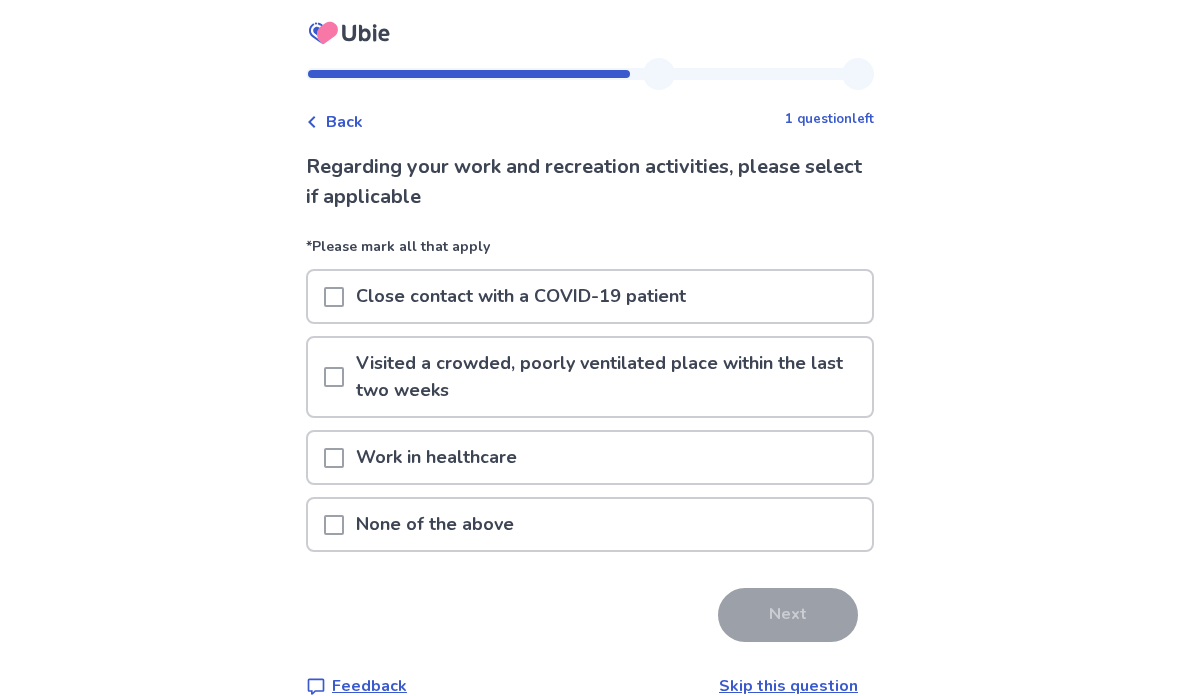 click at bounding box center [334, 458] 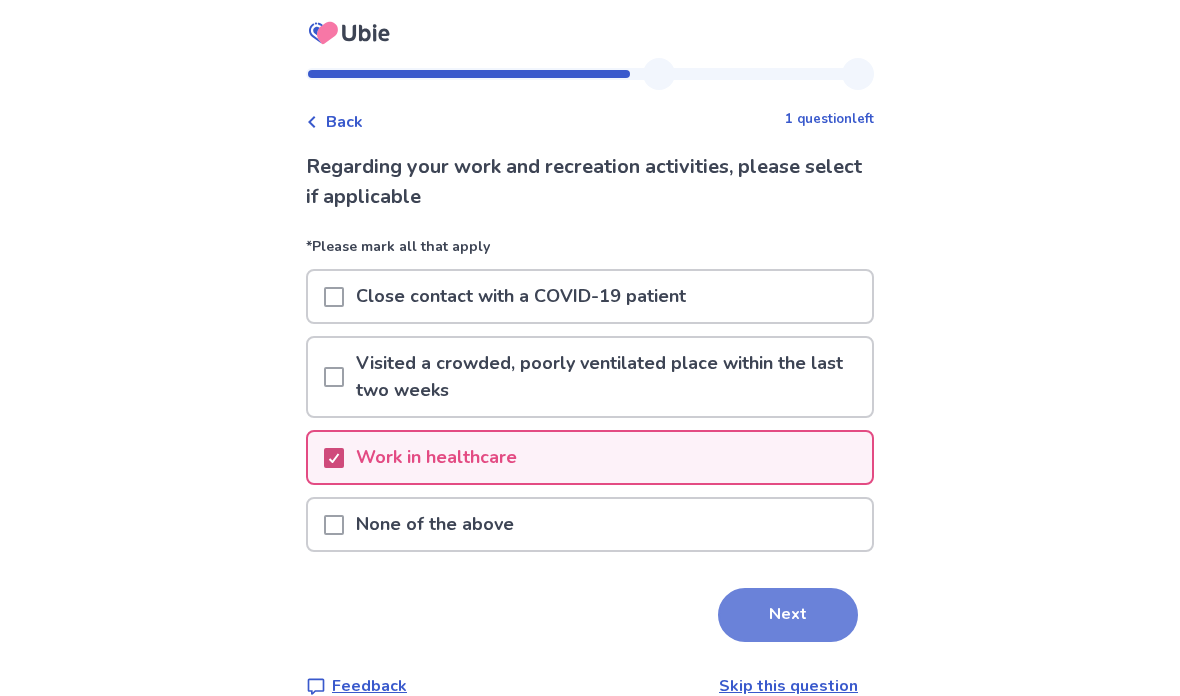 click on "Next" at bounding box center [788, 615] 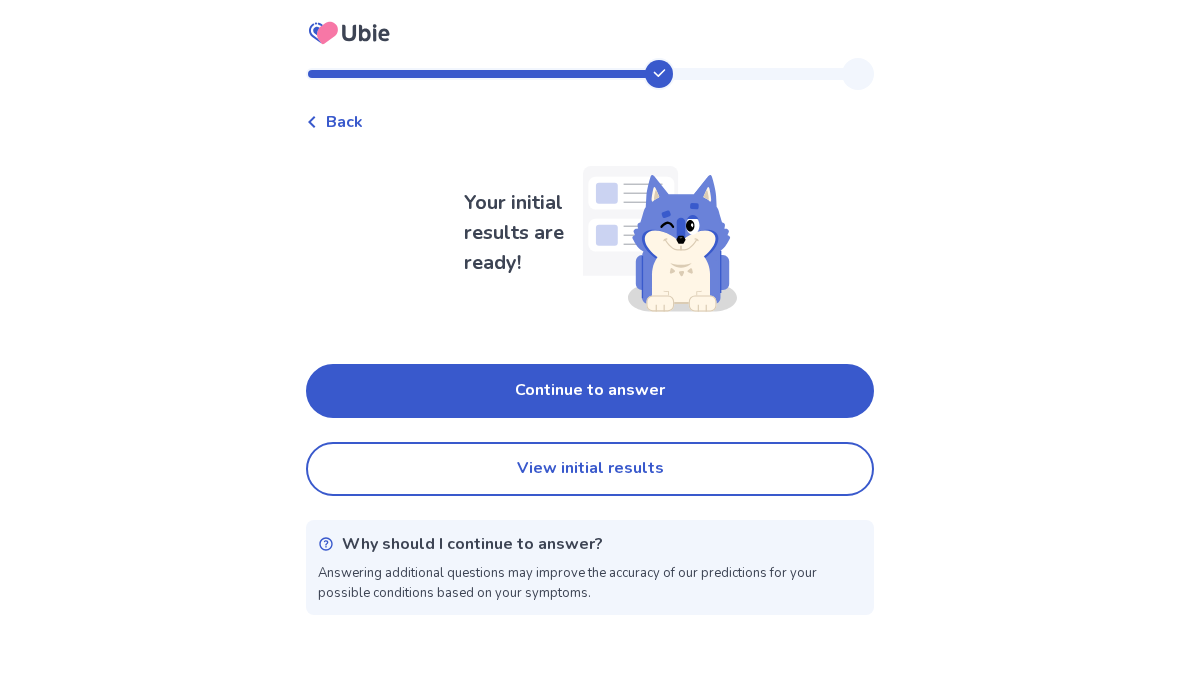 click on "Continue to answer" at bounding box center (590, 391) 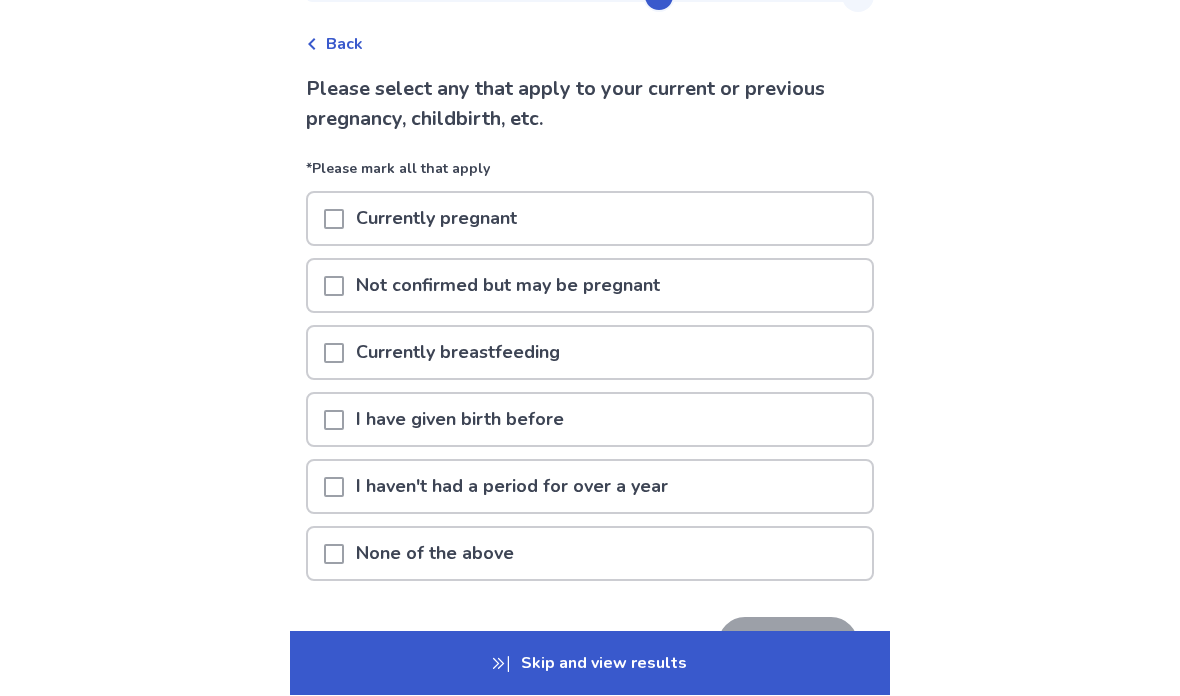 scroll, scrollTop: 78, scrollLeft: 0, axis: vertical 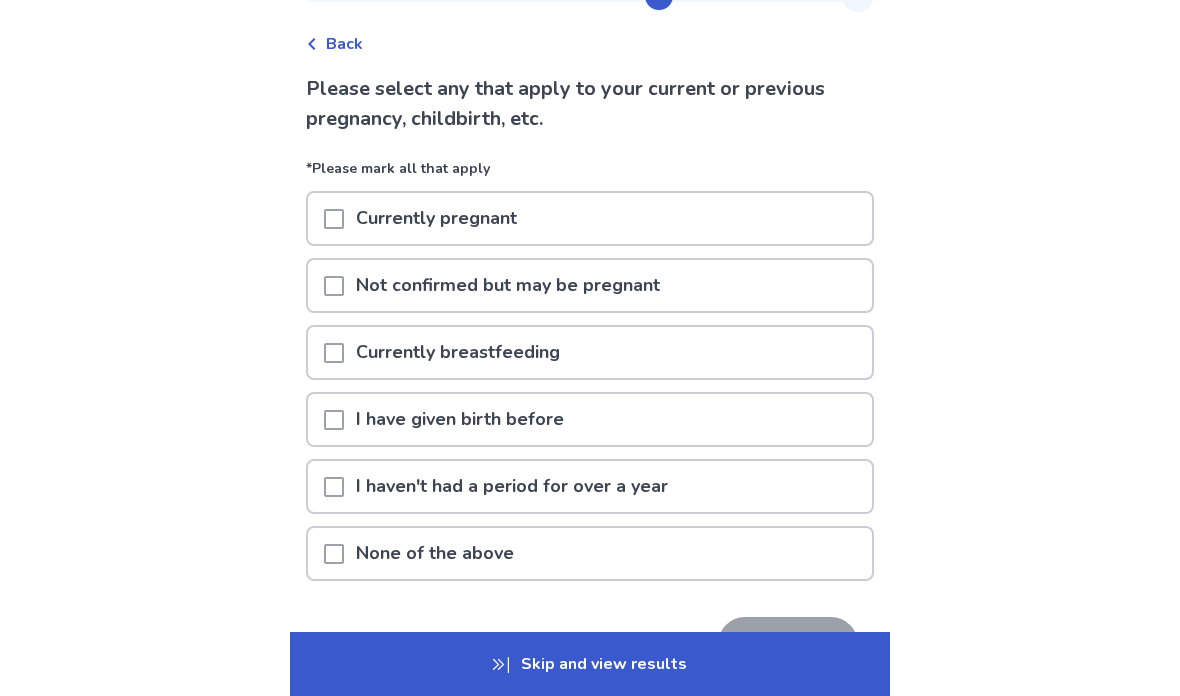 click at bounding box center [334, 420] 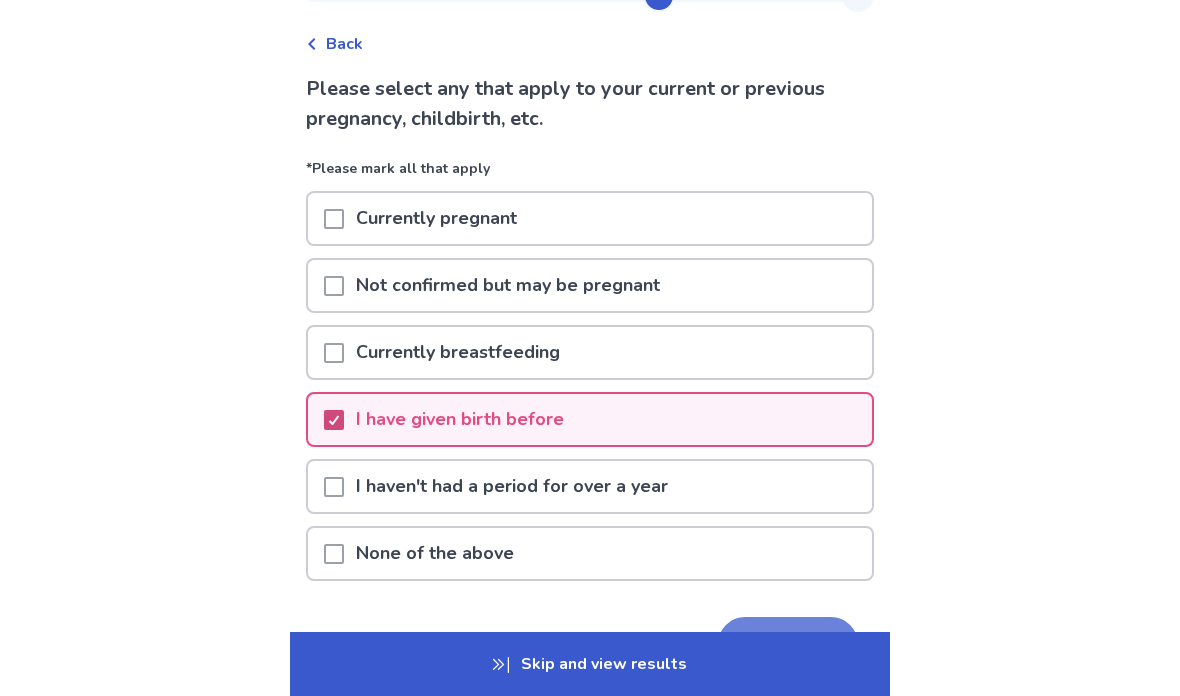 click on "Next" at bounding box center [788, 644] 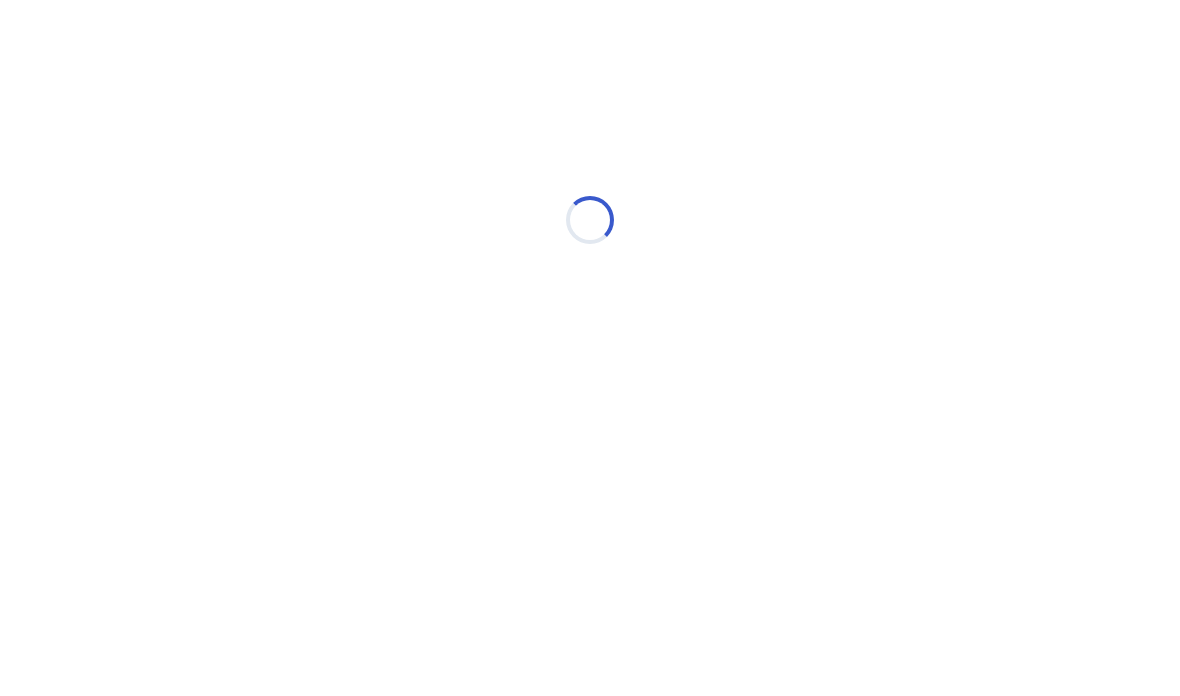 scroll, scrollTop: 0, scrollLeft: 0, axis: both 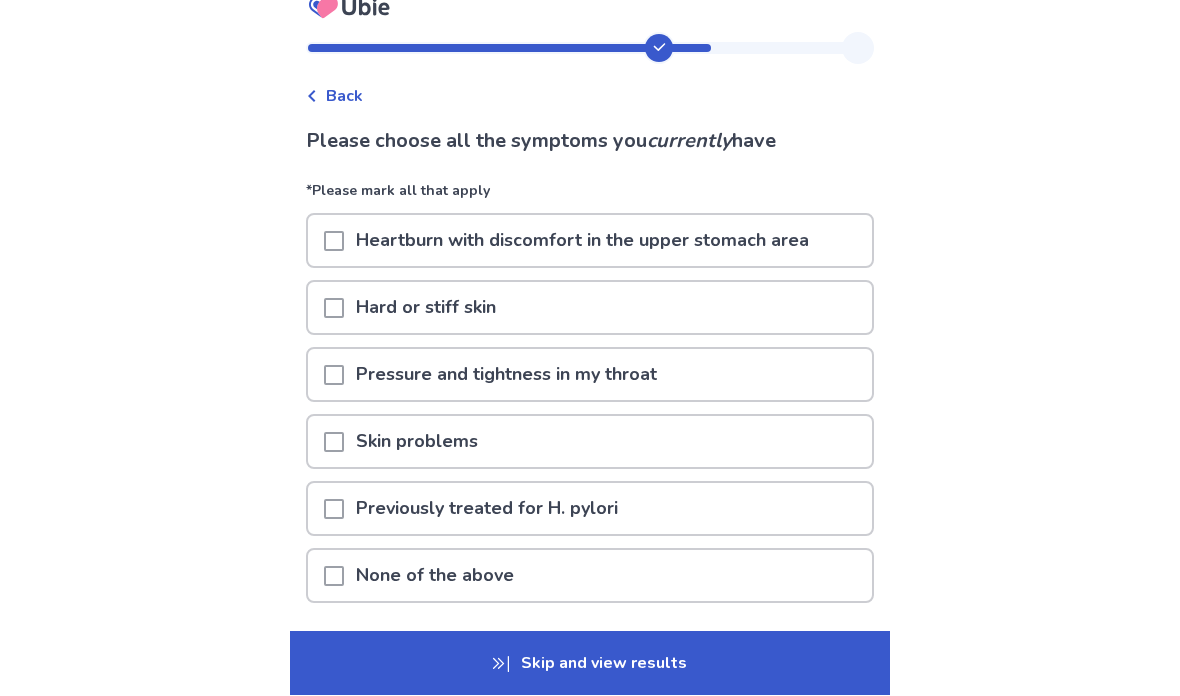 click at bounding box center (334, 242) 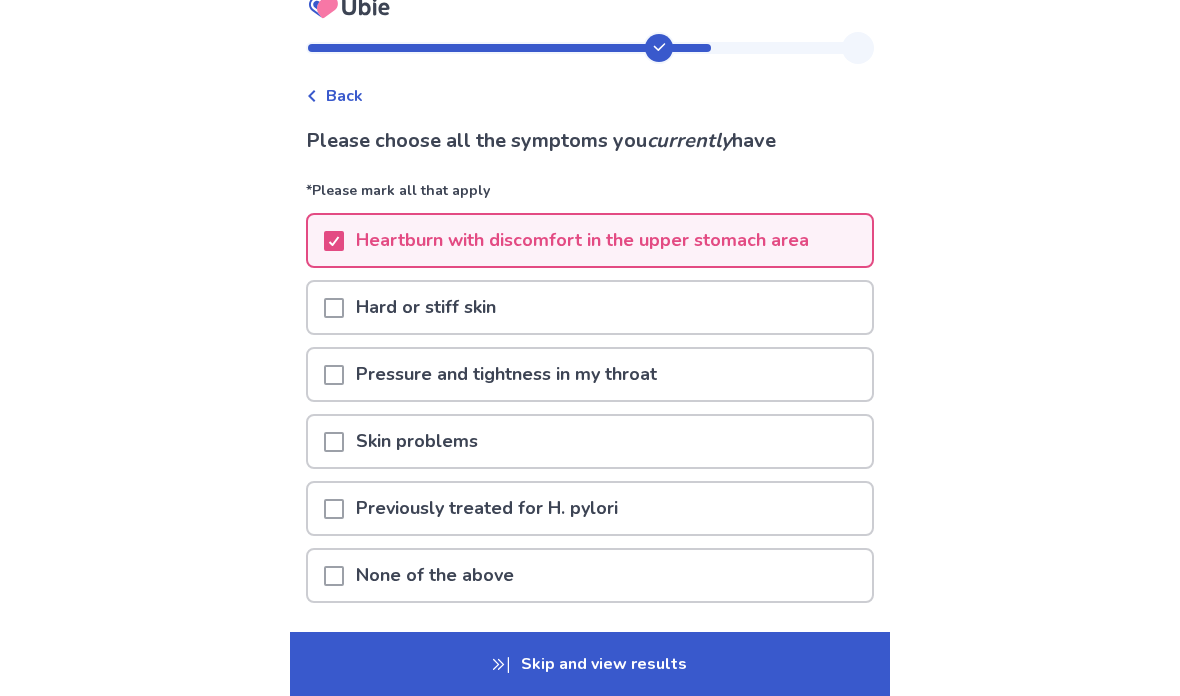 click at bounding box center [334, 375] 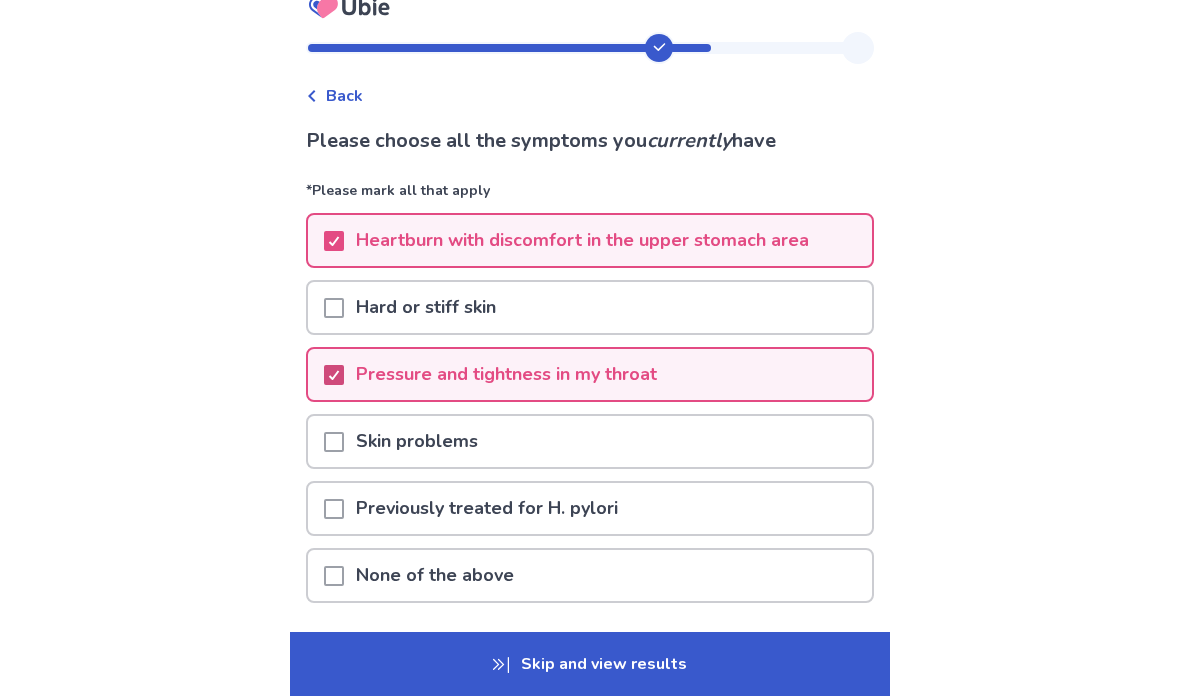 click at bounding box center (334, 307) 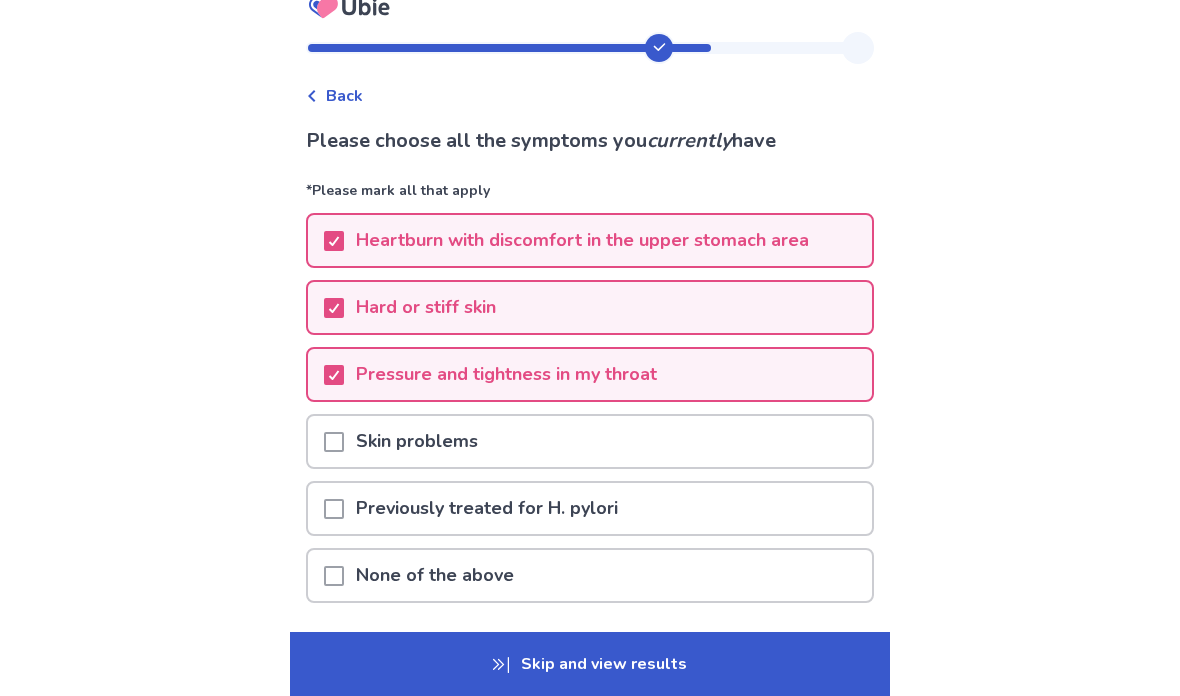 click on "Next" at bounding box center (788, 666) 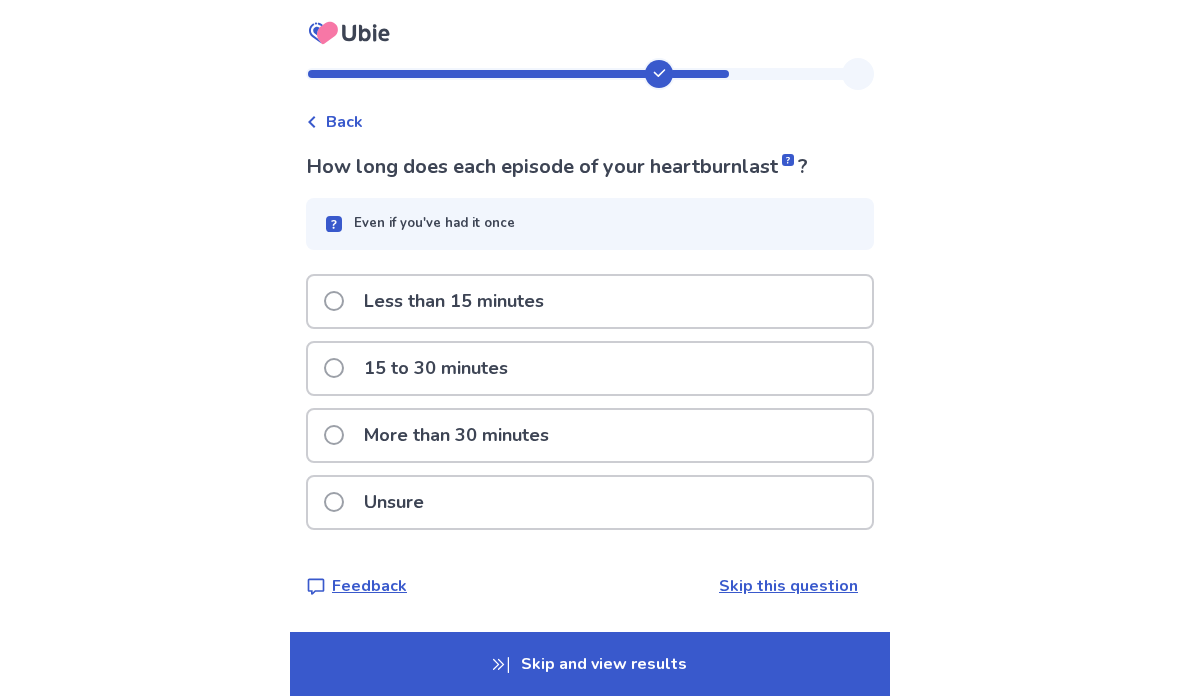 click at bounding box center [334, 435] 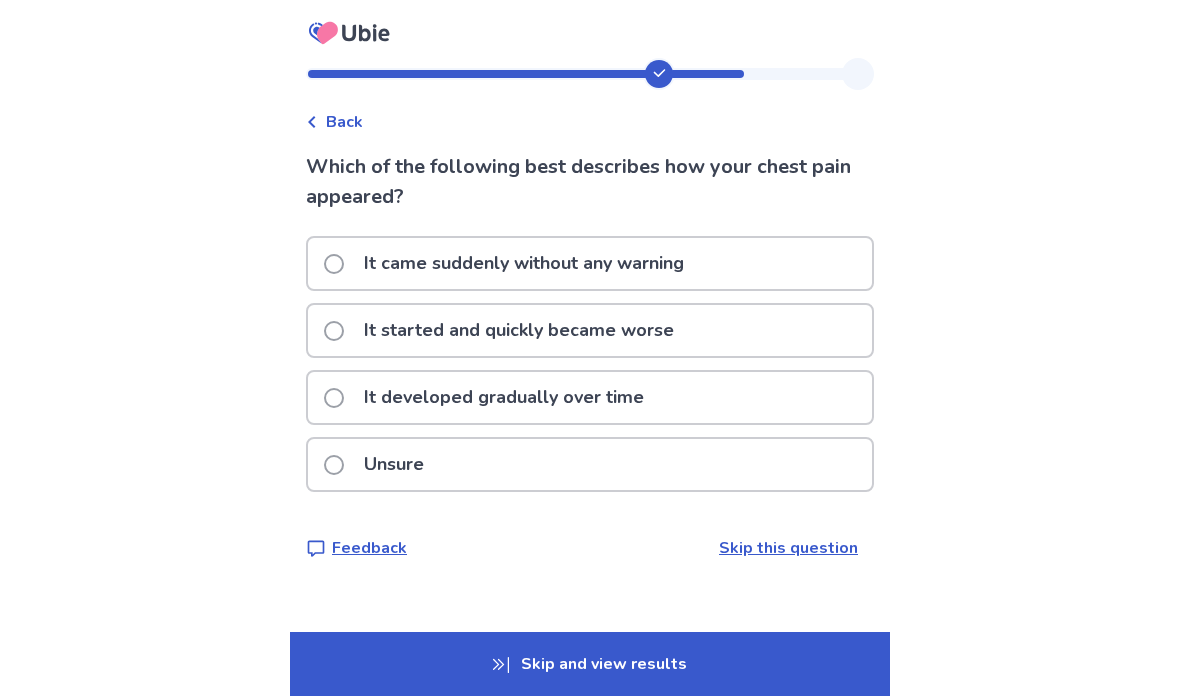 click on "It developed gradually over time" at bounding box center (490, 397) 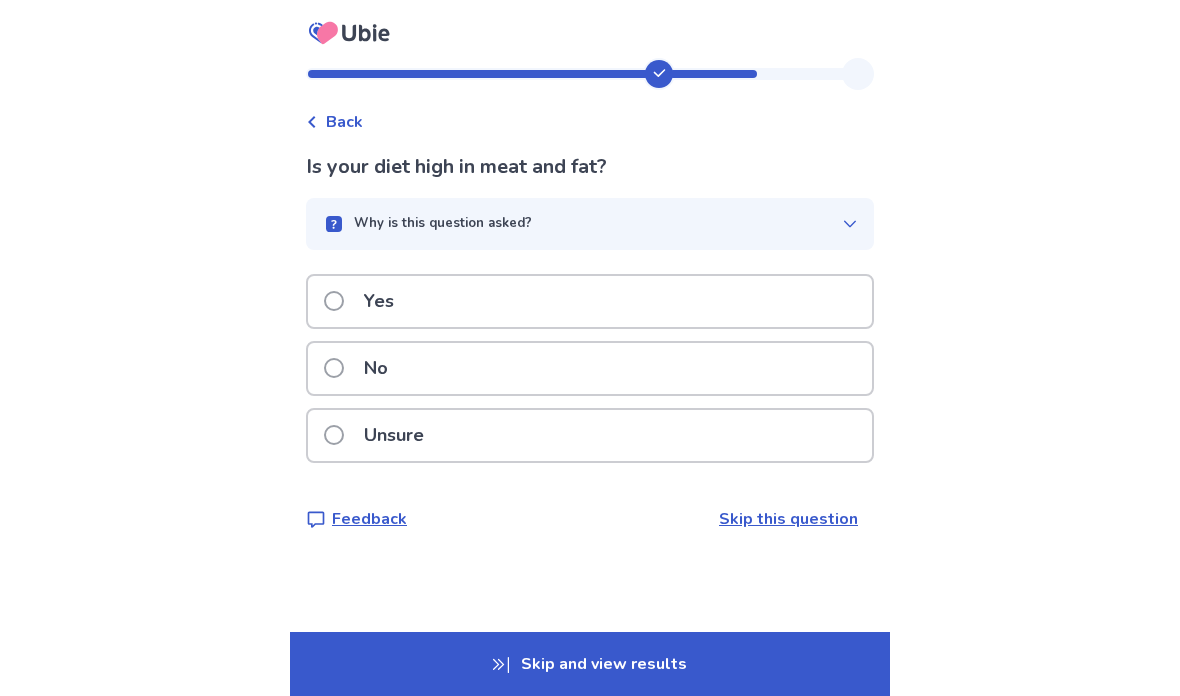 click at bounding box center (334, 301) 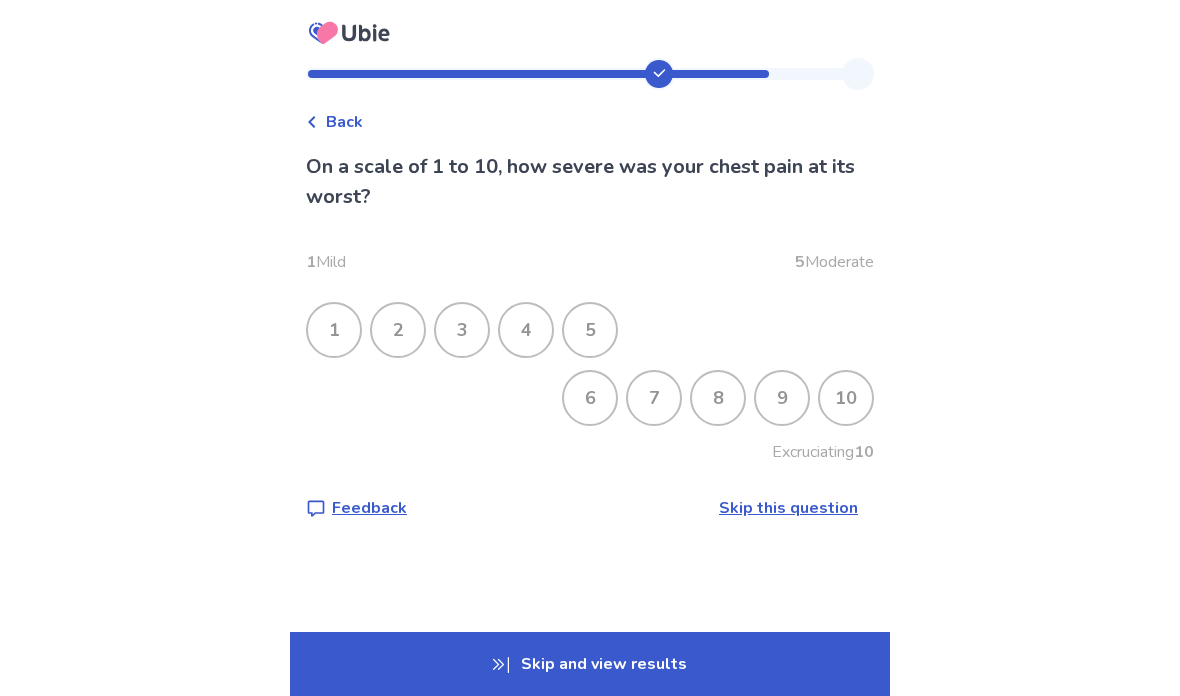 click on "6" at bounding box center [590, 398] 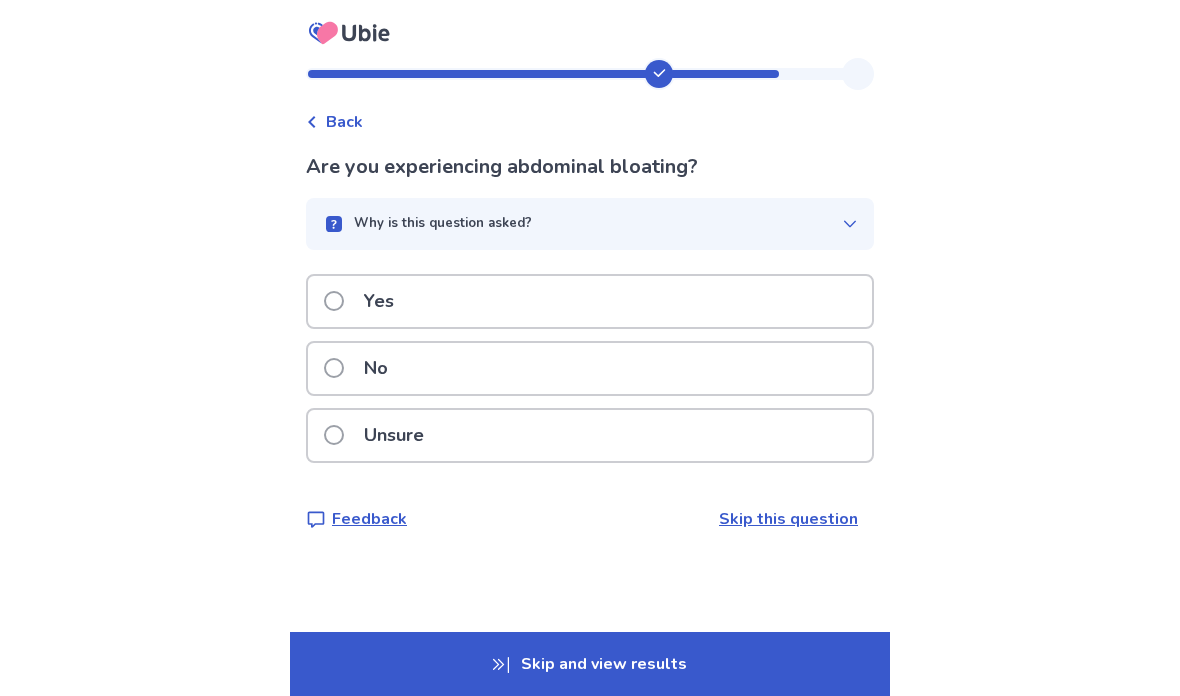 click on "Yes" at bounding box center [590, 301] 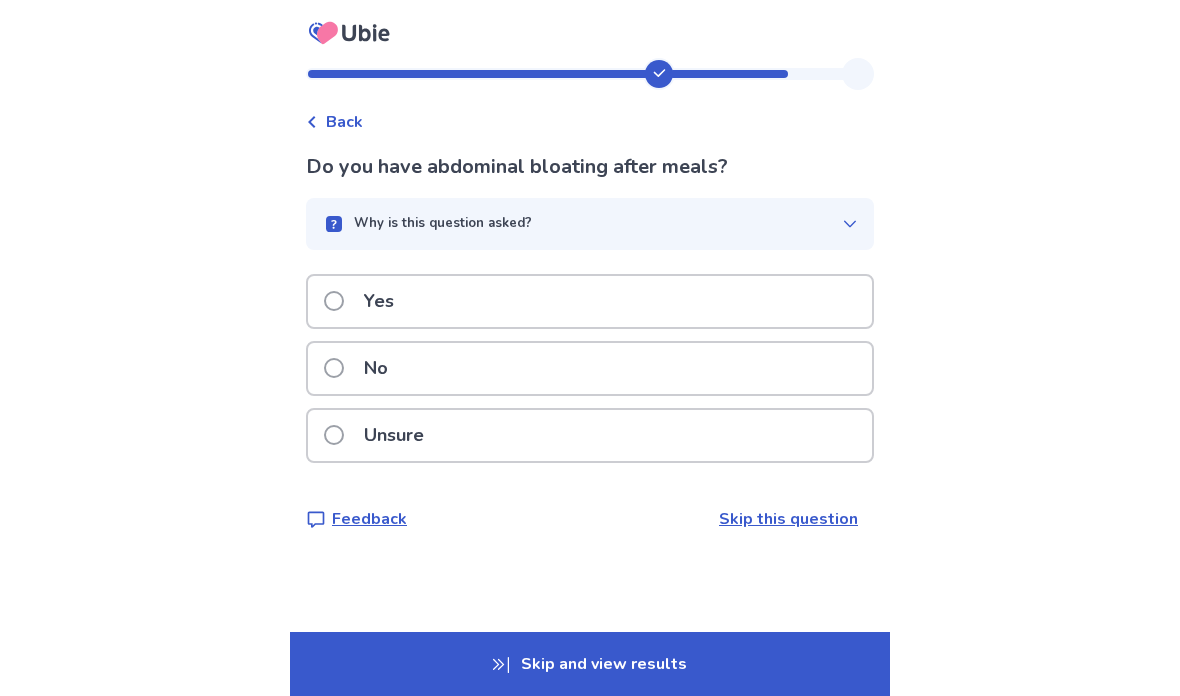 click on "Yes" at bounding box center [590, 301] 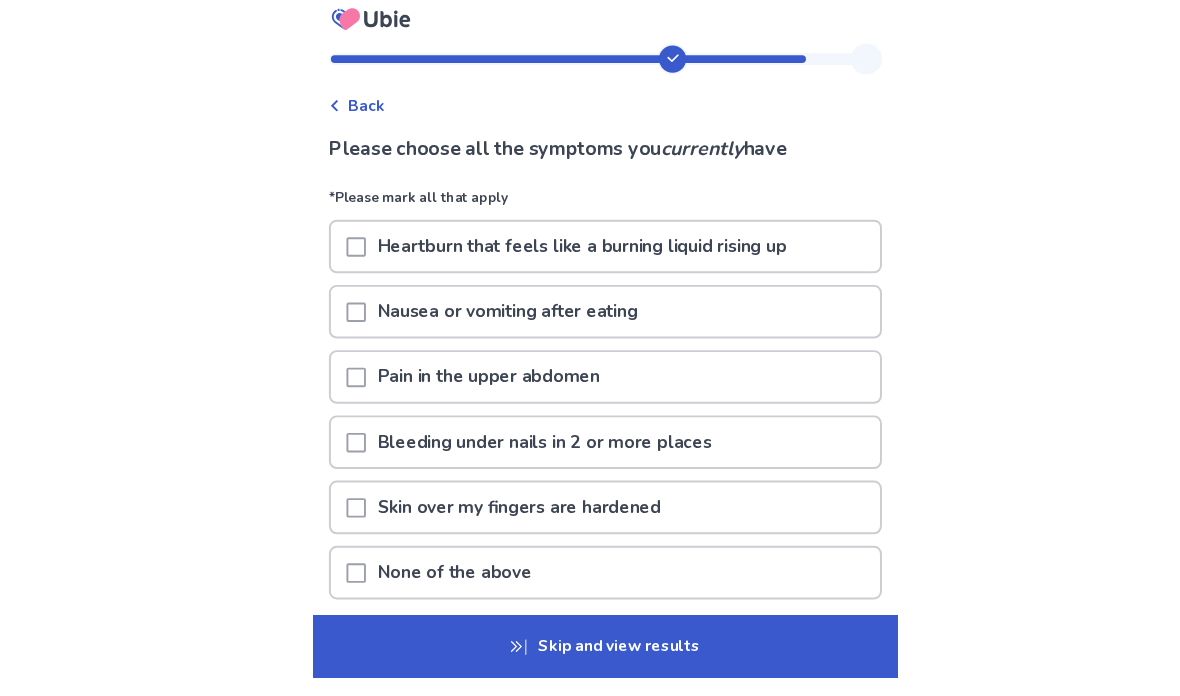 scroll, scrollTop: 14, scrollLeft: 0, axis: vertical 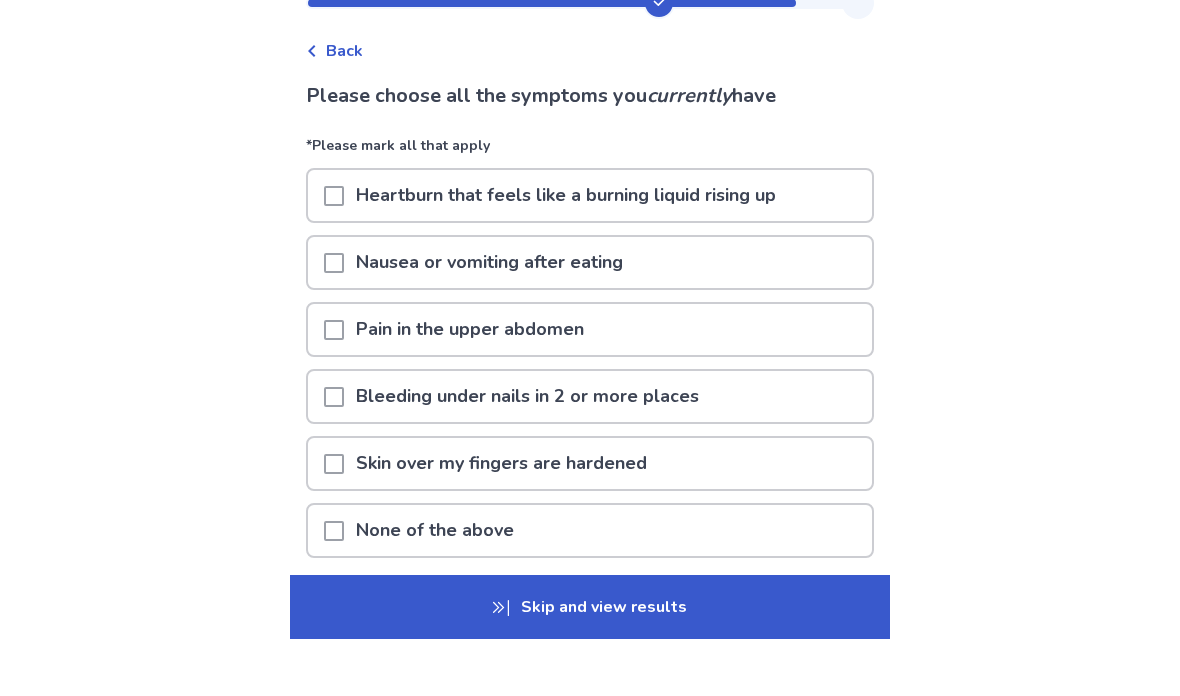 click at bounding box center (334, 386) 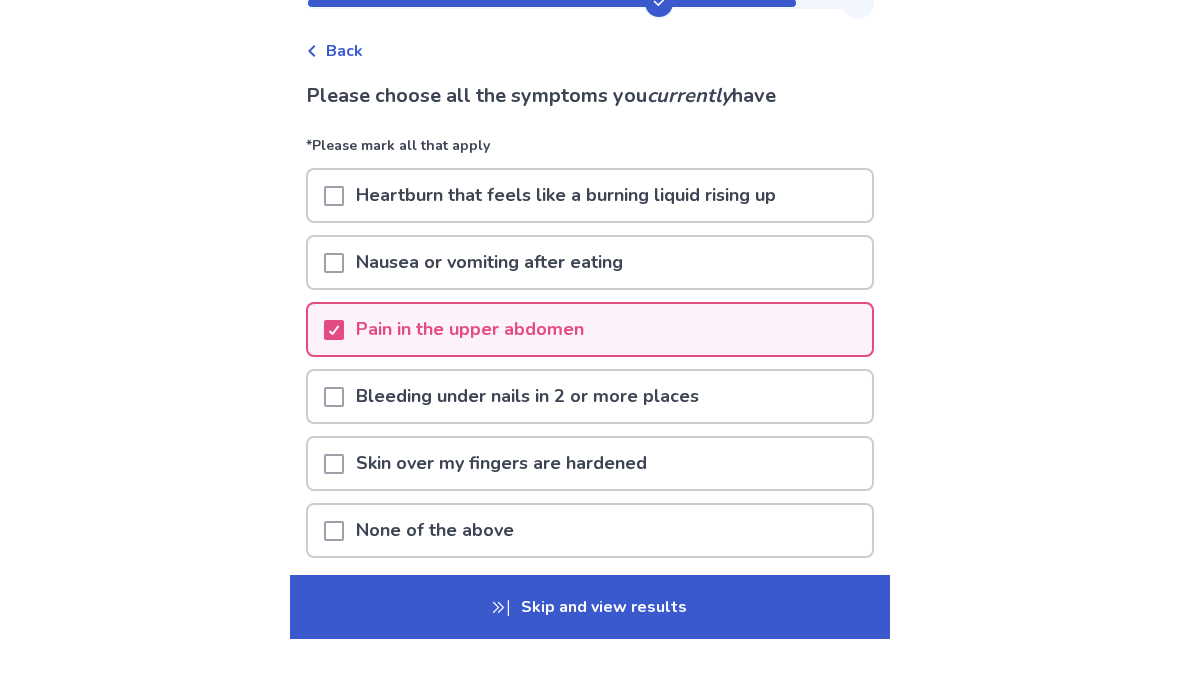 scroll, scrollTop: 71, scrollLeft: 0, axis: vertical 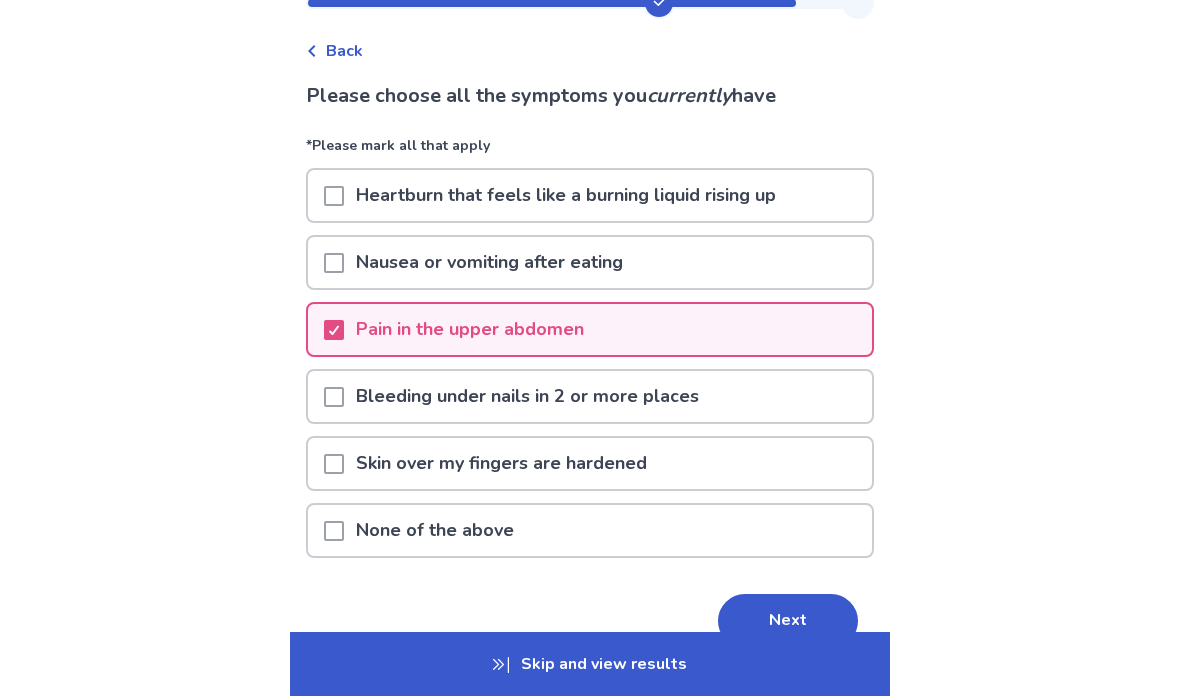 click at bounding box center [334, 196] 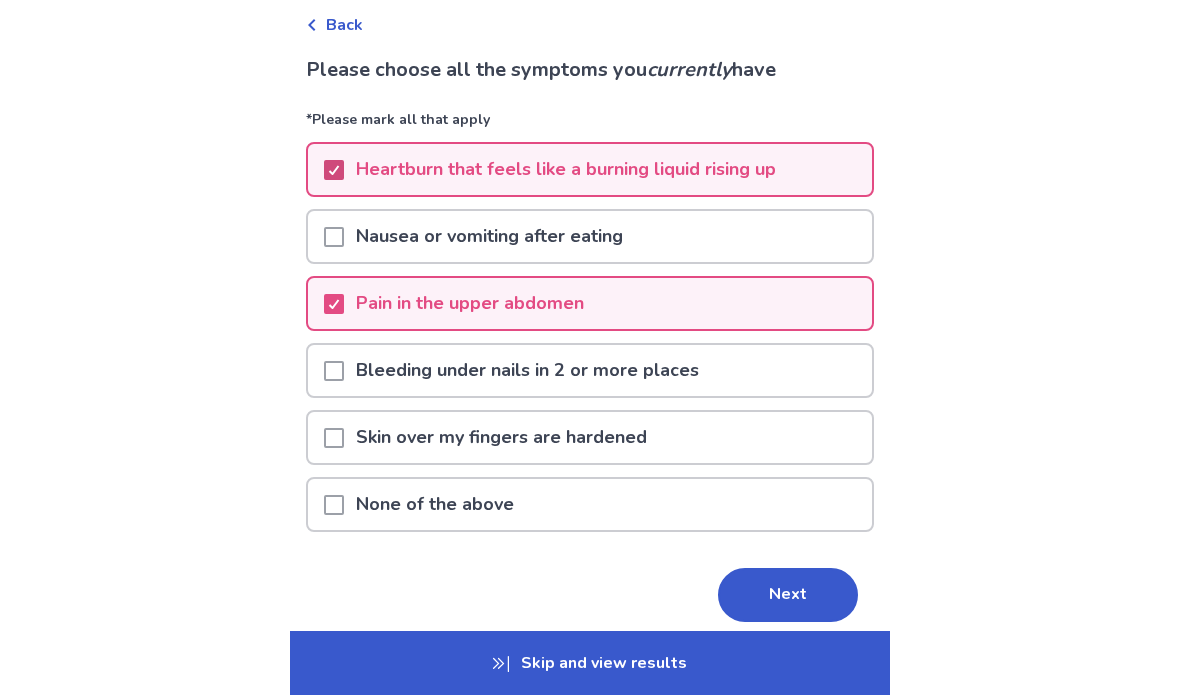 scroll, scrollTop: 95, scrollLeft: 0, axis: vertical 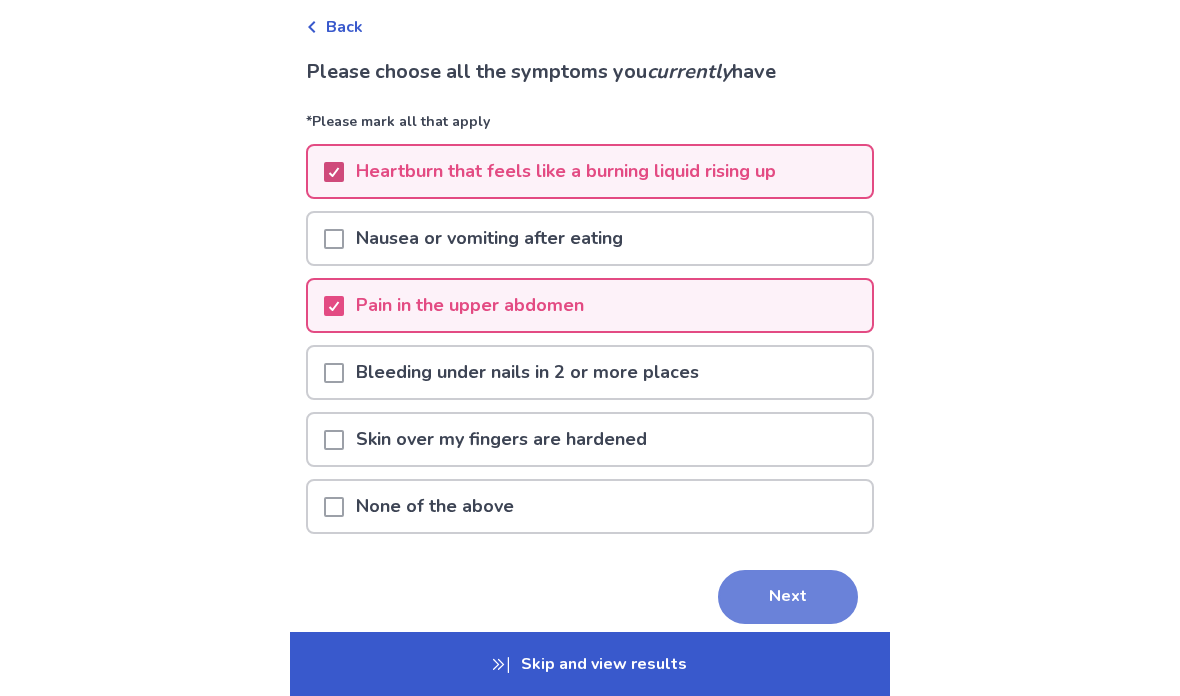 click on "Next" at bounding box center [788, 597] 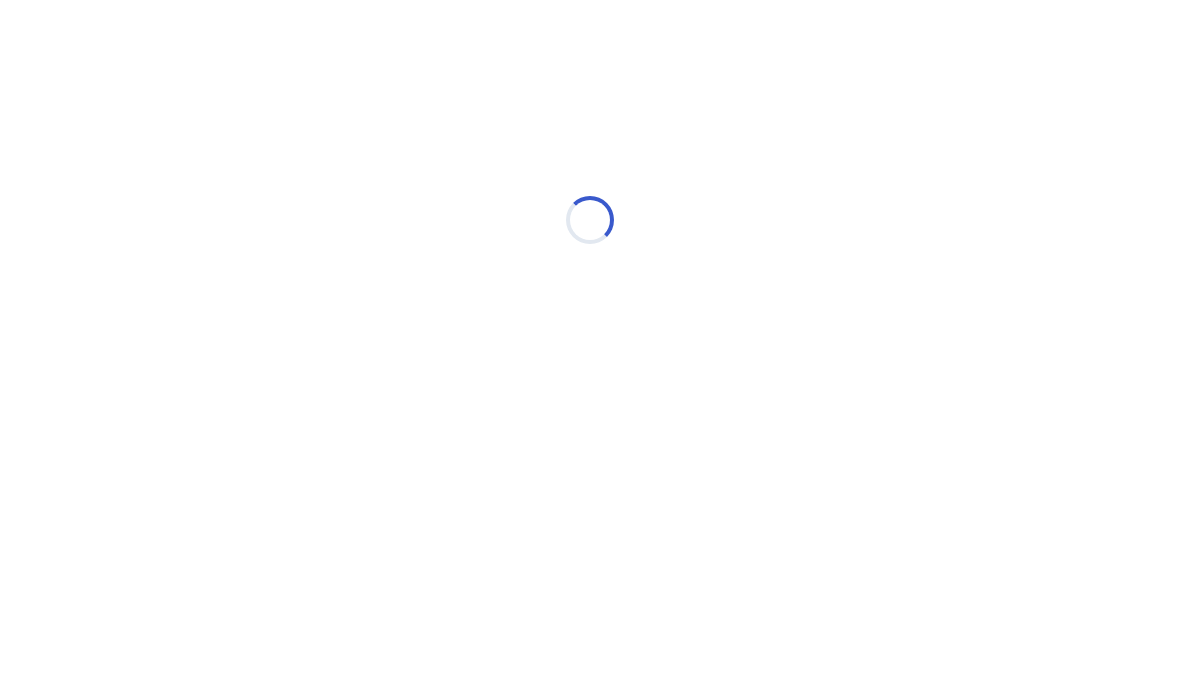 scroll, scrollTop: 0, scrollLeft: 0, axis: both 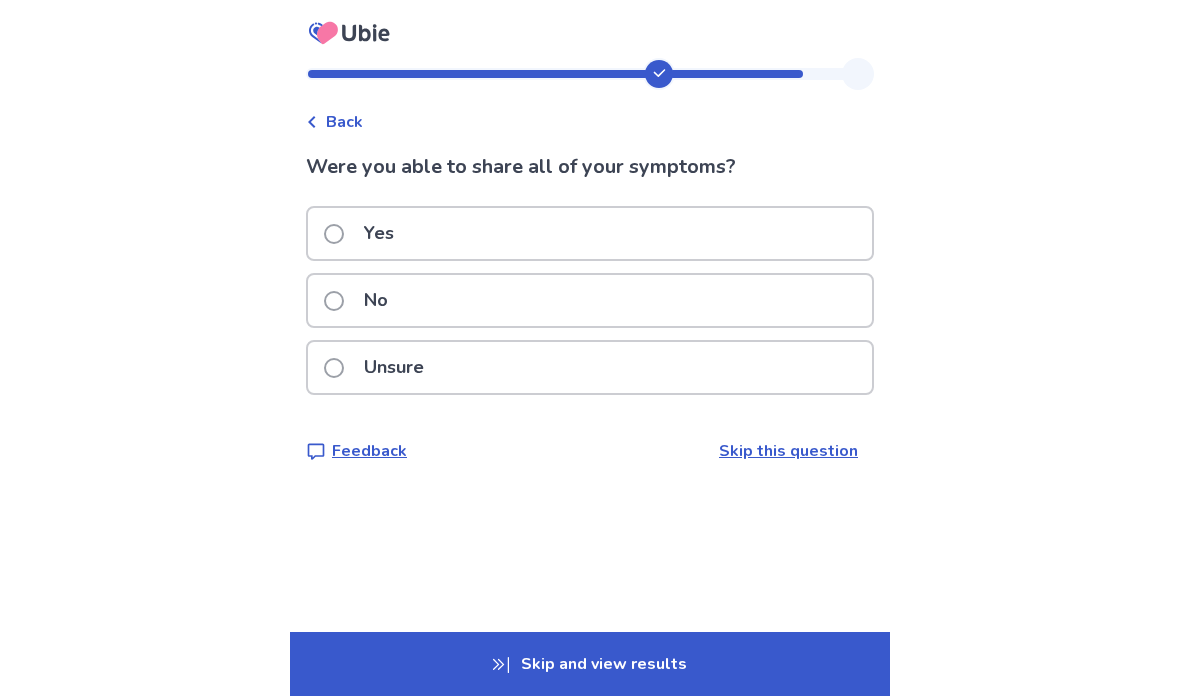 click on "Yes" at bounding box center (590, 233) 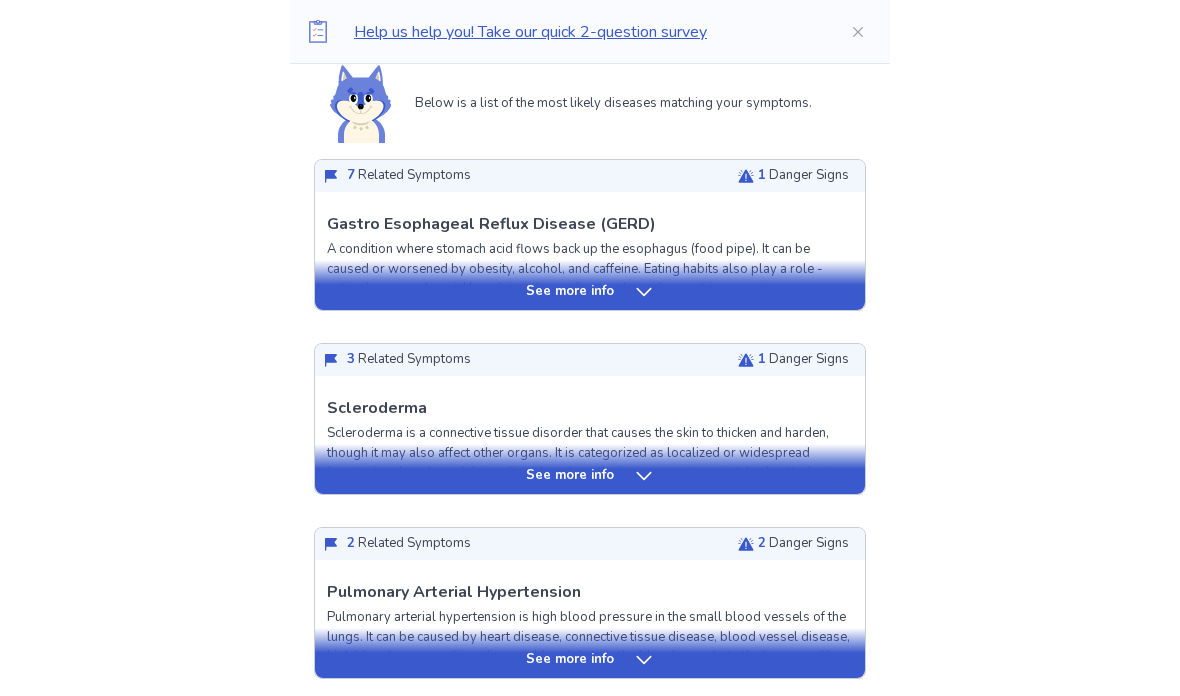 scroll, scrollTop: 476, scrollLeft: 0, axis: vertical 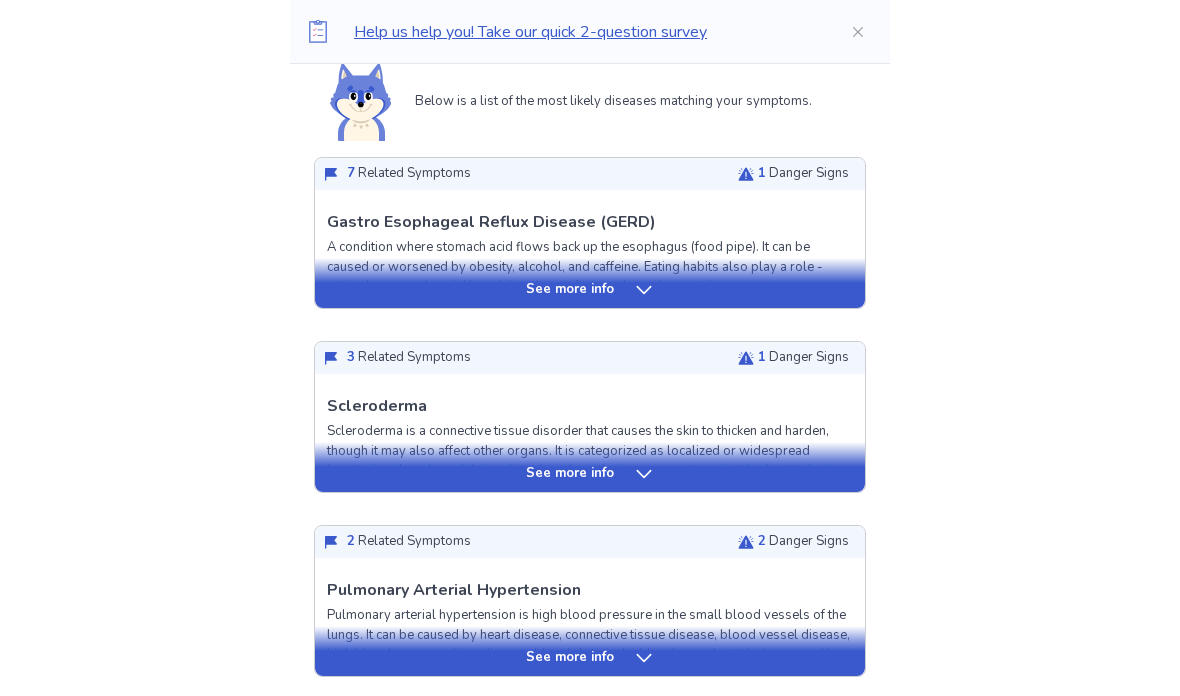 click on "See more info" at bounding box center (570, 475) 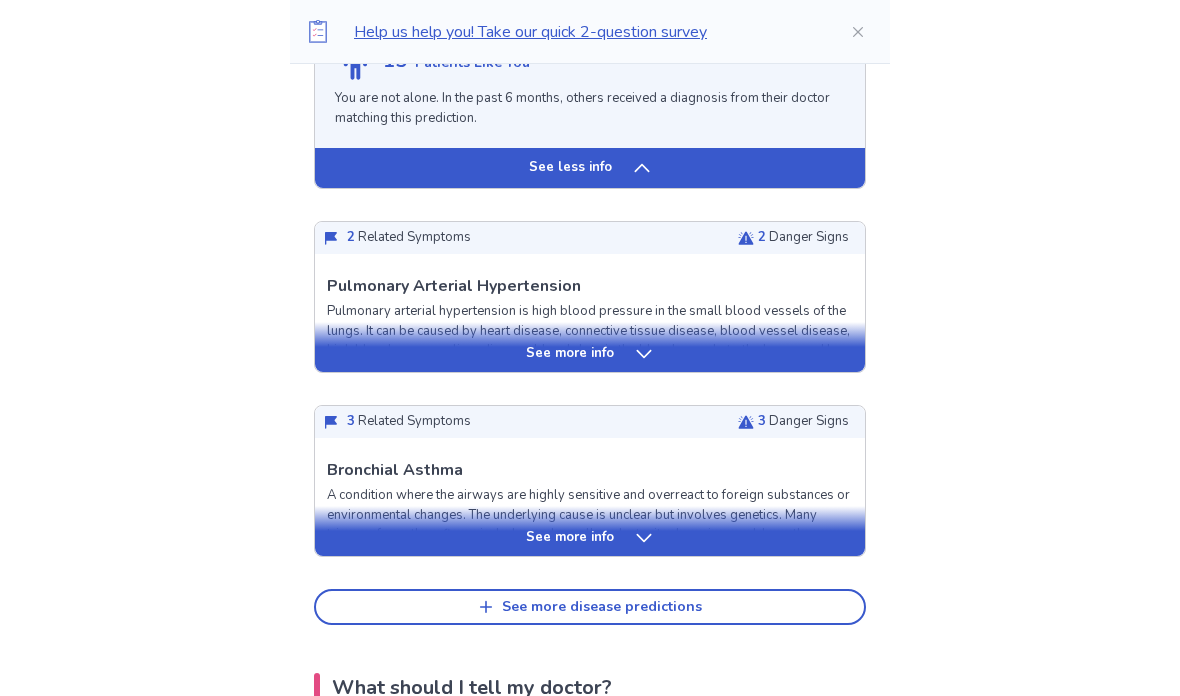 scroll, scrollTop: 2259, scrollLeft: 0, axis: vertical 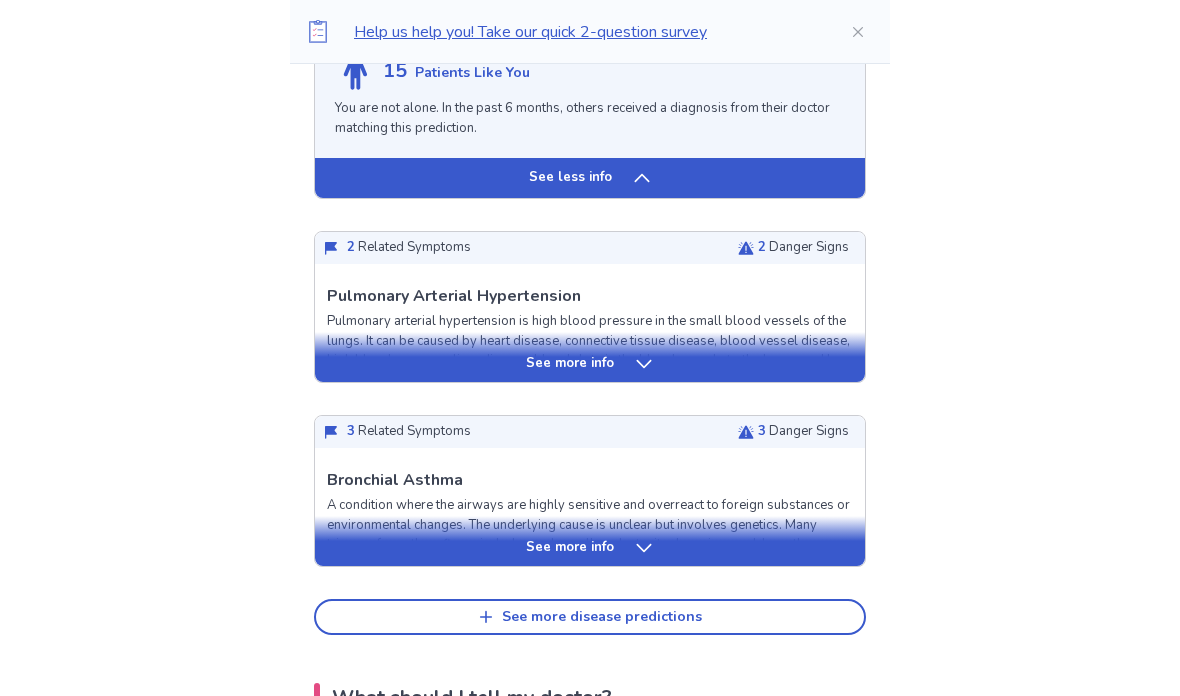 click on "See more info" at bounding box center (590, 357) 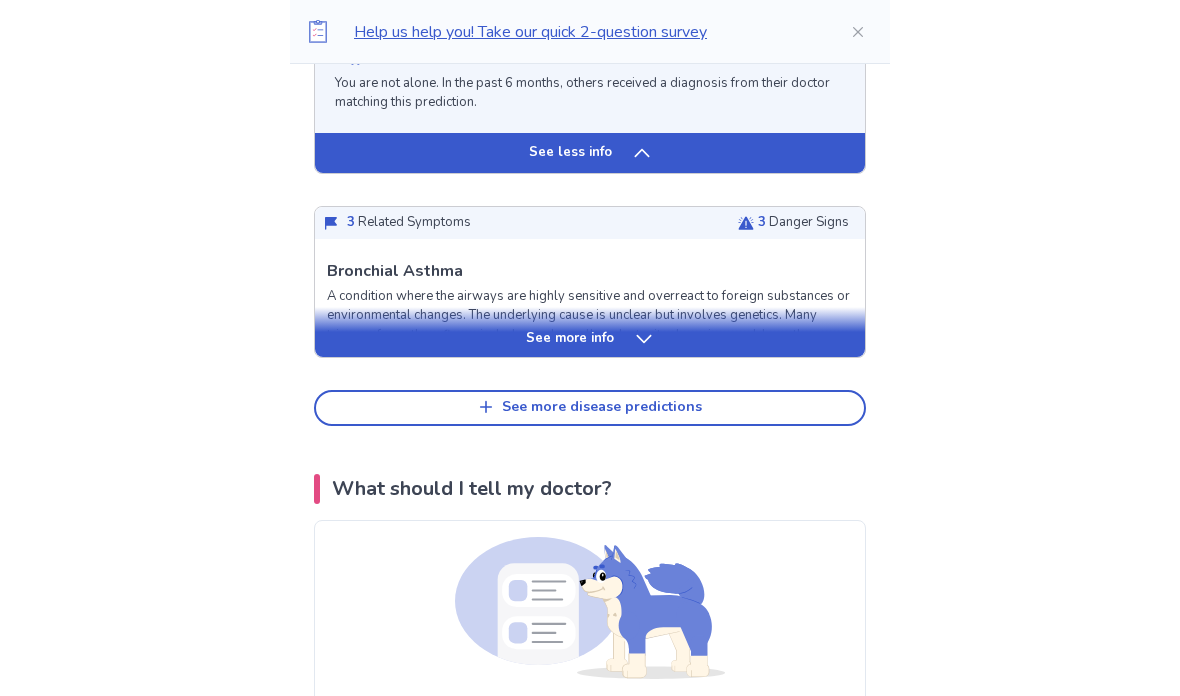 scroll, scrollTop: 3964, scrollLeft: 0, axis: vertical 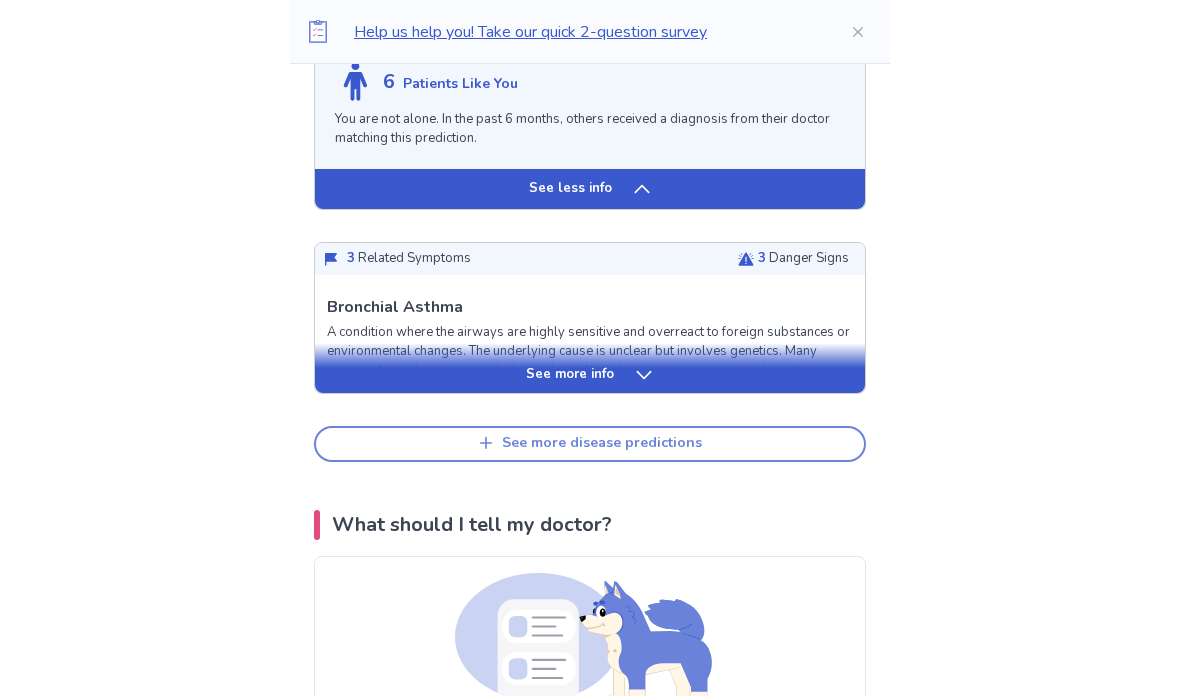 click on "See more disease predictions" at bounding box center (590, 444) 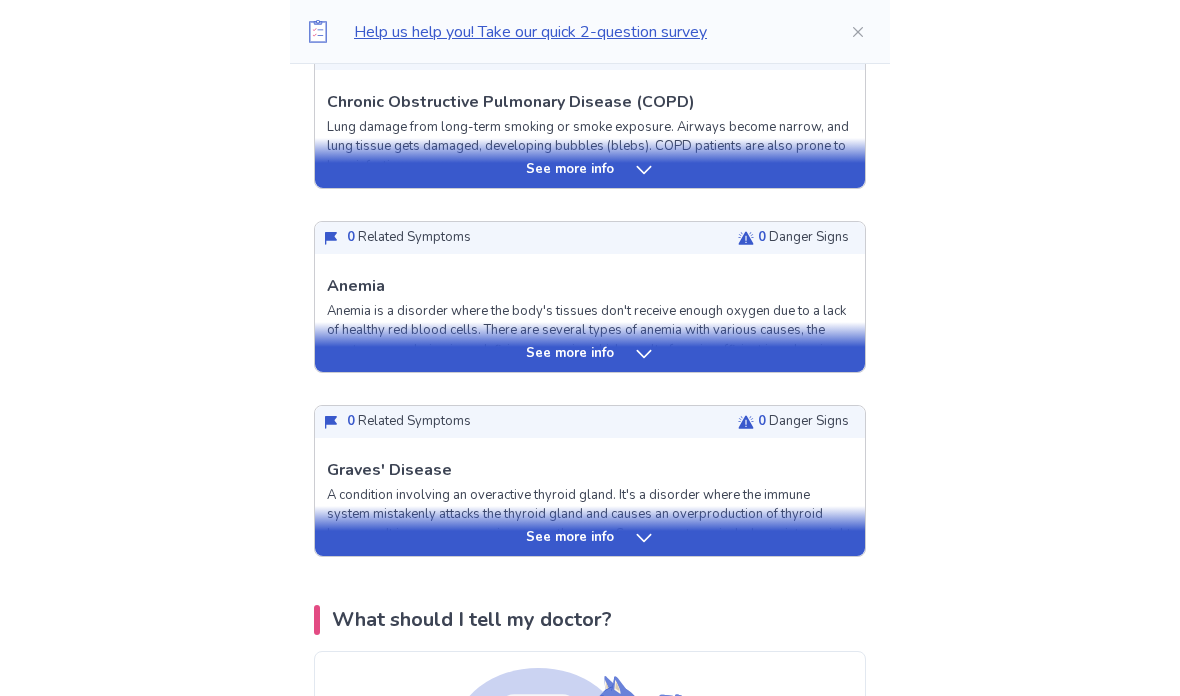 scroll, scrollTop: 4379, scrollLeft: 0, axis: vertical 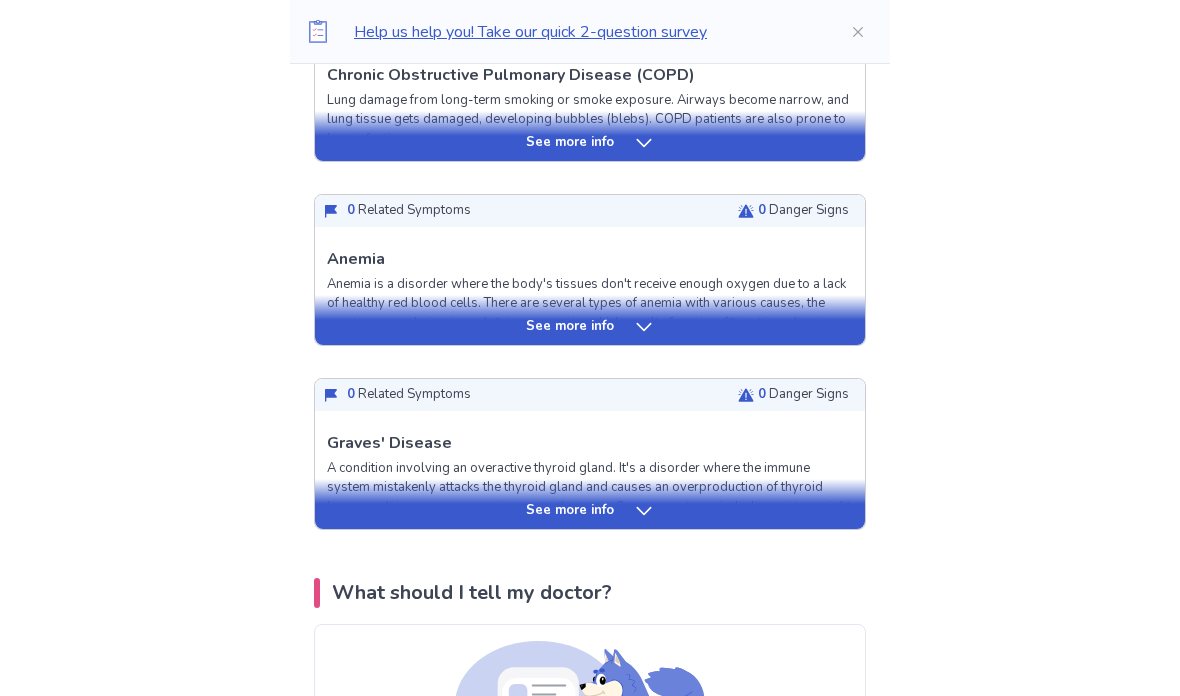 click on "See more info" at bounding box center (590, 512) 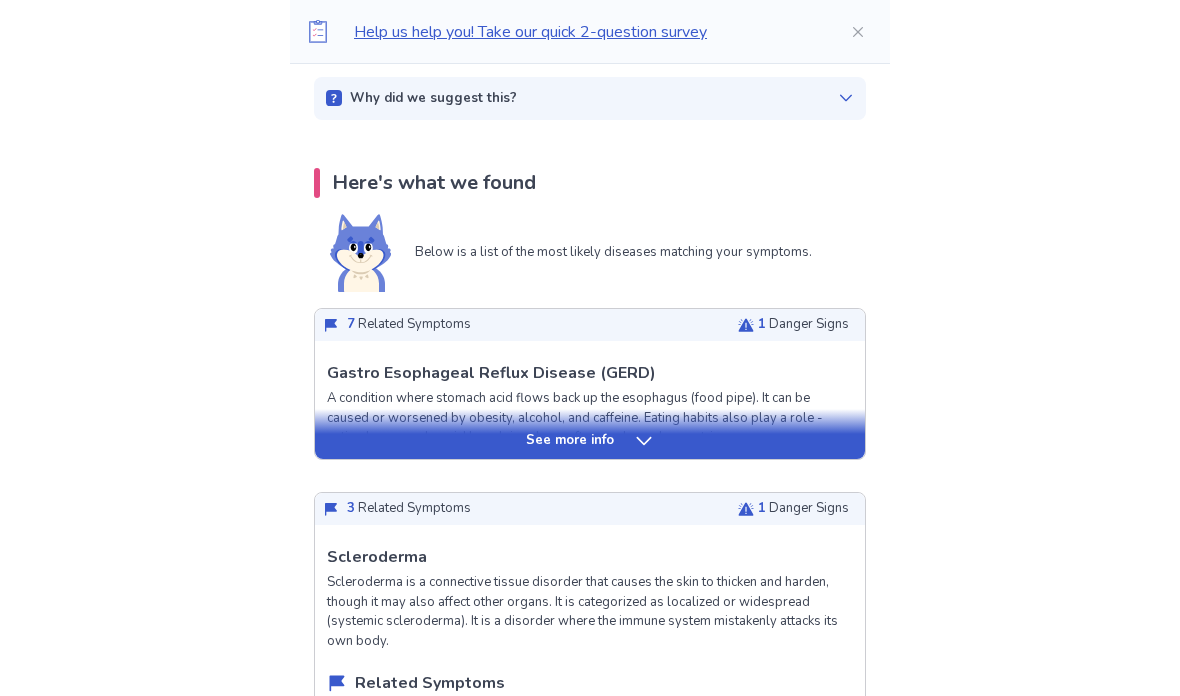 scroll, scrollTop: 0, scrollLeft: 0, axis: both 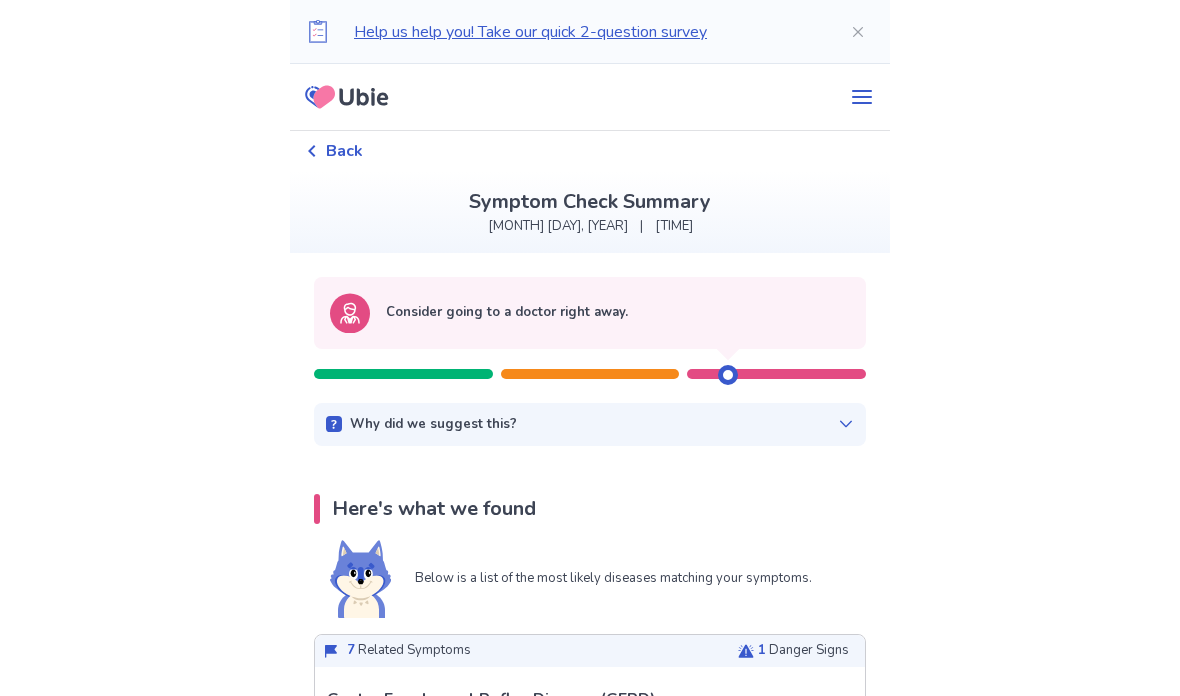 click on "2:48pm" at bounding box center [674, 227] 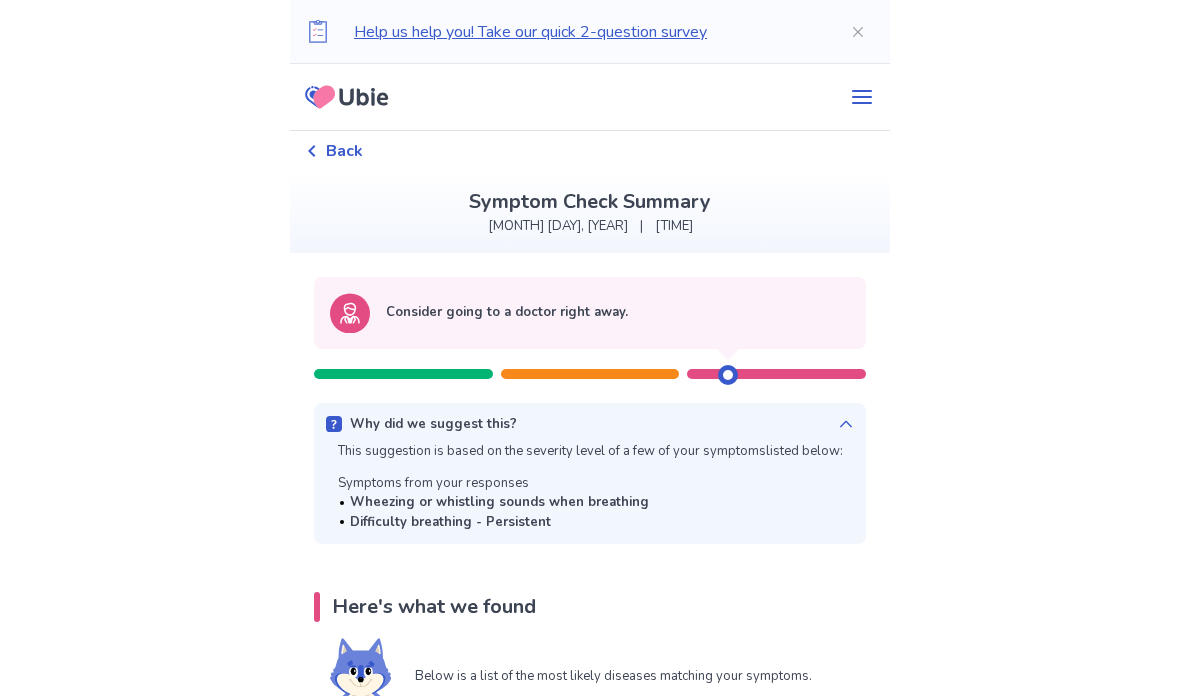 click on "Back" at bounding box center [590, 151] 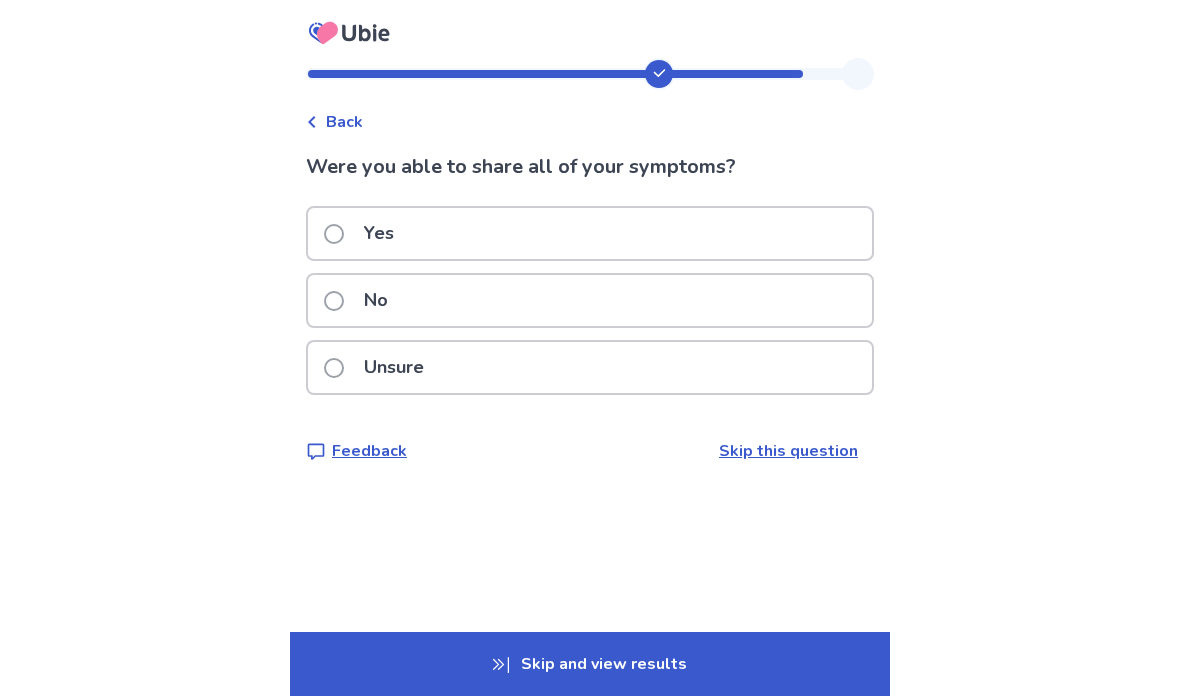 click on "No" at bounding box center (590, 300) 